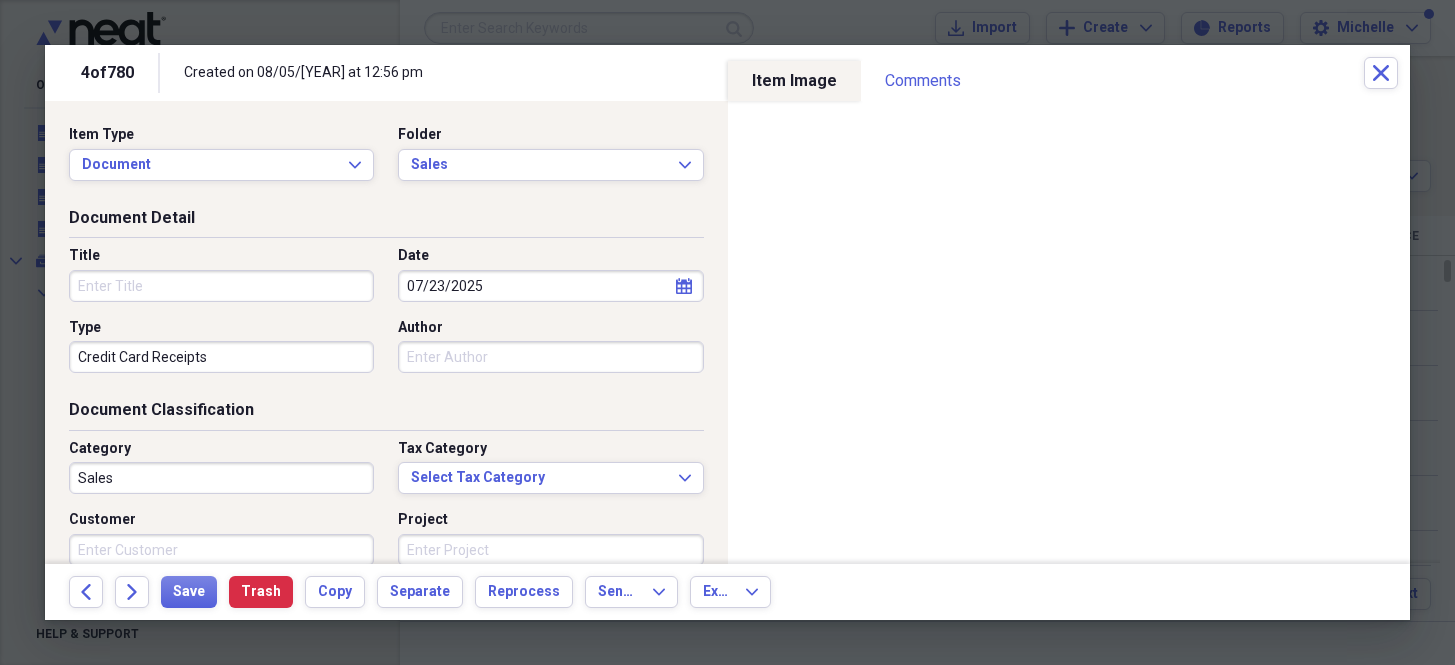 scroll, scrollTop: 0, scrollLeft: 0, axis: both 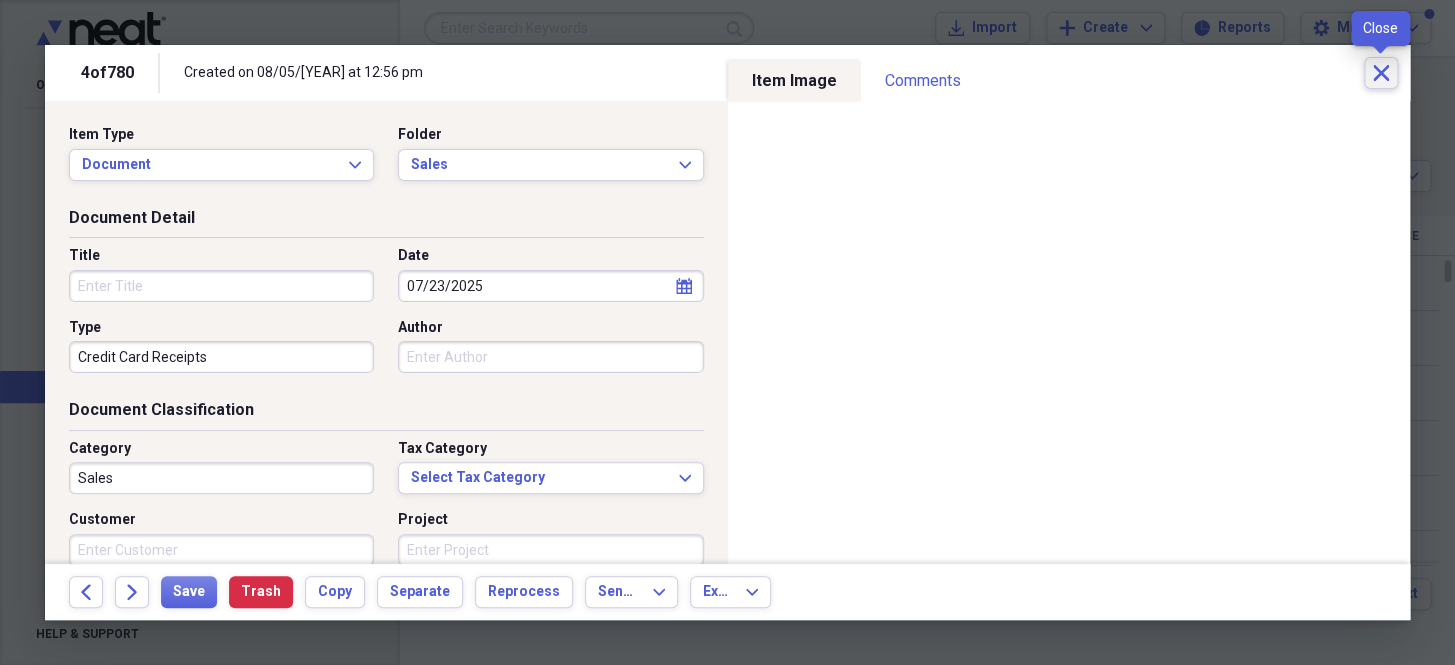 click 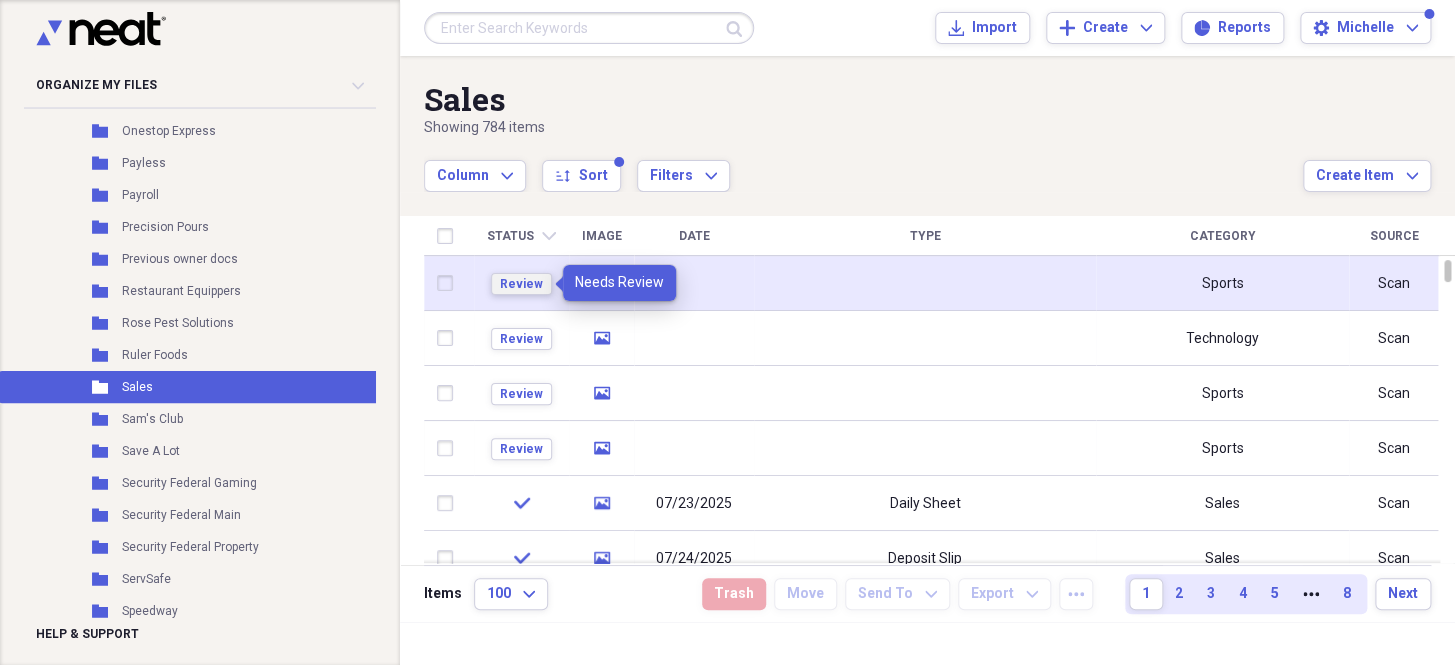 click on "Review" at bounding box center [521, 284] 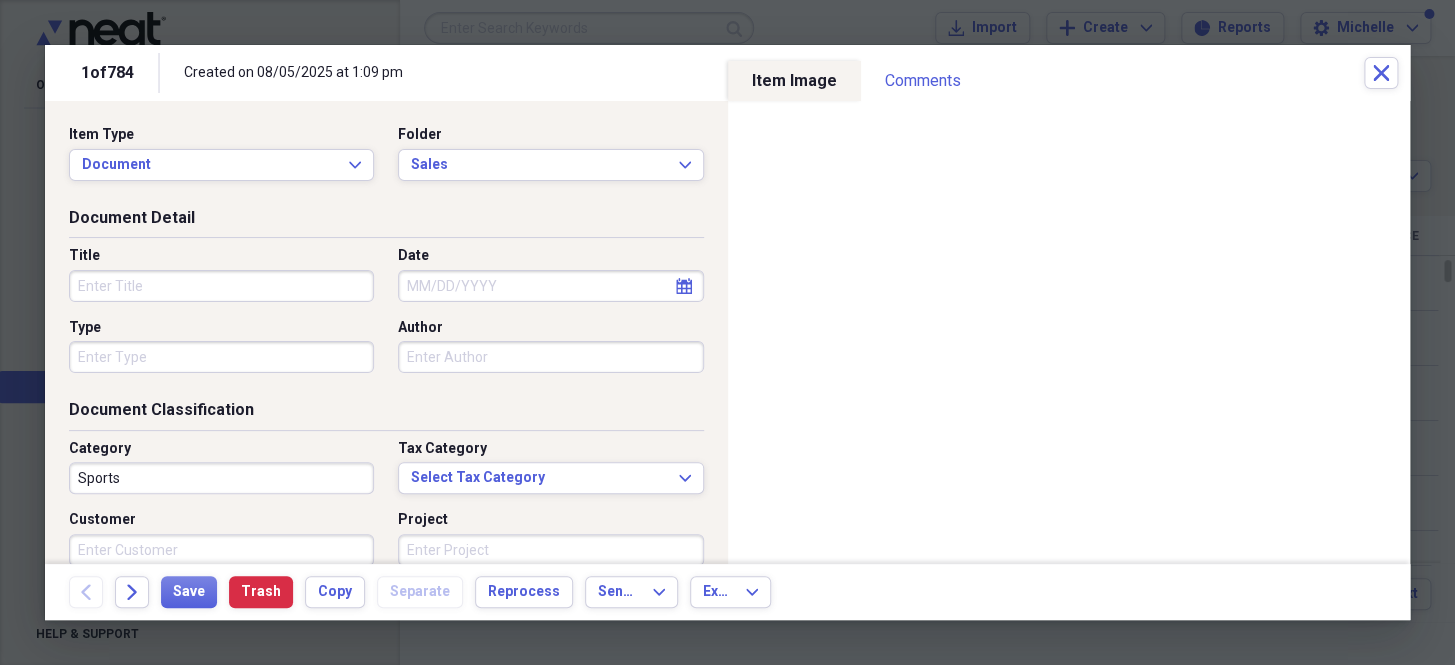 click on "Date" at bounding box center [550, 286] 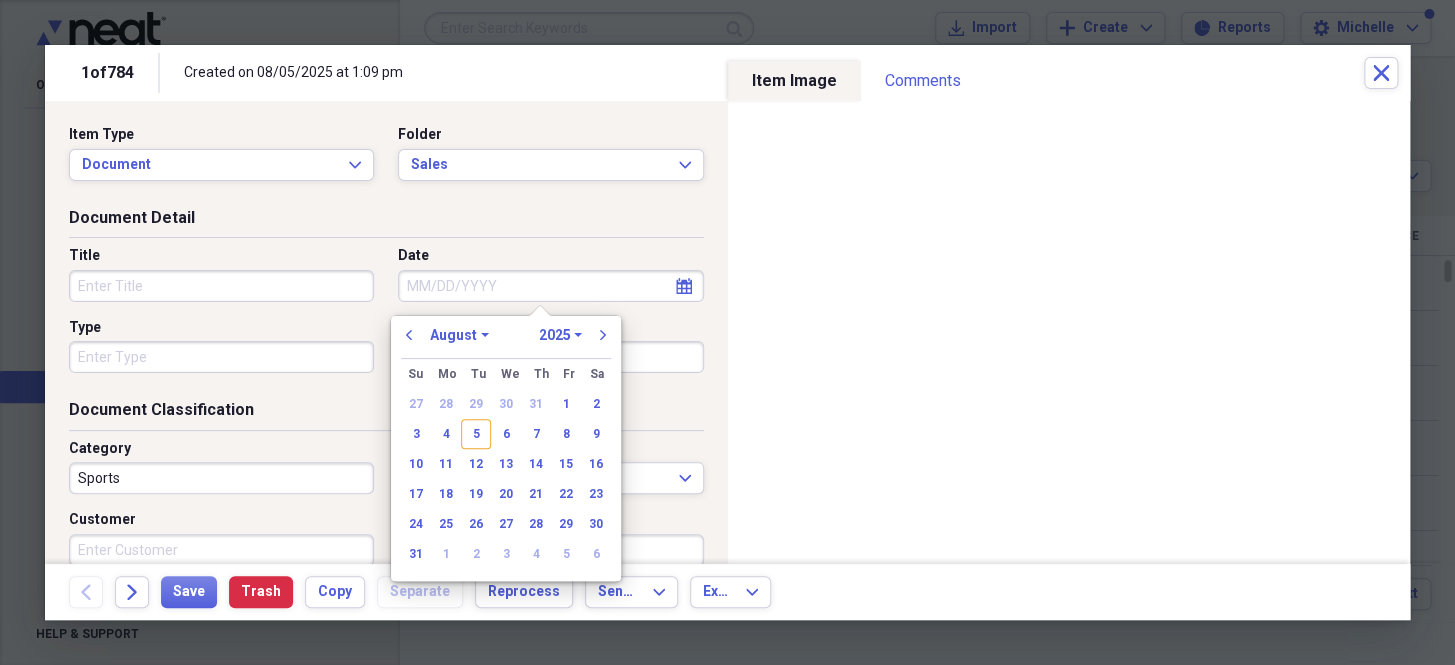 paste on "[DATE]" 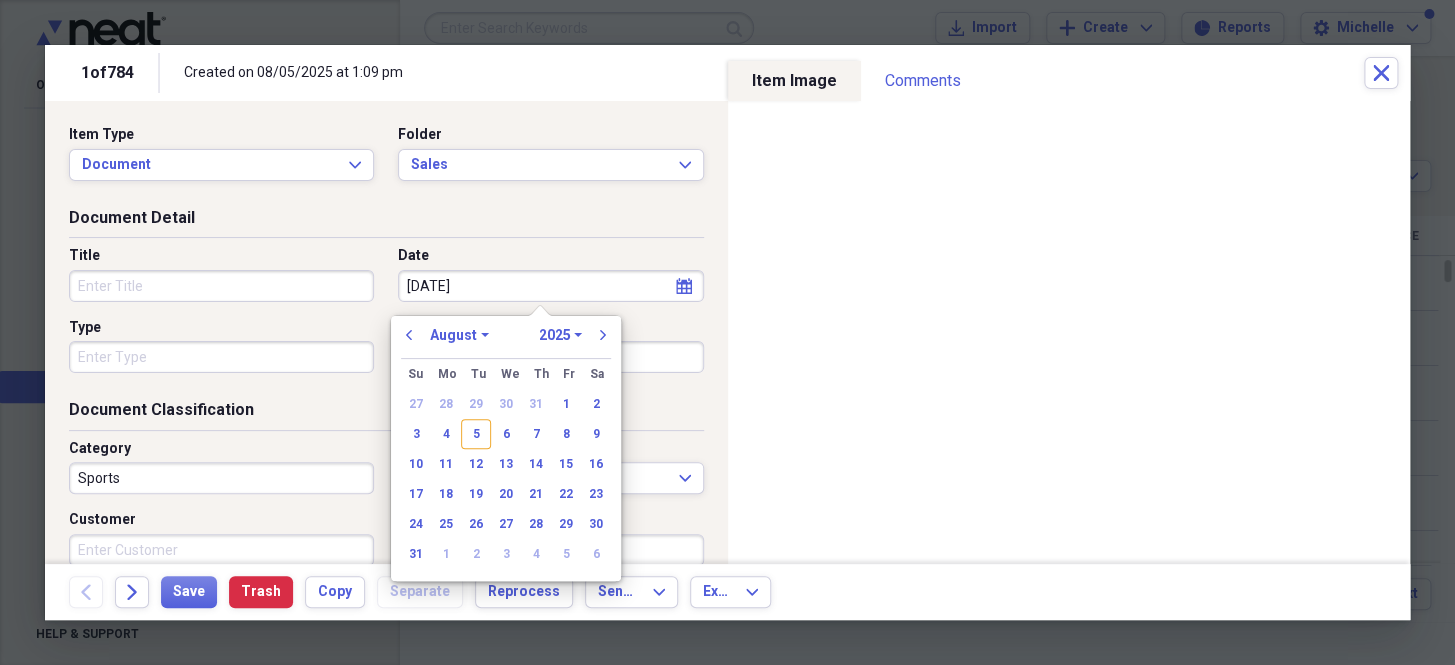select on "6" 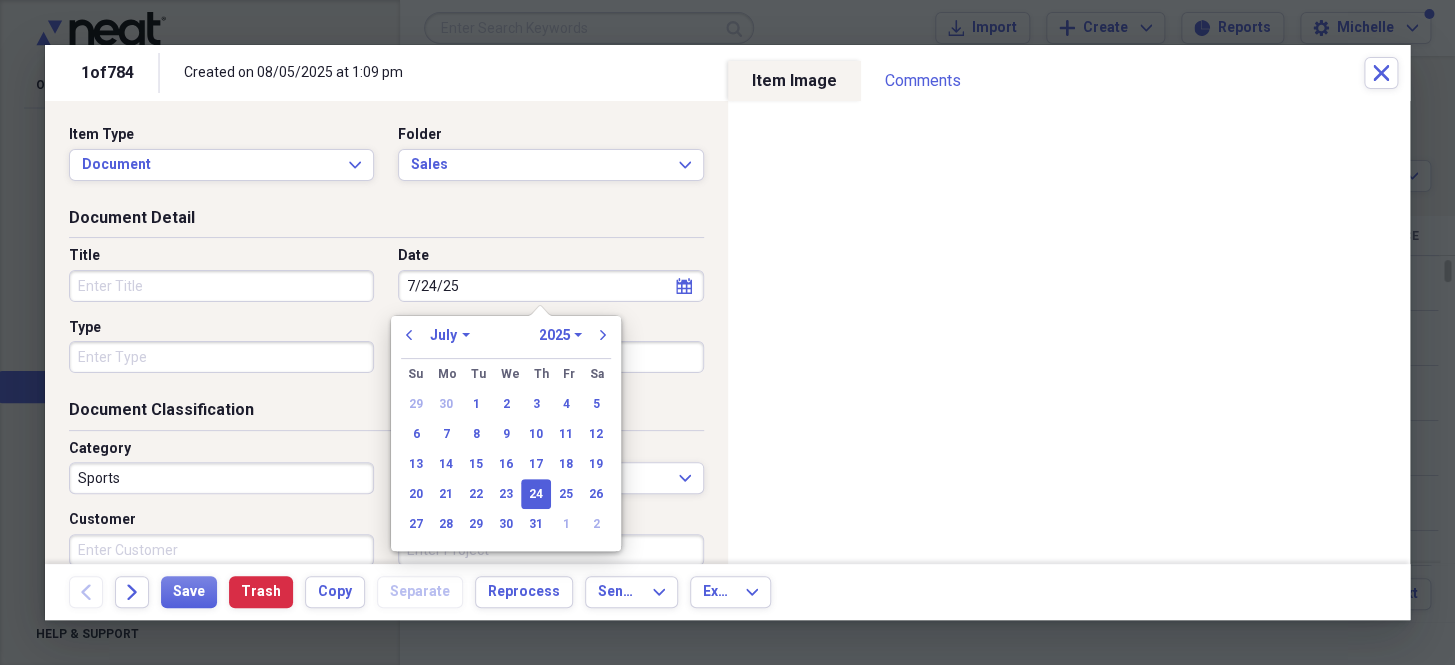 drag, startPoint x: 509, startPoint y: 292, endPoint x: 303, endPoint y: 291, distance: 206.00243 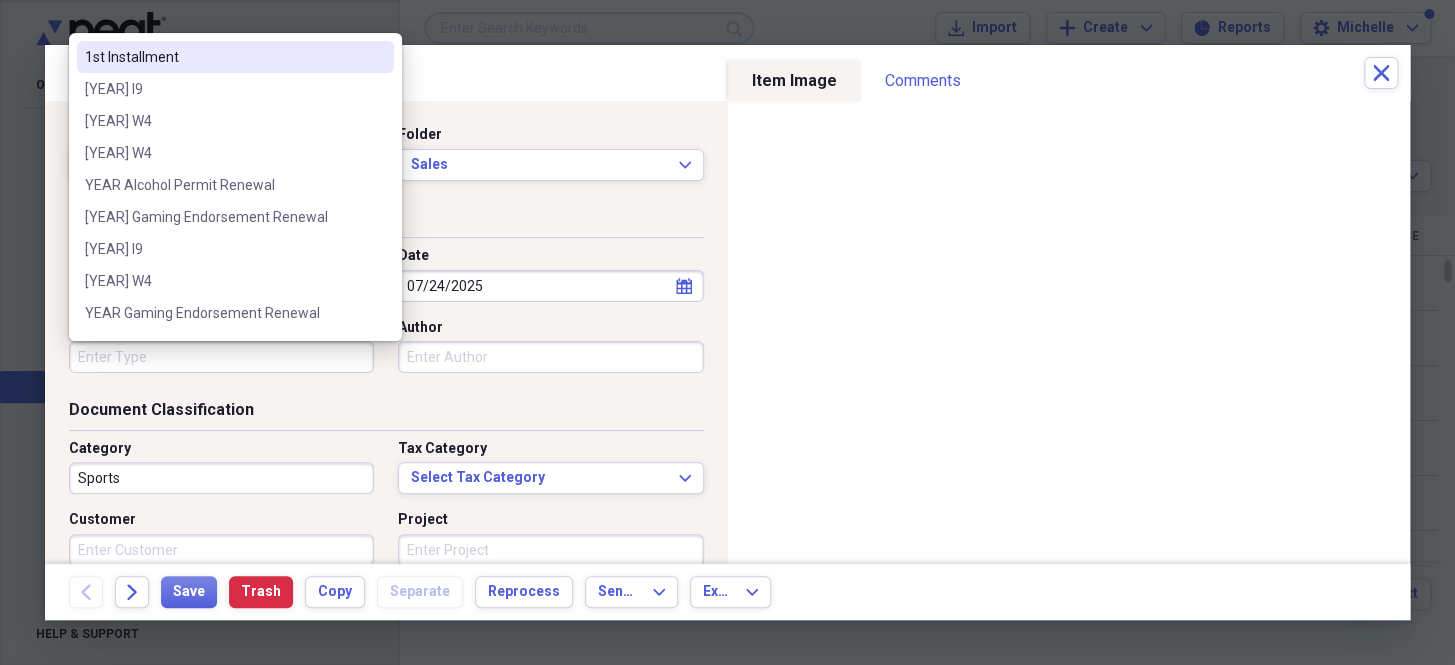 click on "Type" at bounding box center [221, 357] 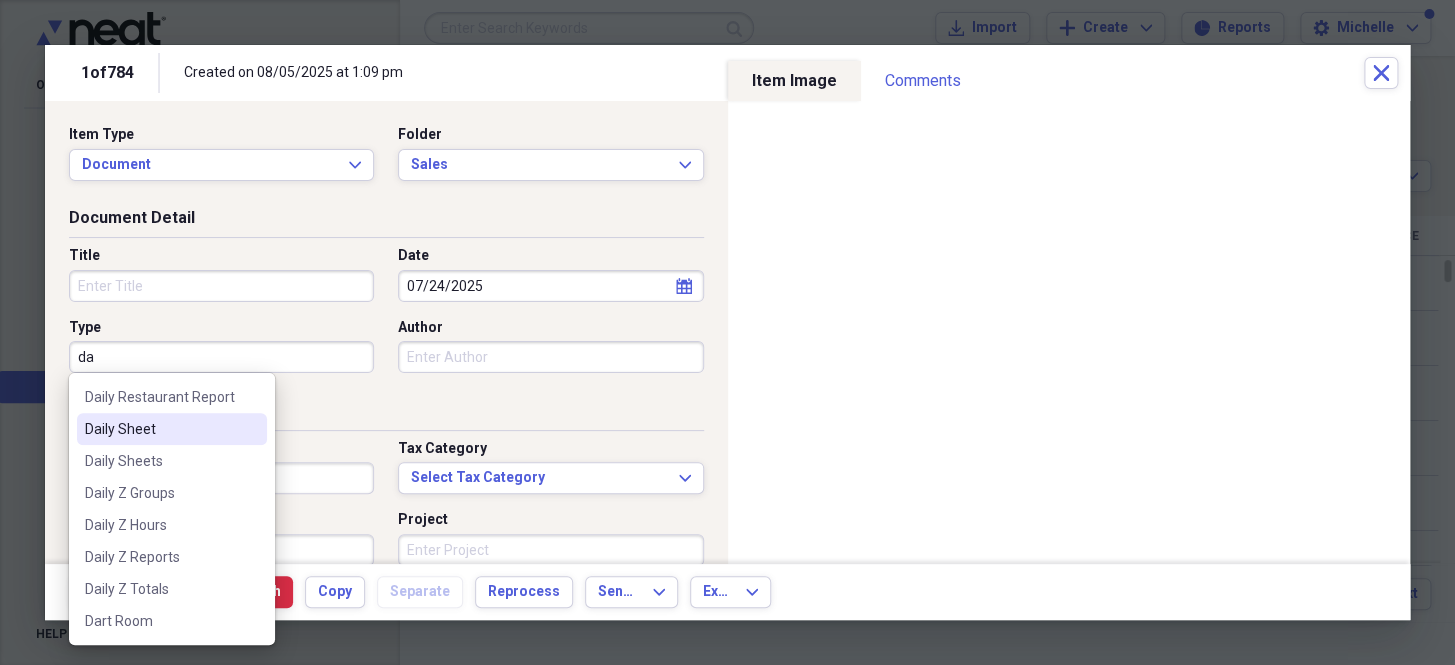 click on "Daily Sheet" at bounding box center (172, 429) 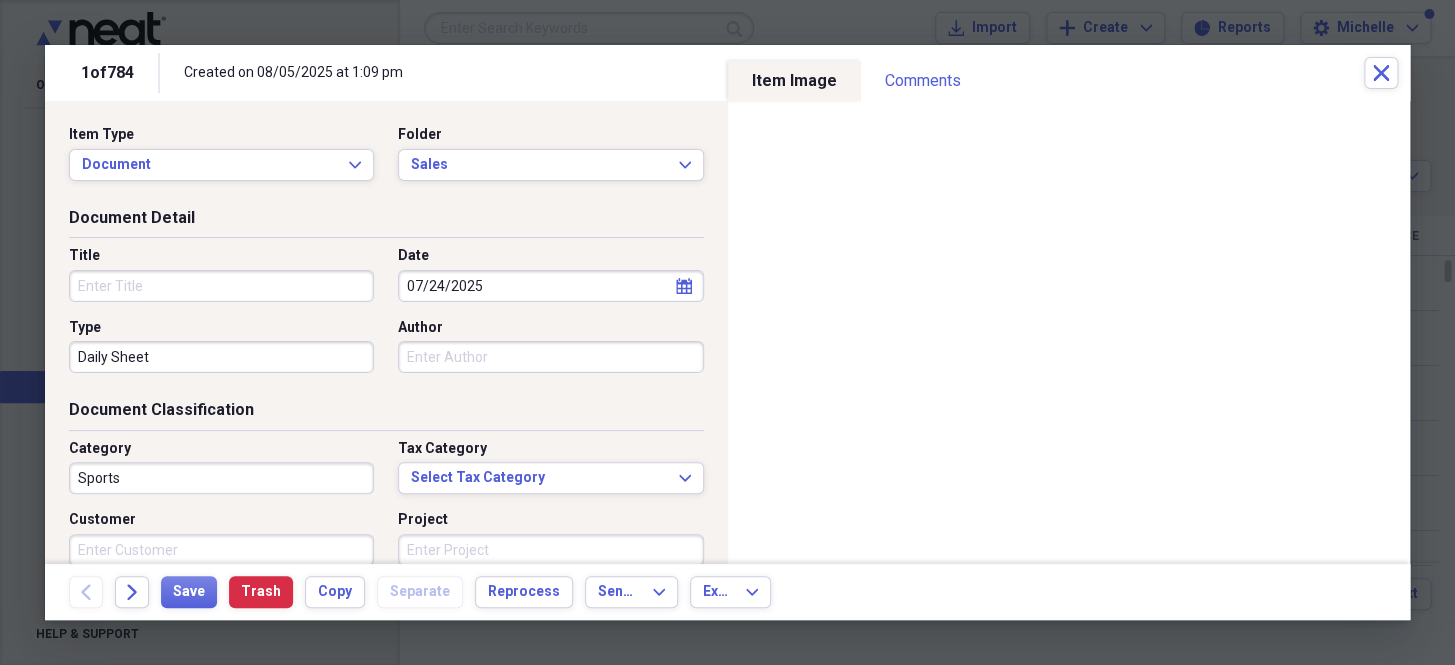 click on "Sports" at bounding box center (221, 478) 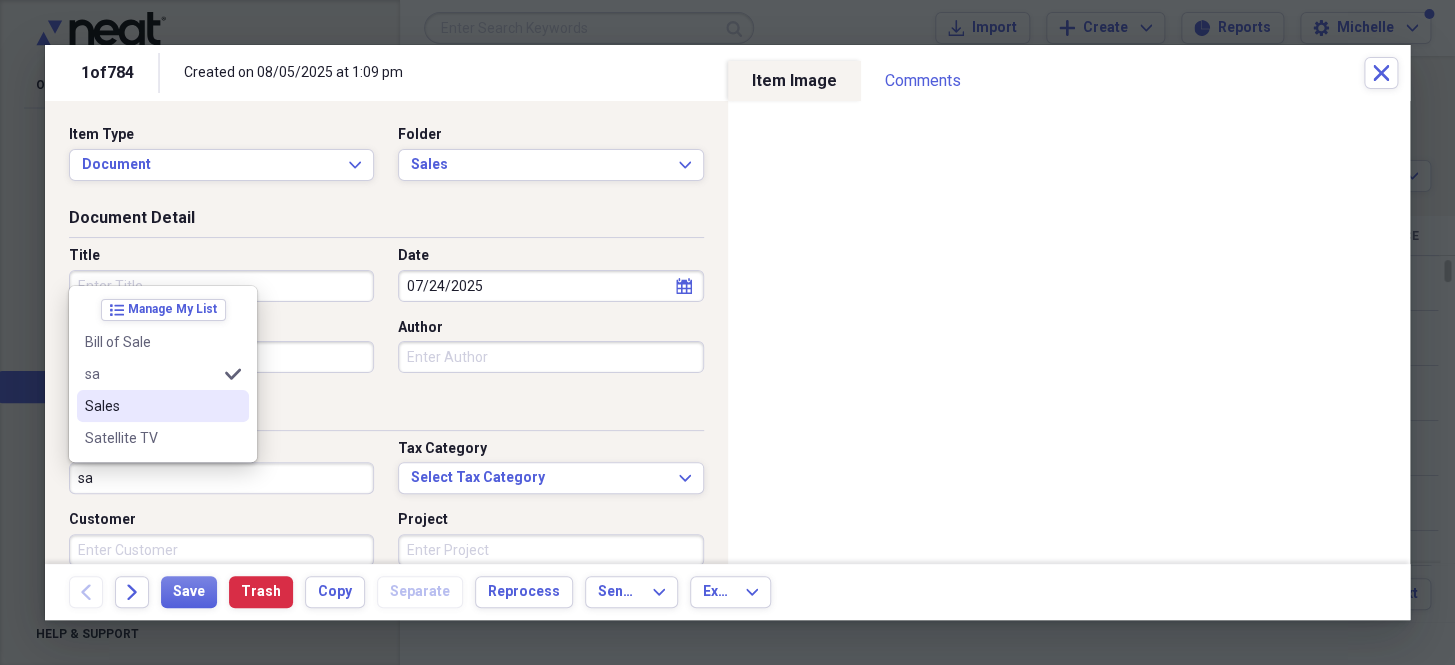 click on "Sales" at bounding box center (151, 406) 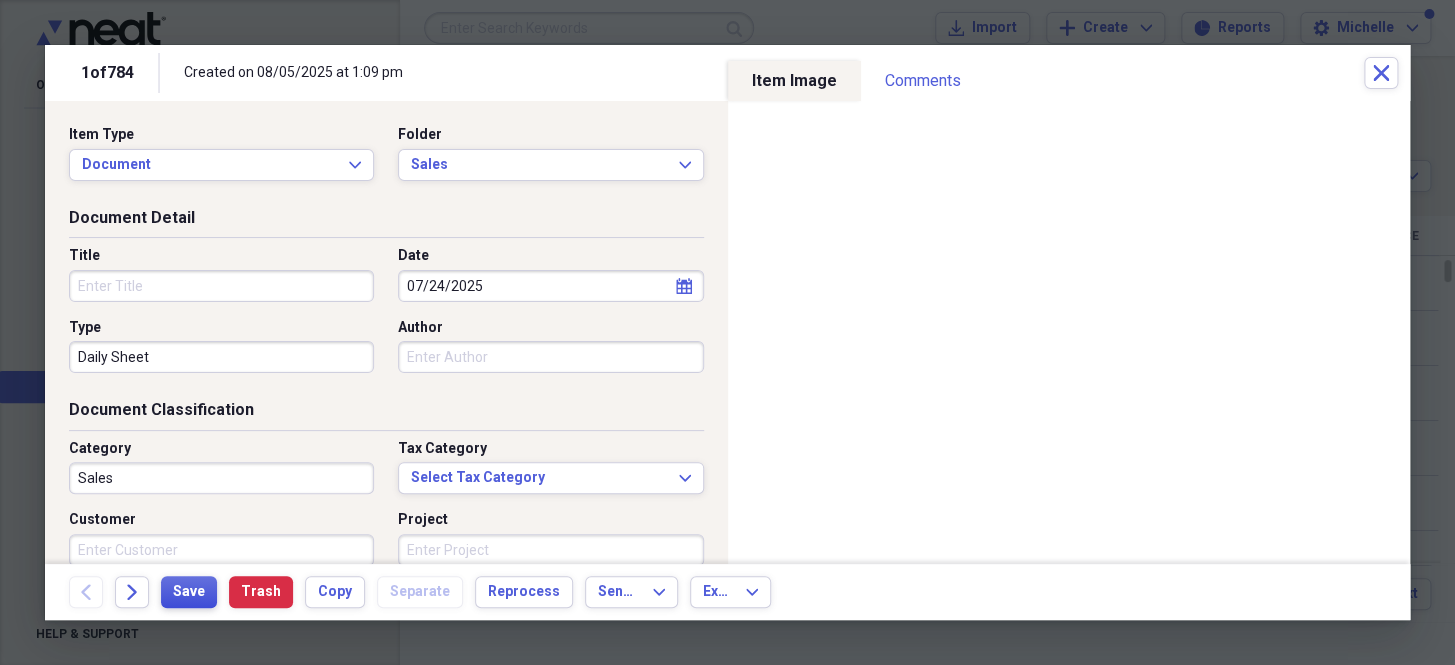 click on "Save" at bounding box center (189, 592) 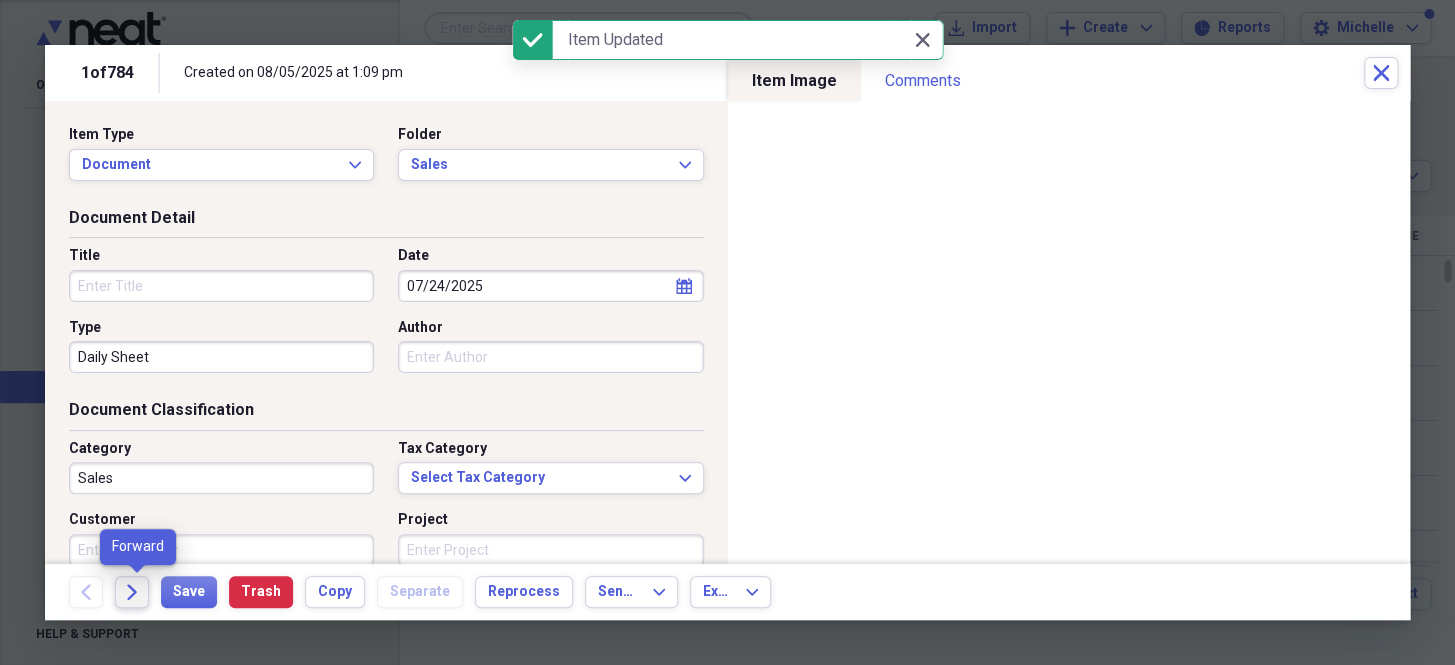 click on "Forward" 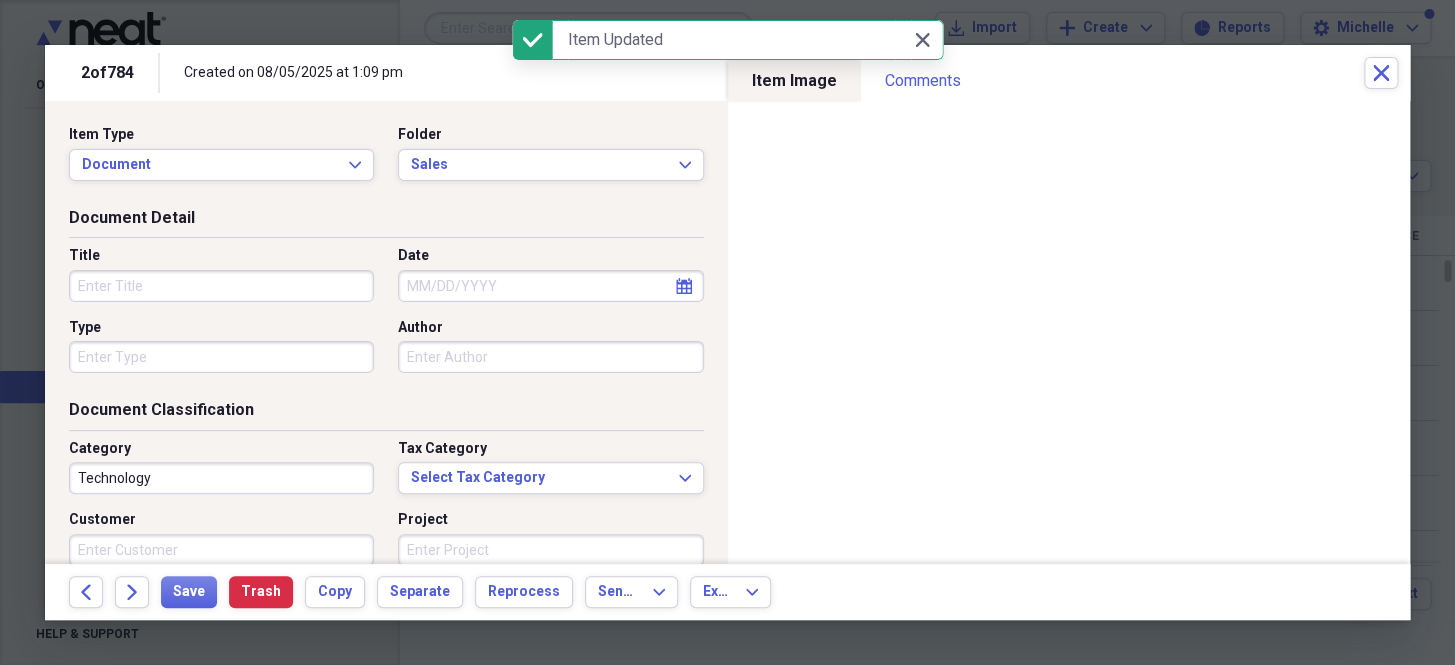 click on "Date" at bounding box center [550, 286] 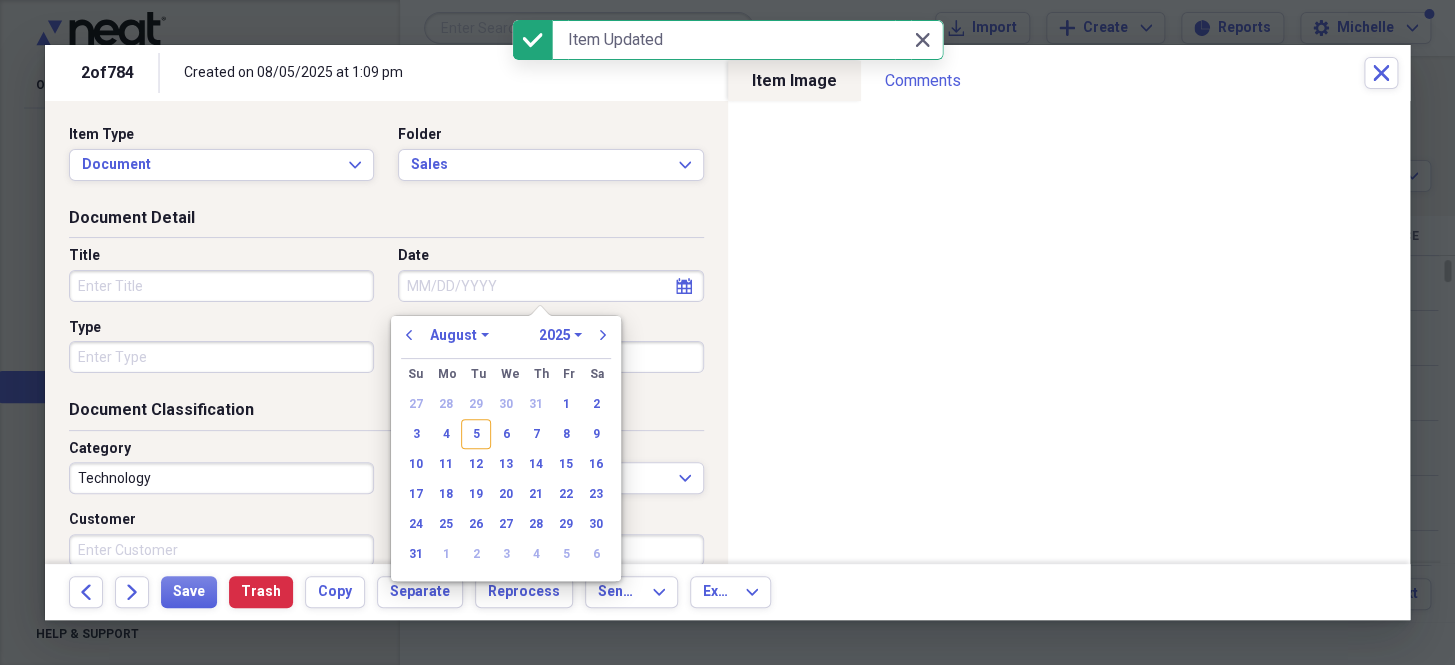 paste on "7/24/25" 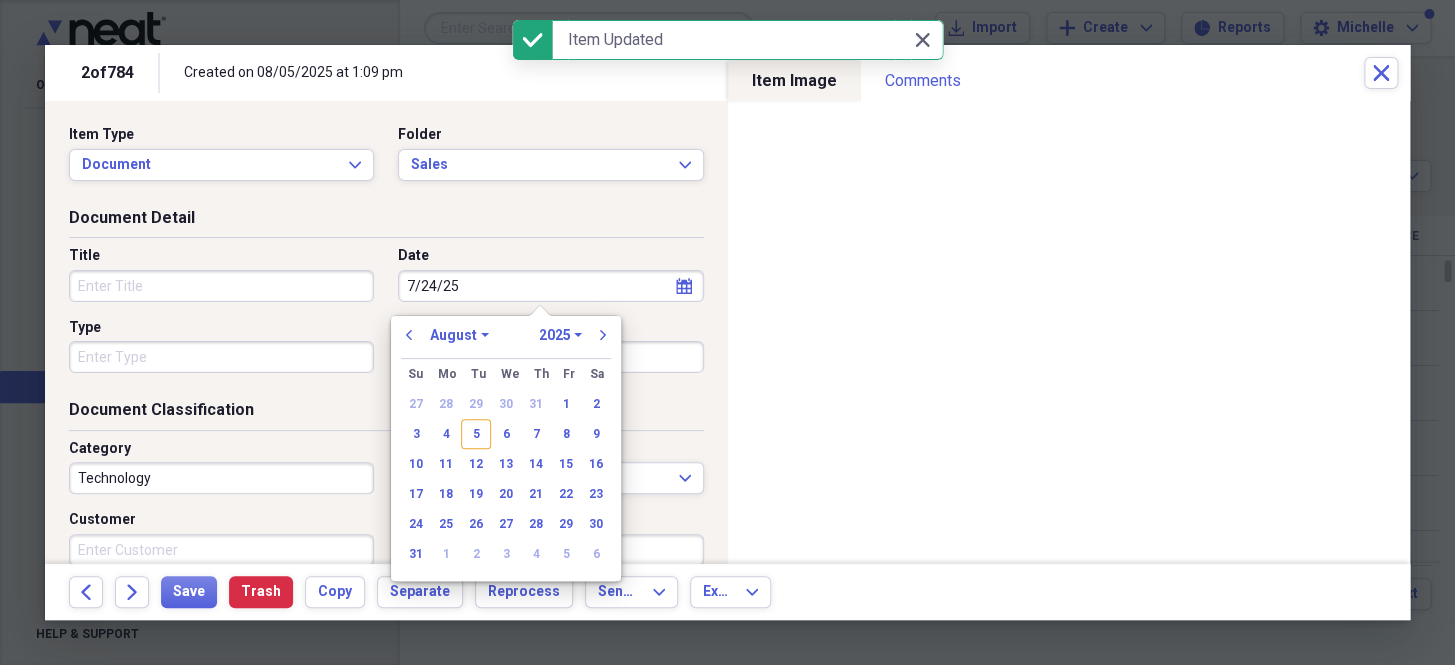select on "6" 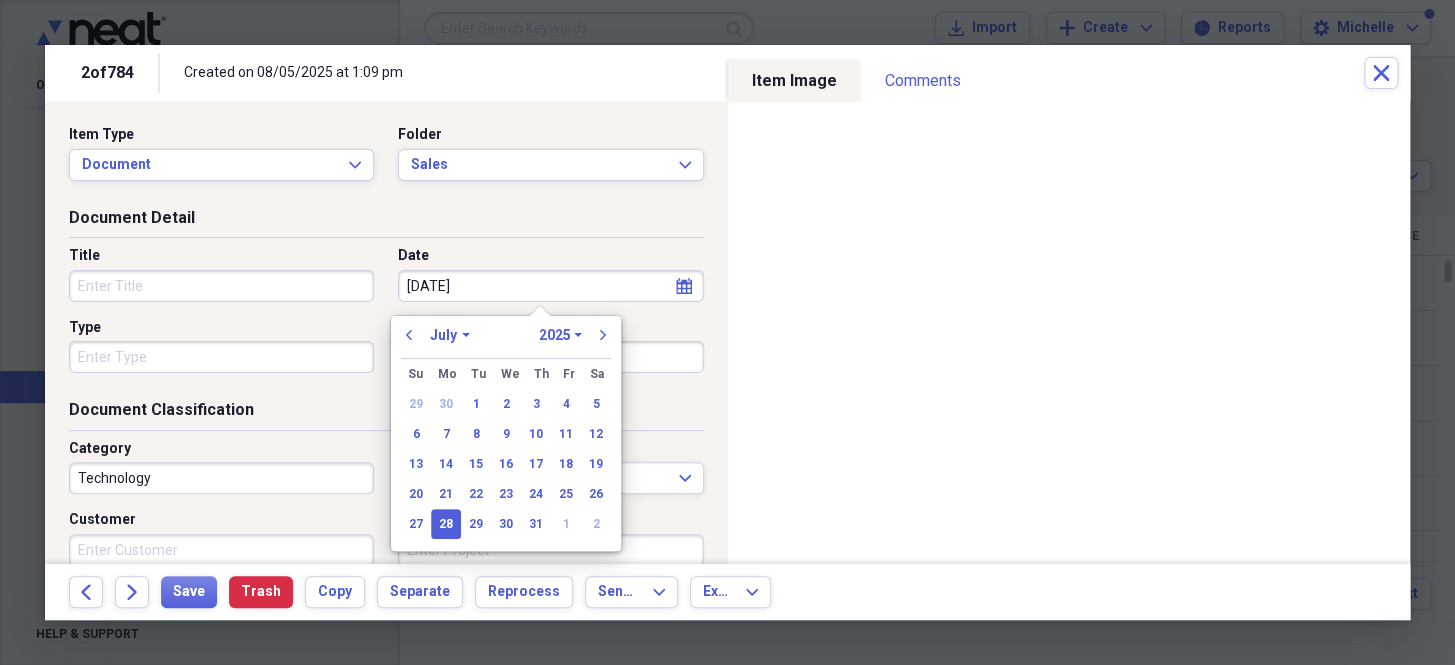 click on "Type" at bounding box center (221, 357) 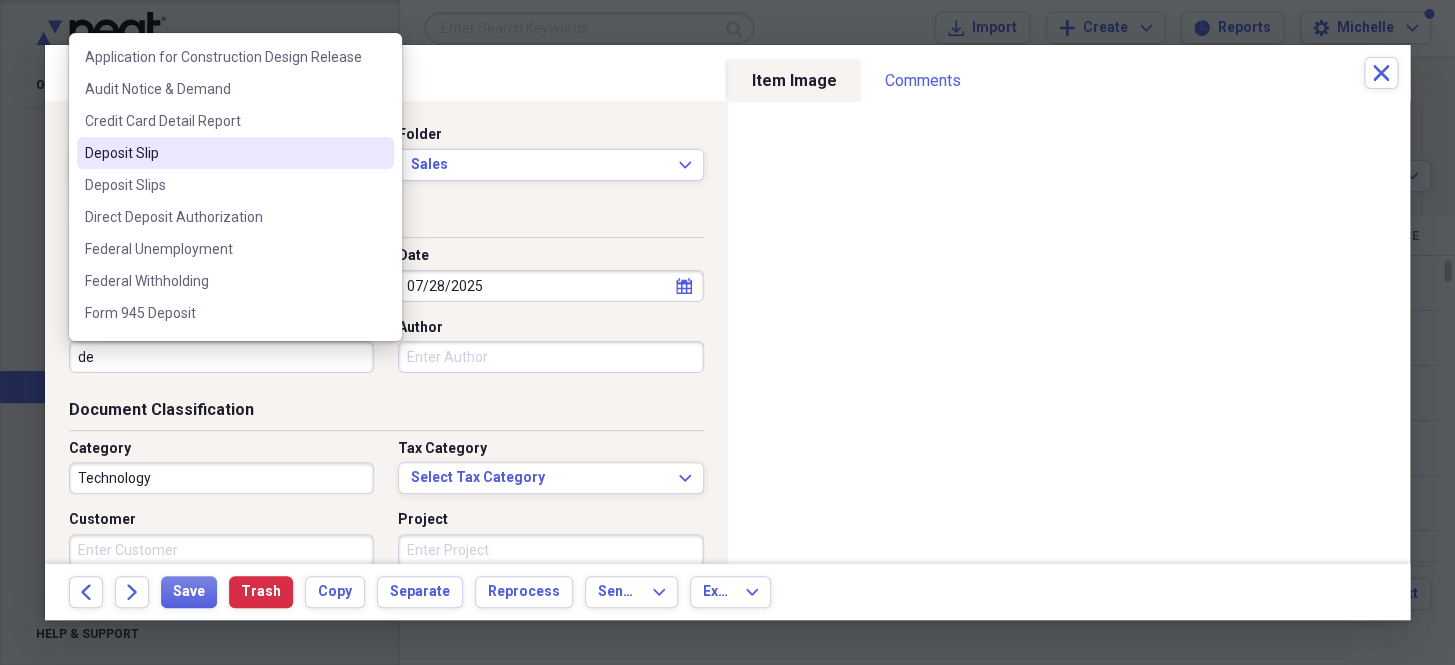 click on "Deposit Slip" at bounding box center (223, 153) 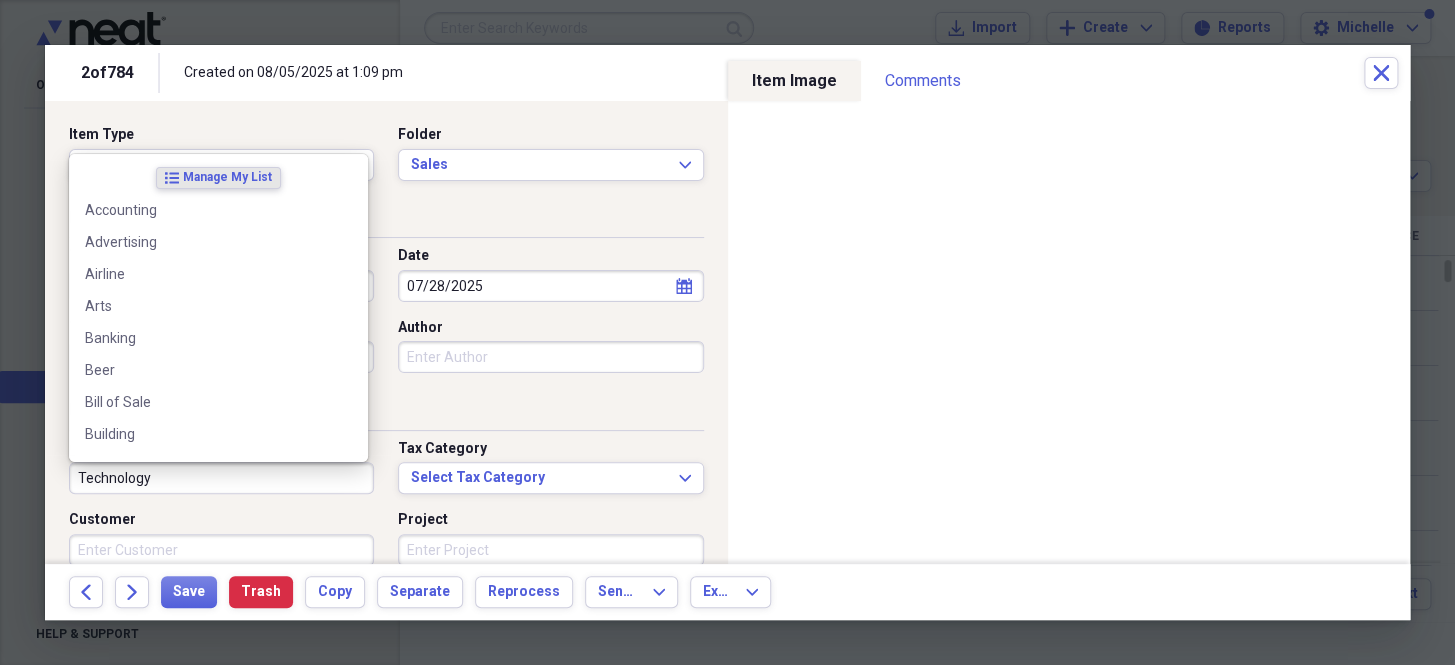 click on "Technology" at bounding box center (221, 478) 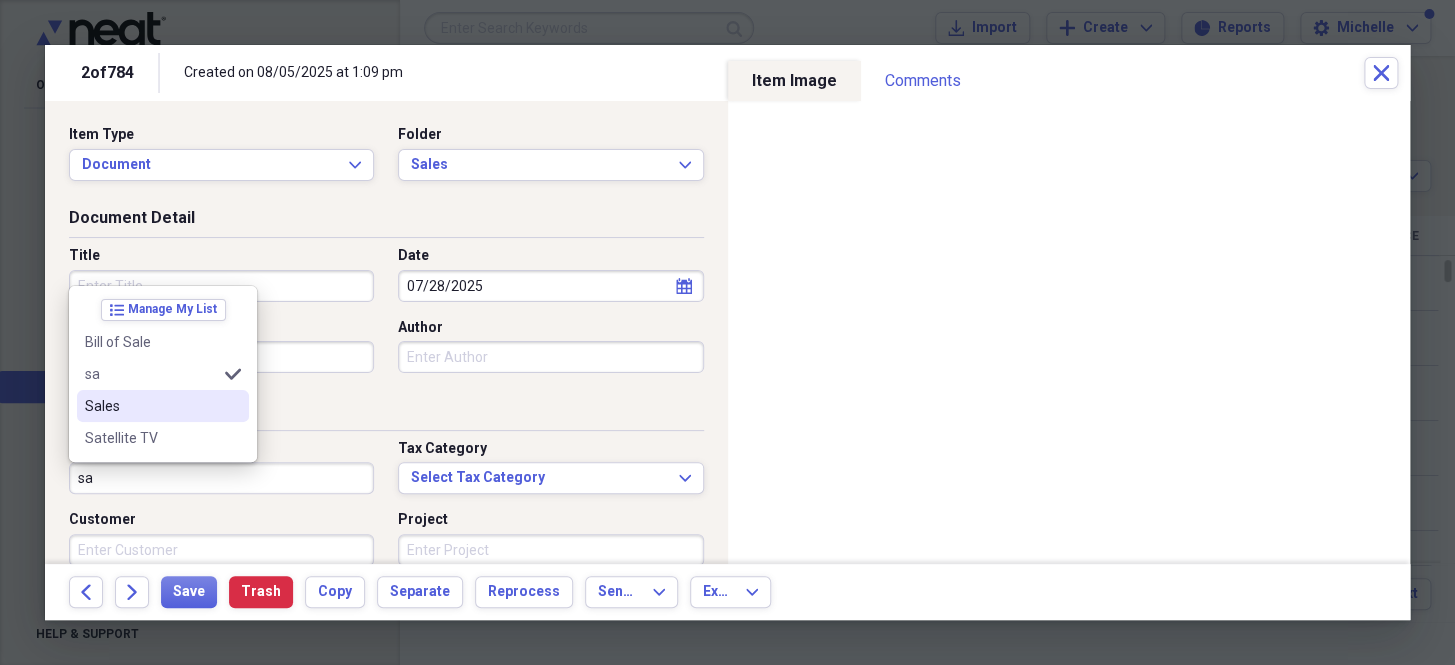 click on "Sales" at bounding box center (151, 406) 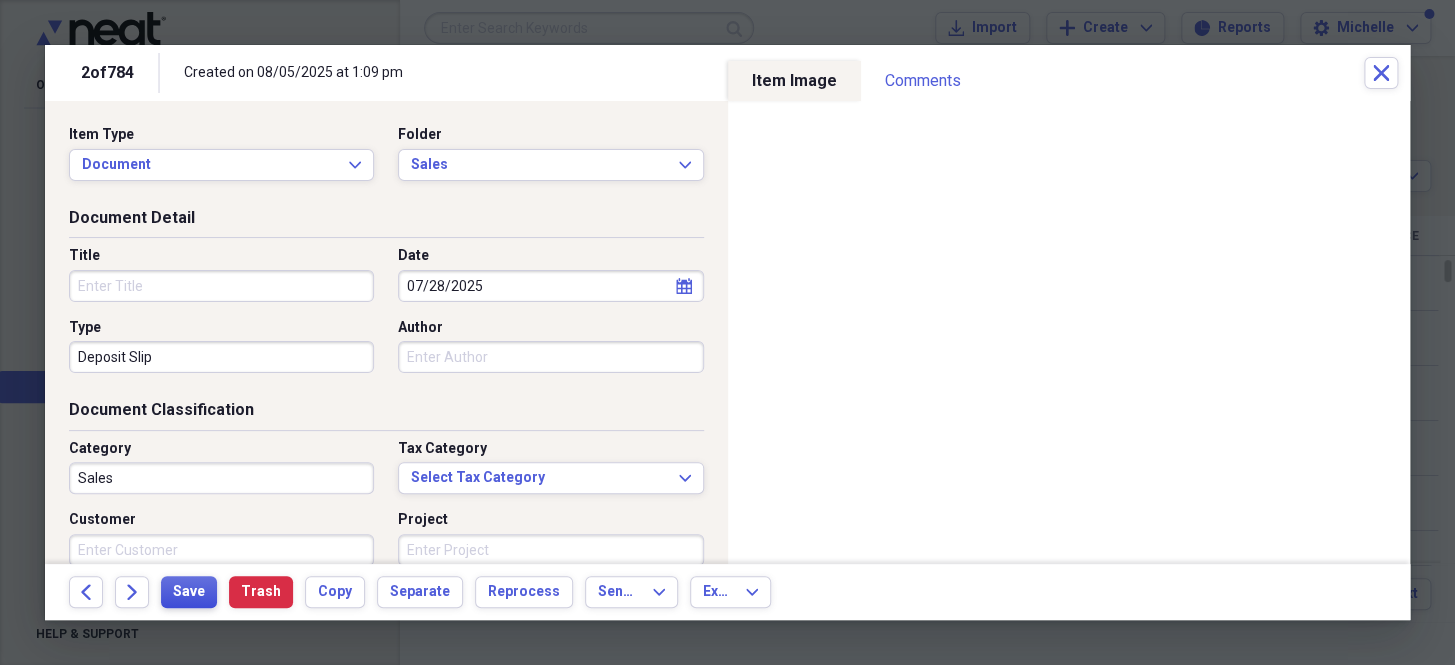 click on "Save" at bounding box center (189, 592) 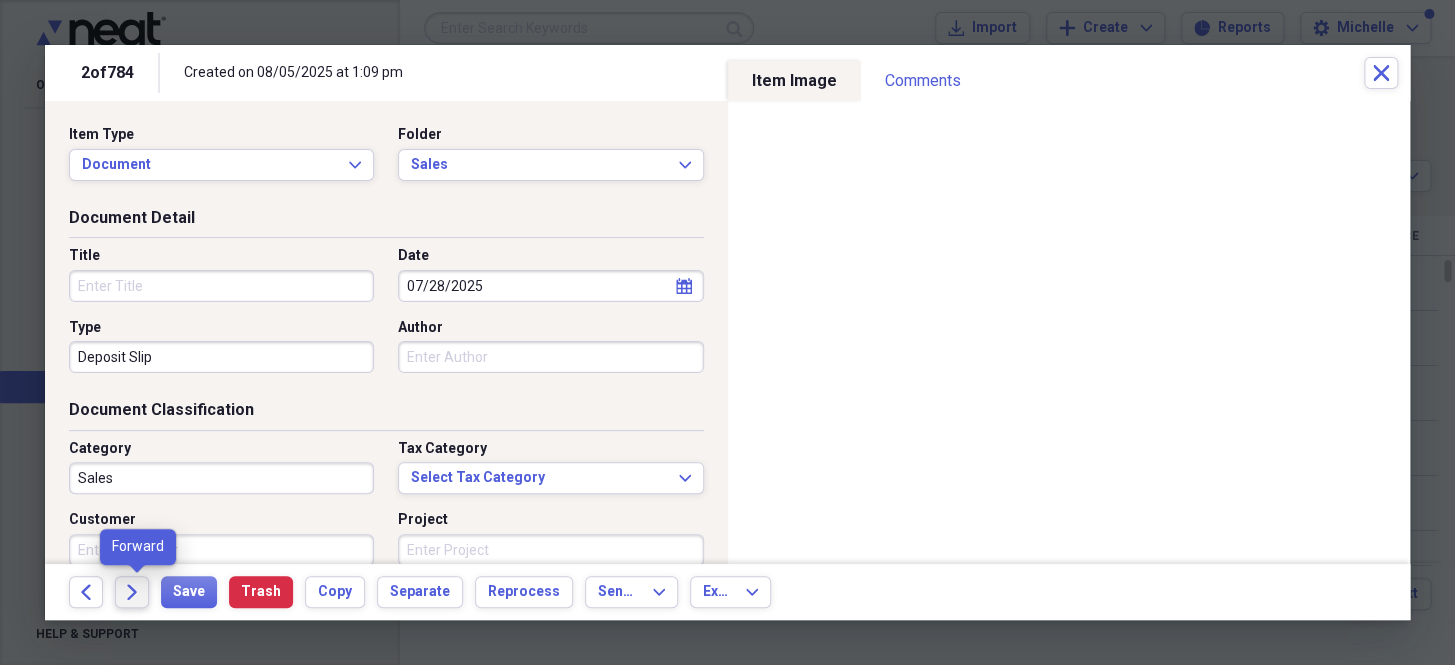 click on "Forward" 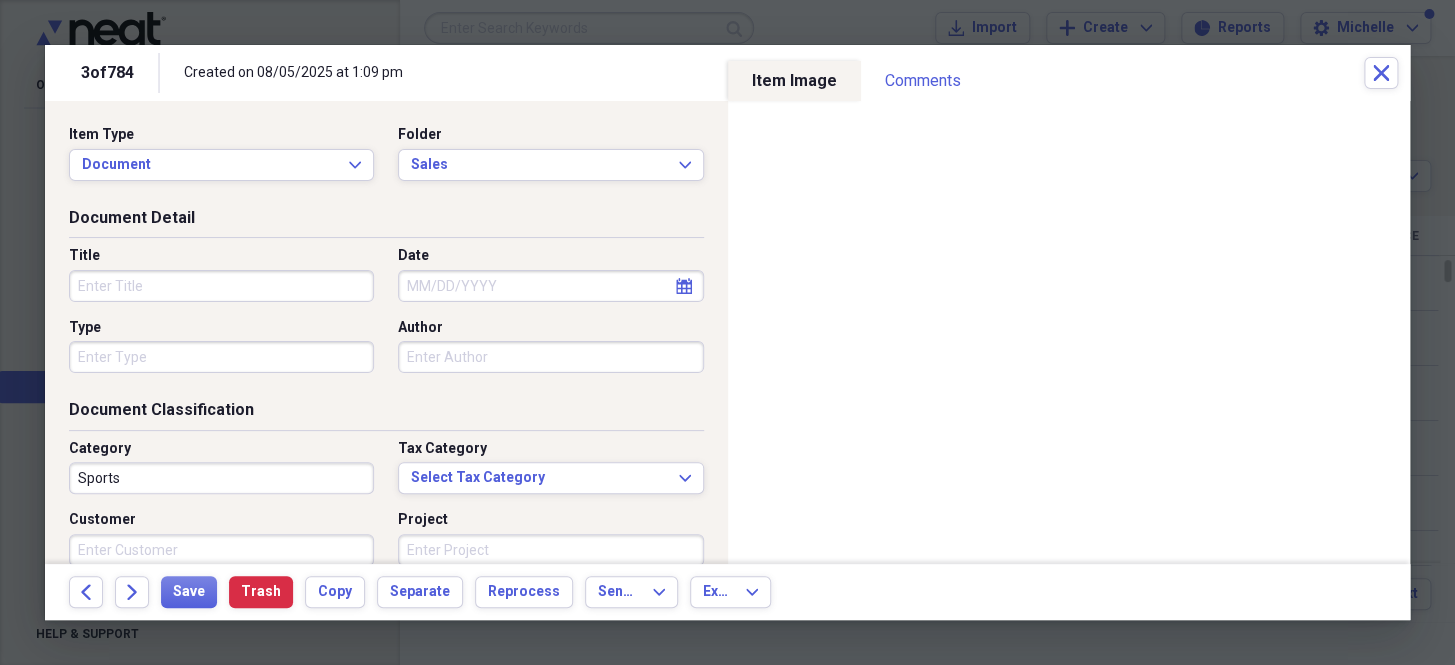 click on "Date" at bounding box center (550, 286) 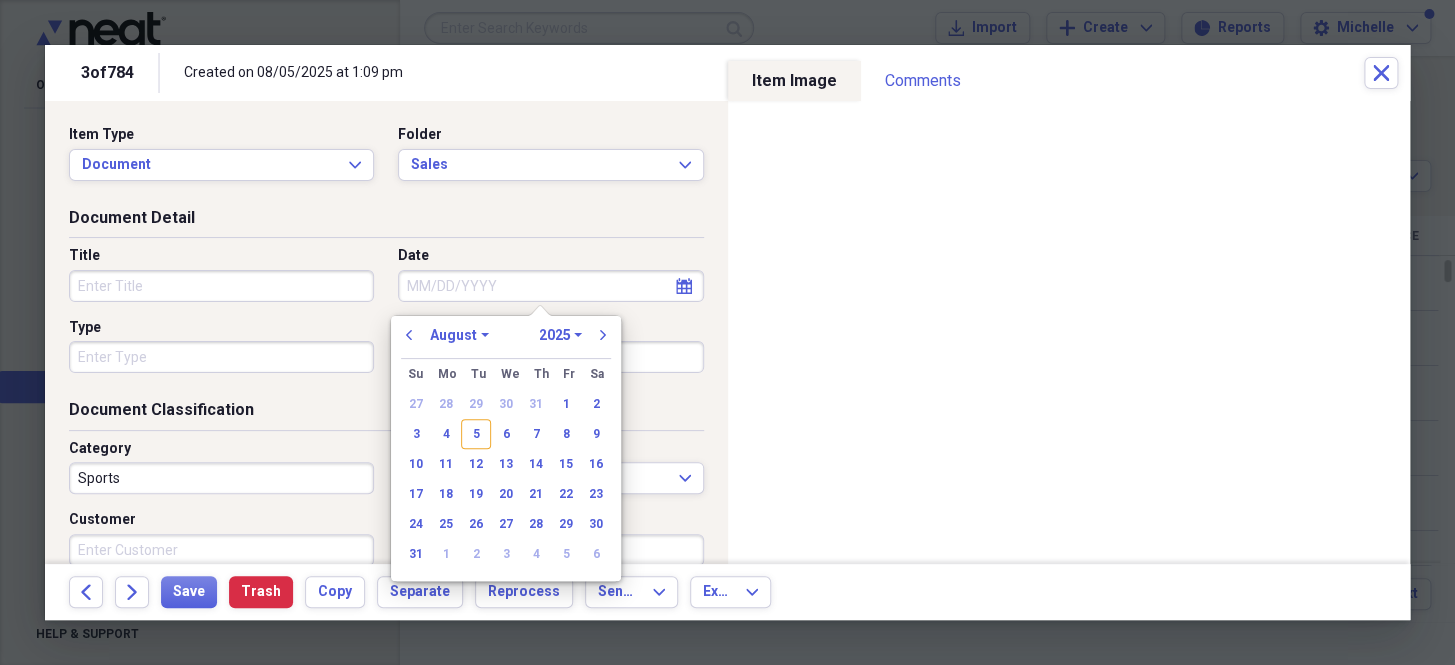 paste on "7/24/25" 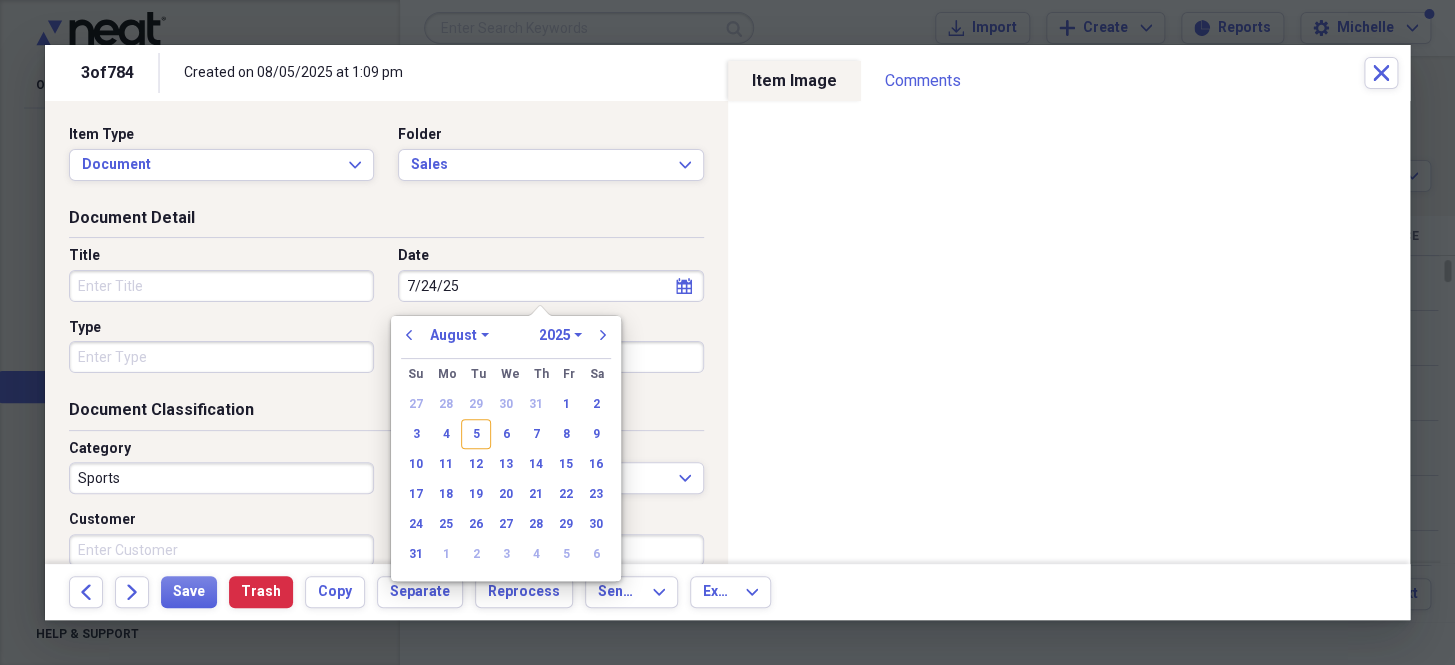 select on "6" 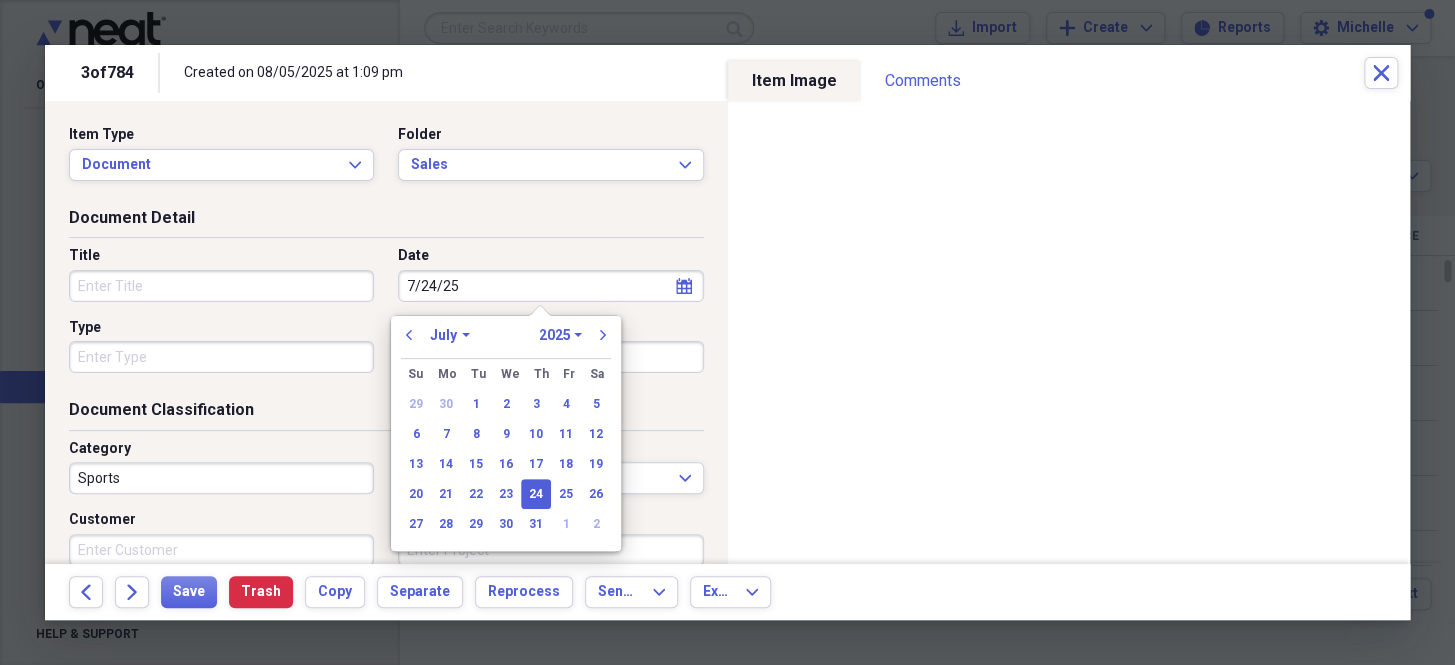 type on "07/24/2025" 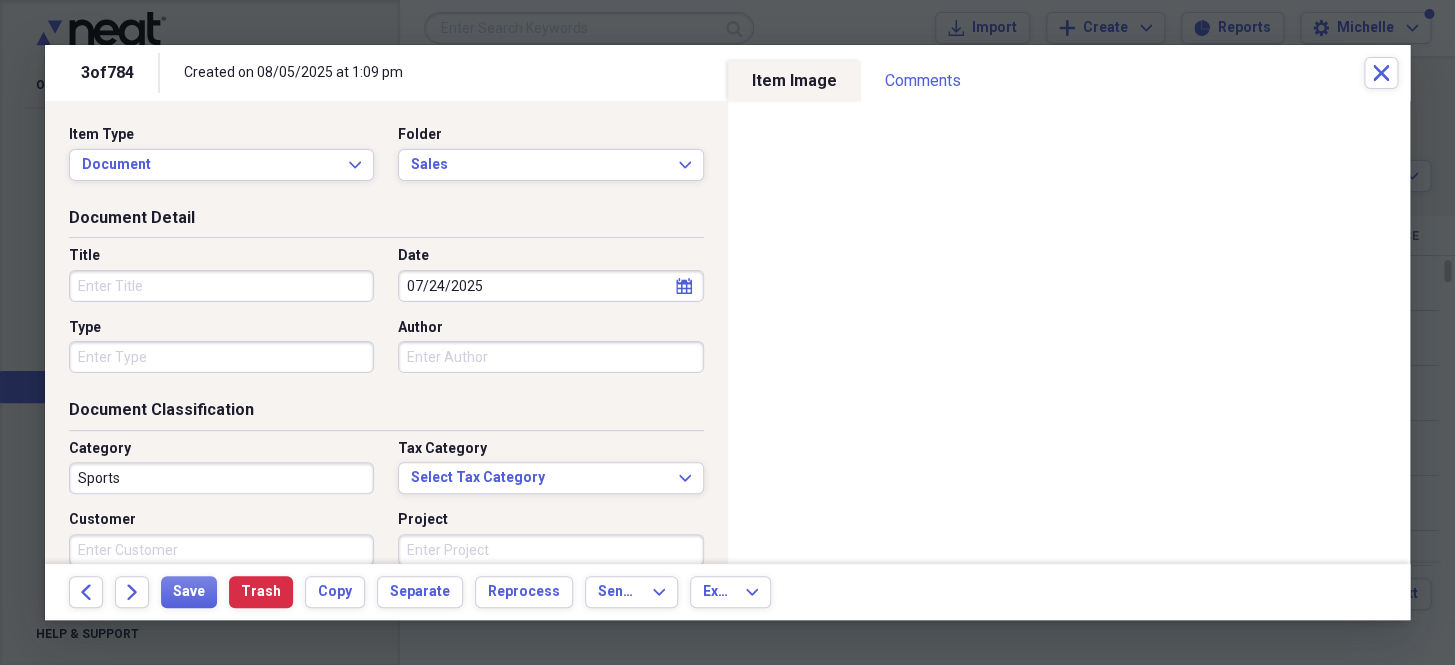 click on "Type" at bounding box center (227, 346) 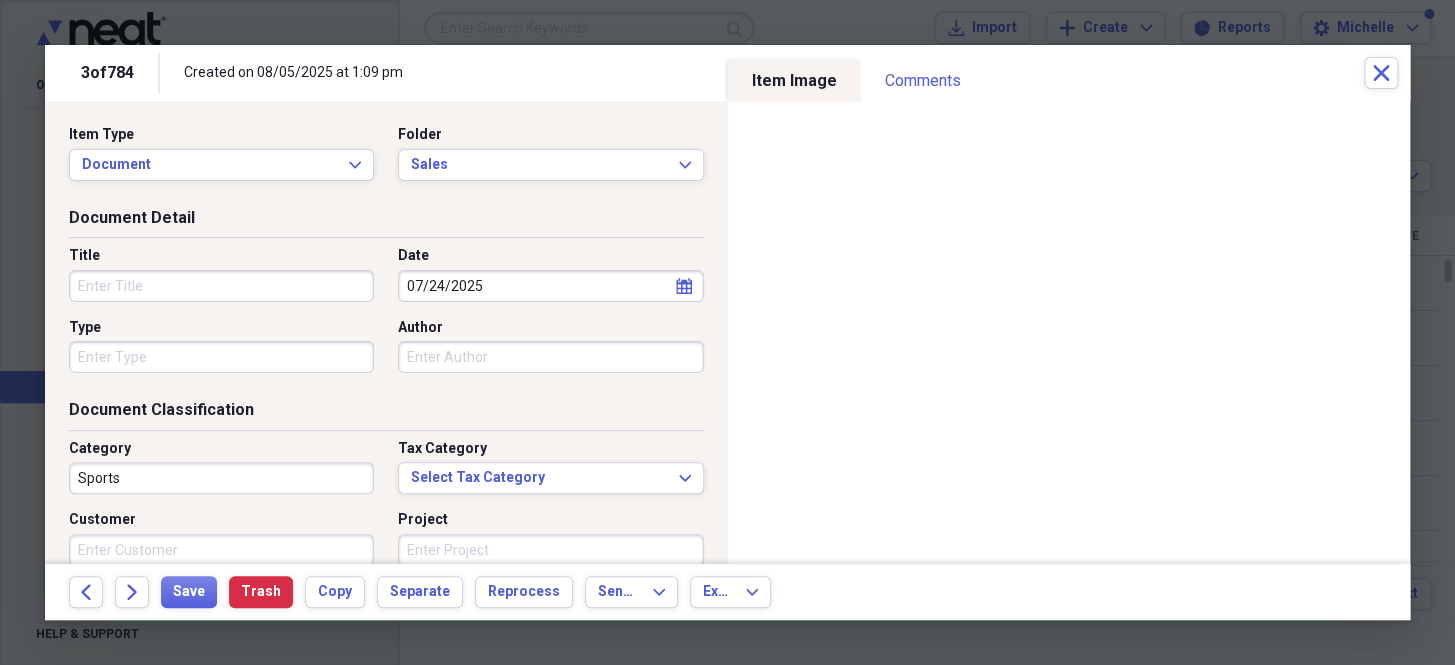 click on "Type" at bounding box center (221, 357) 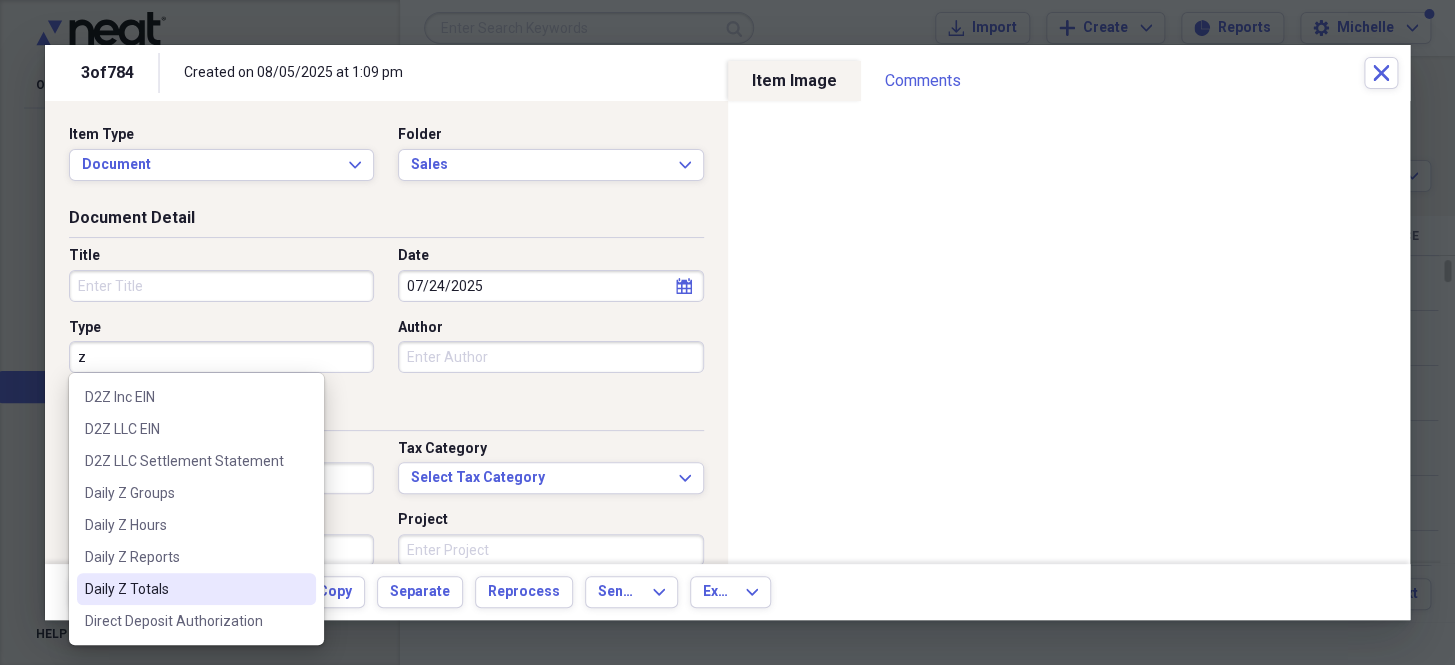 click on "Daily Z Totals" at bounding box center (184, 589) 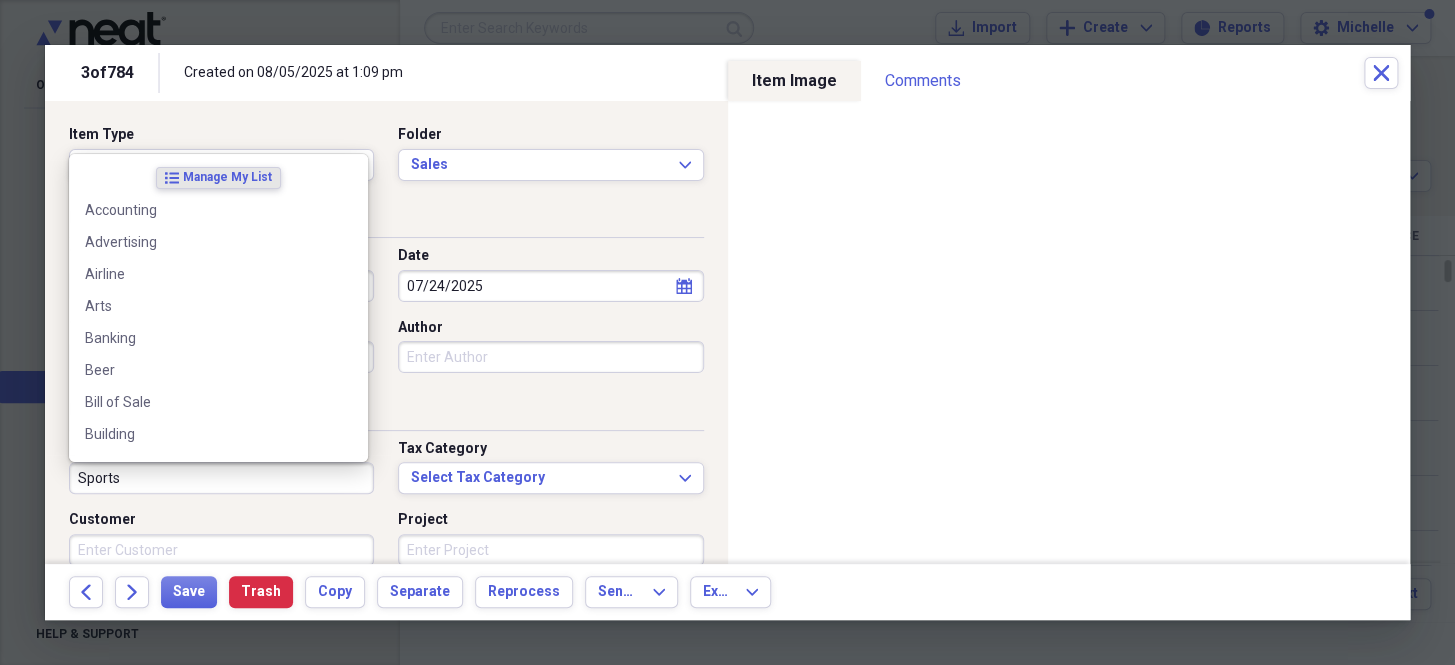 click on "Sports" at bounding box center (221, 478) 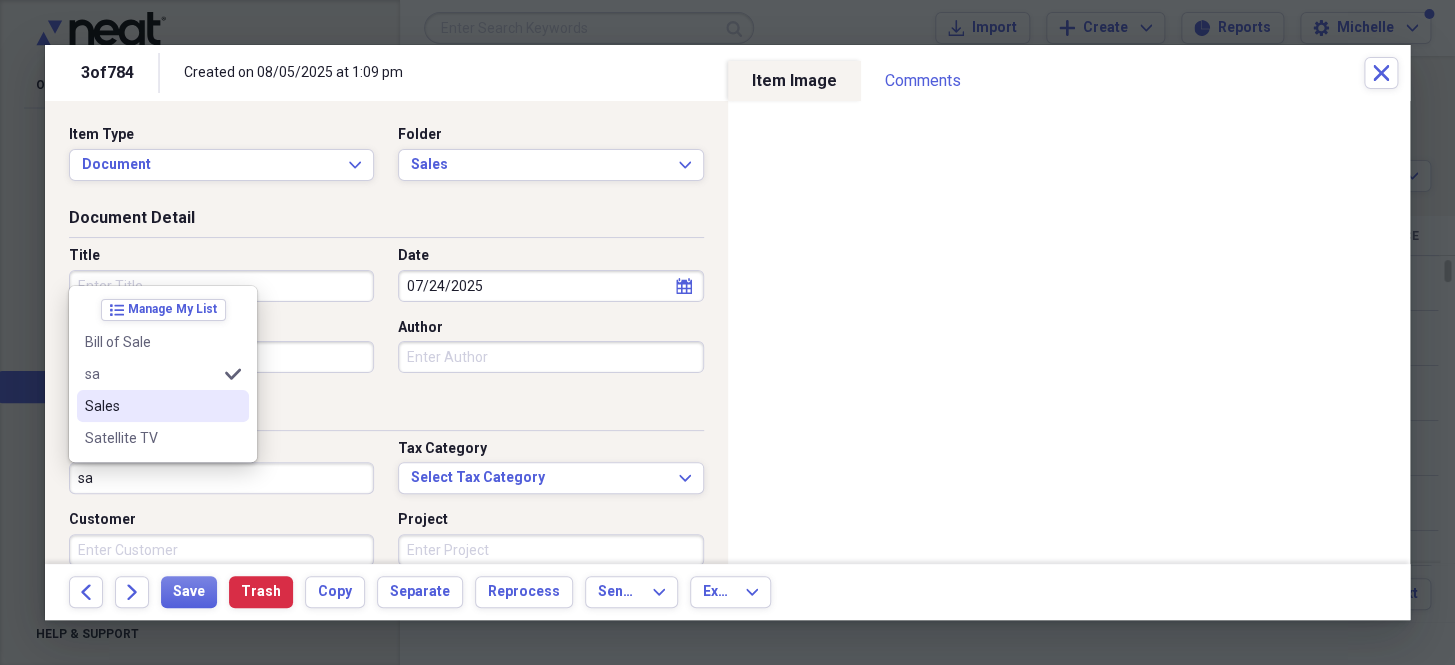 click on "Sales" at bounding box center [151, 406] 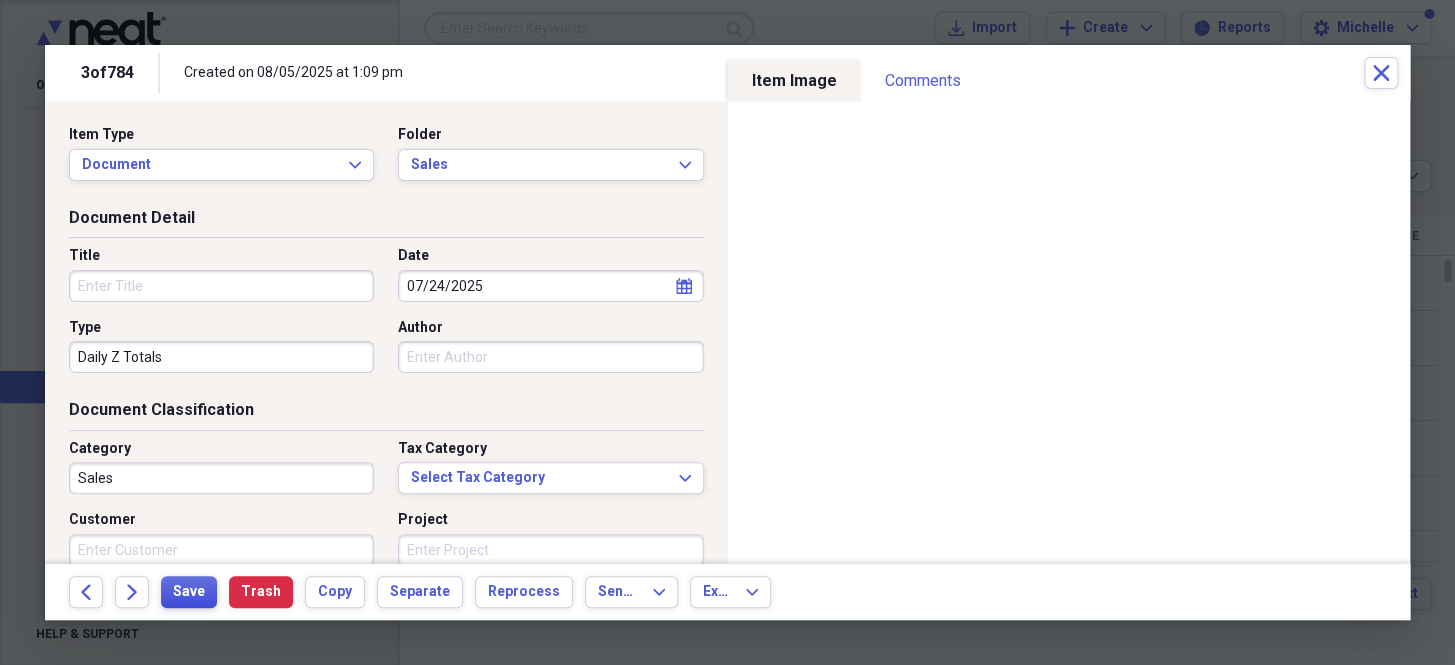 click on "Save" at bounding box center (189, 592) 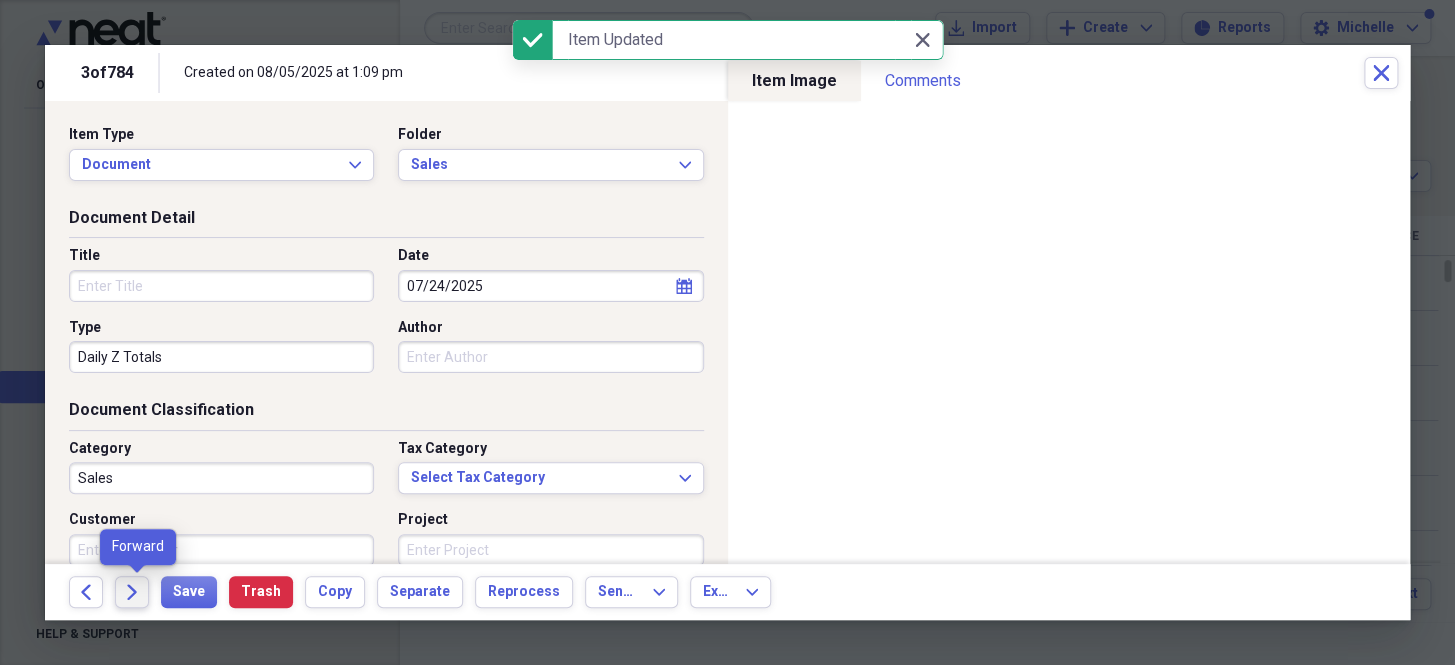 click on "Forward" at bounding box center (132, 592) 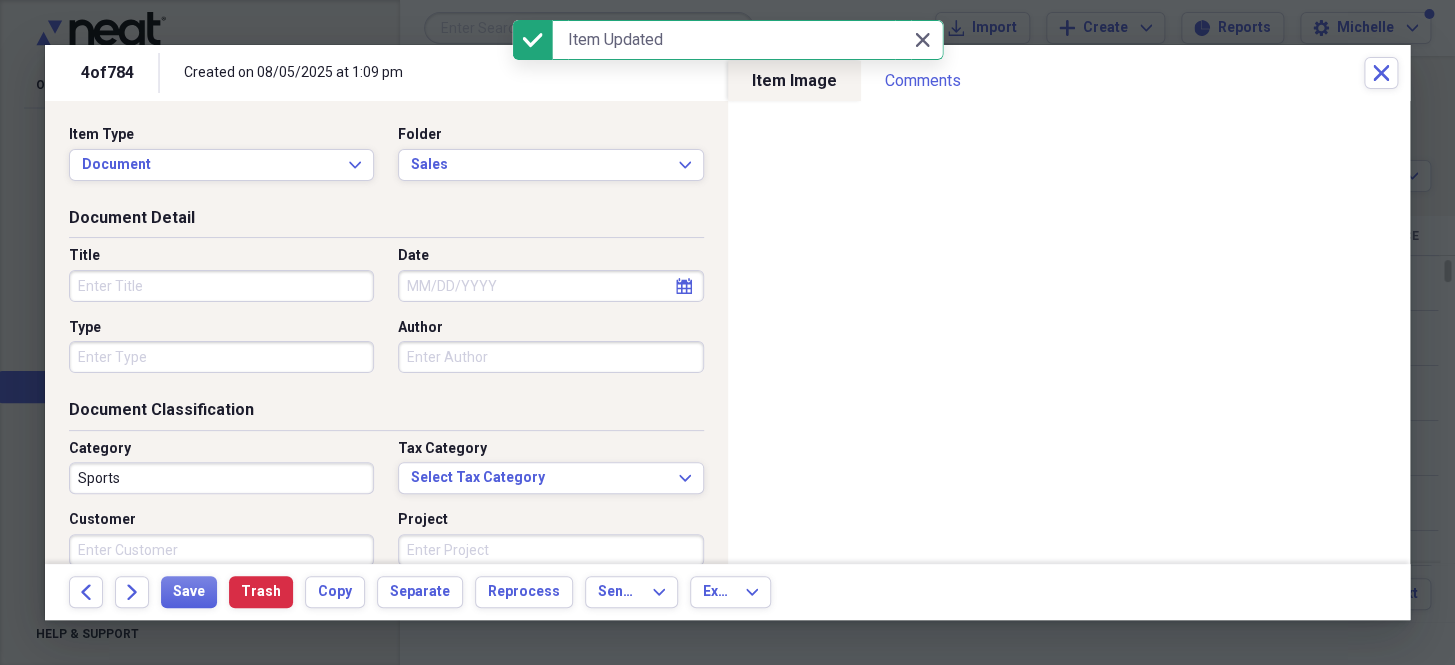 click on "Date" at bounding box center [550, 286] 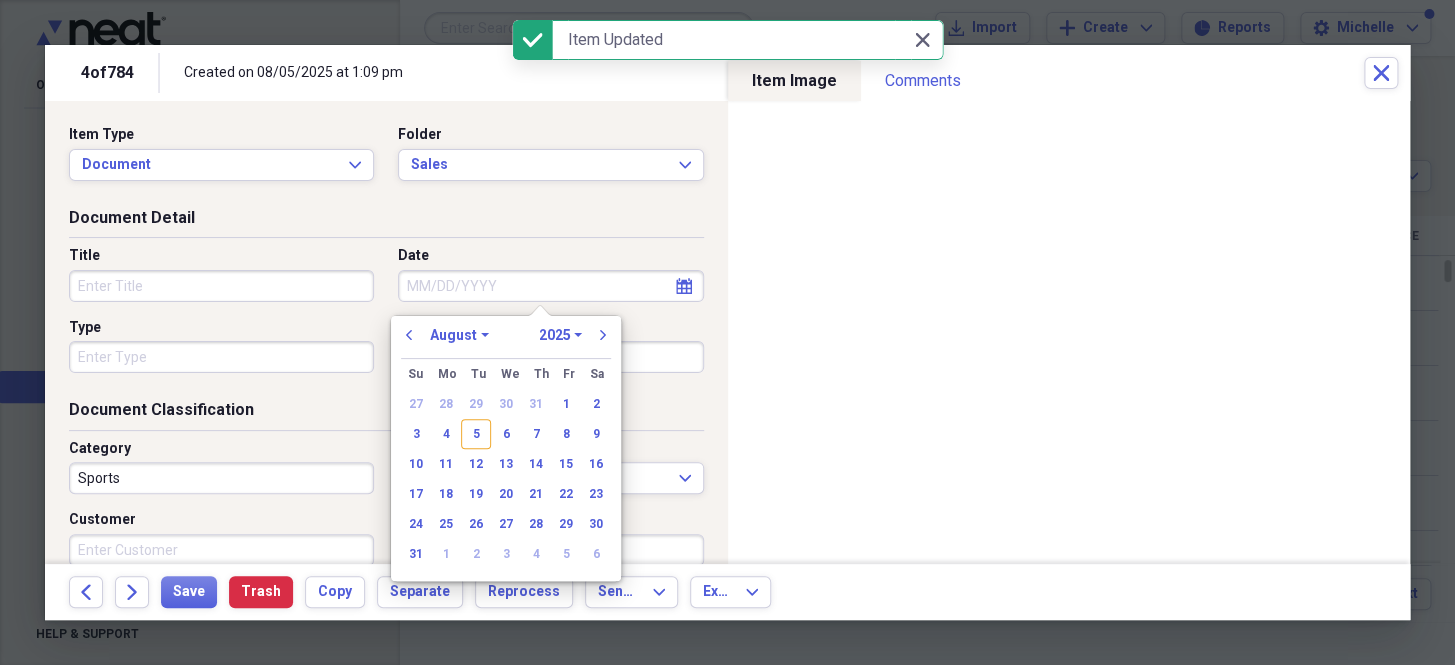 paste on "7/24/25" 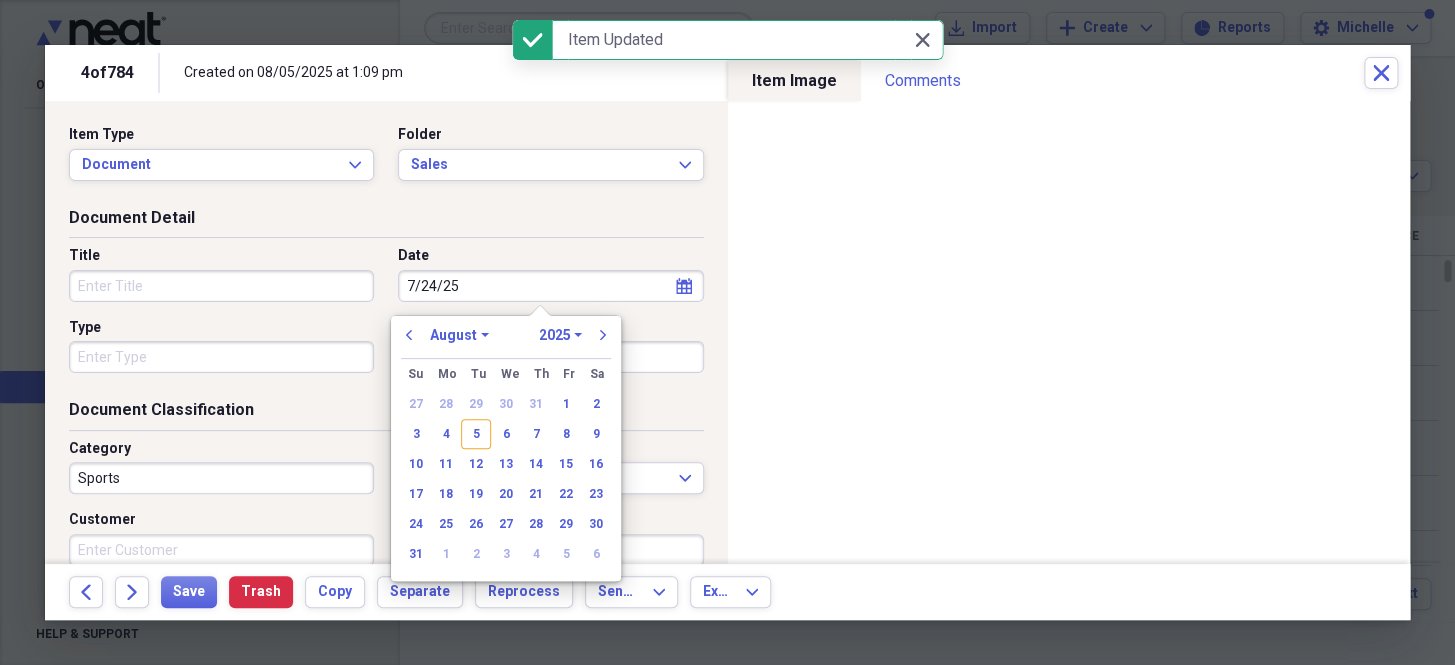 select on "6" 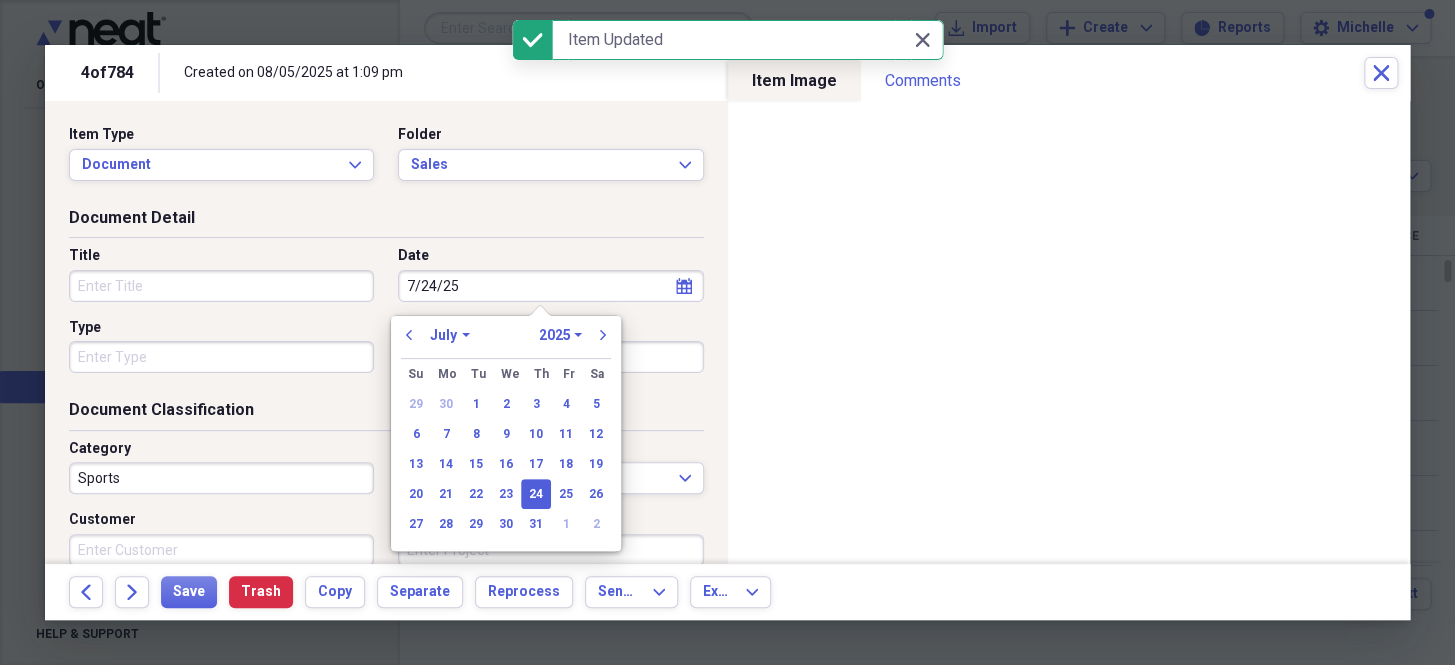 type on "07/24/2025" 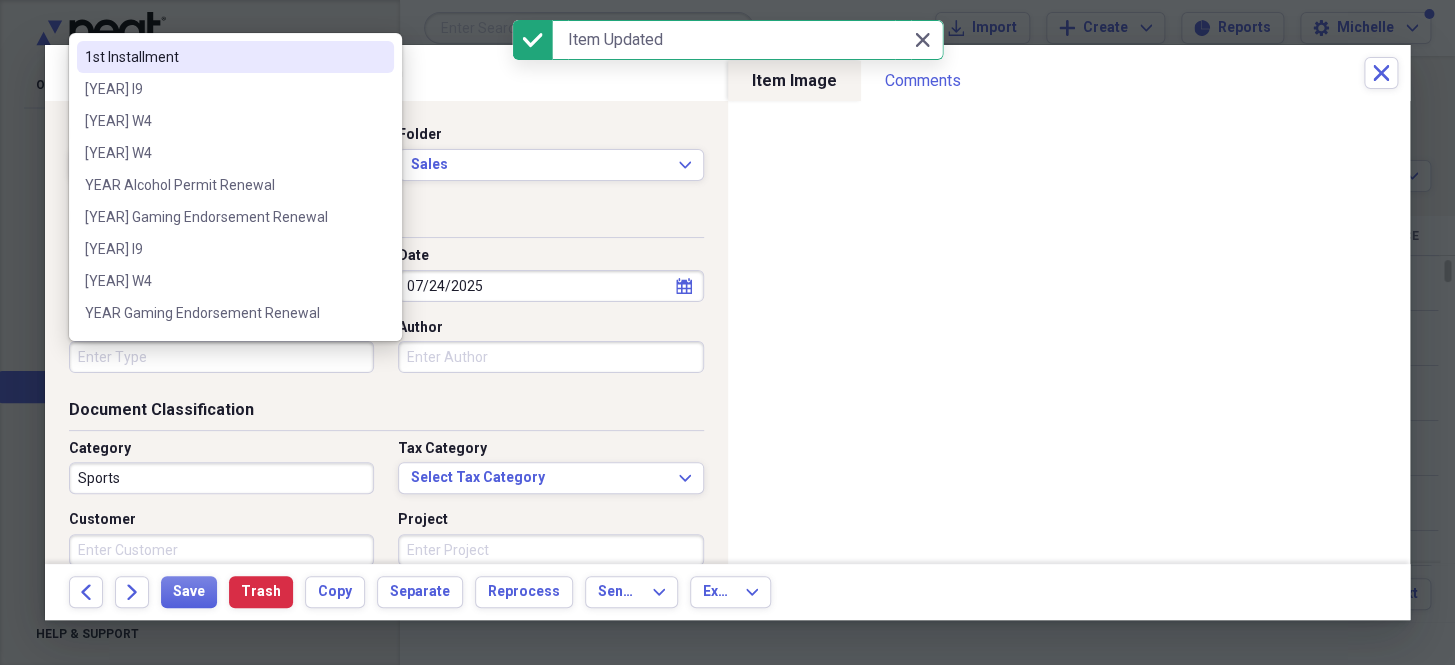 click on "Type" at bounding box center [221, 357] 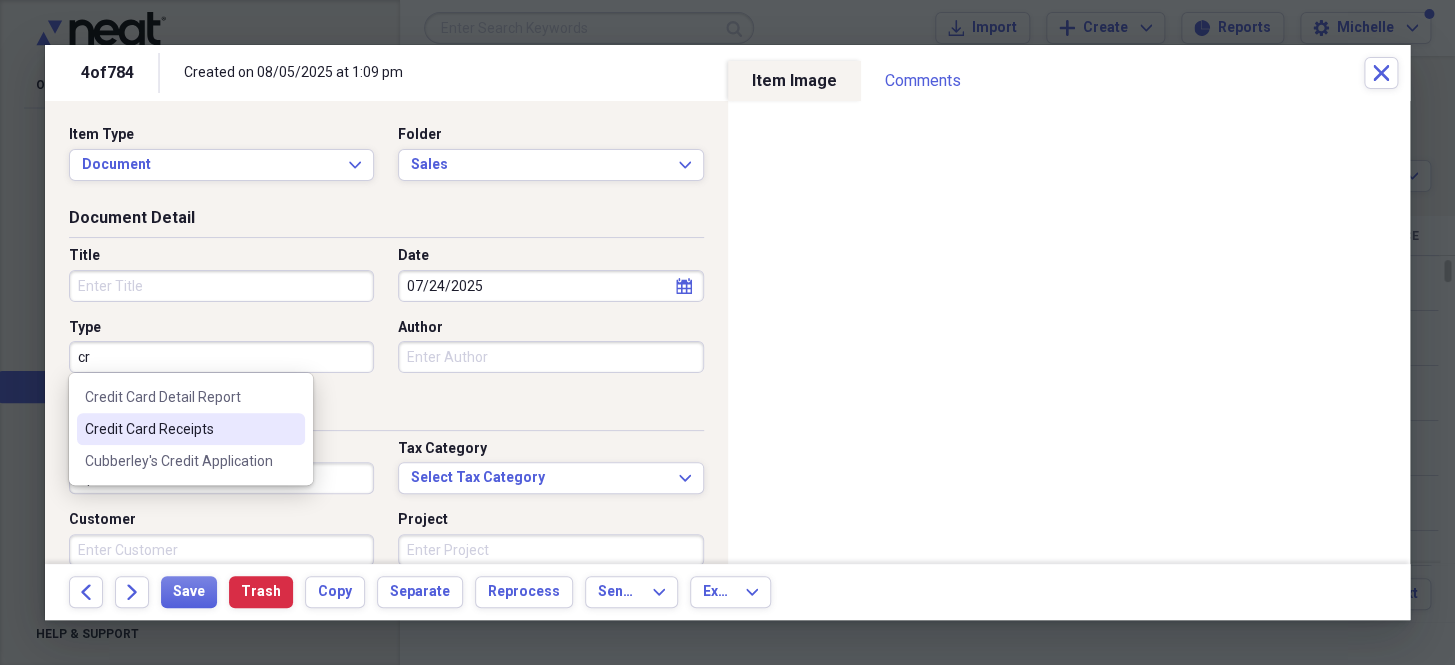 click on "Credit Card Receipts" at bounding box center [179, 429] 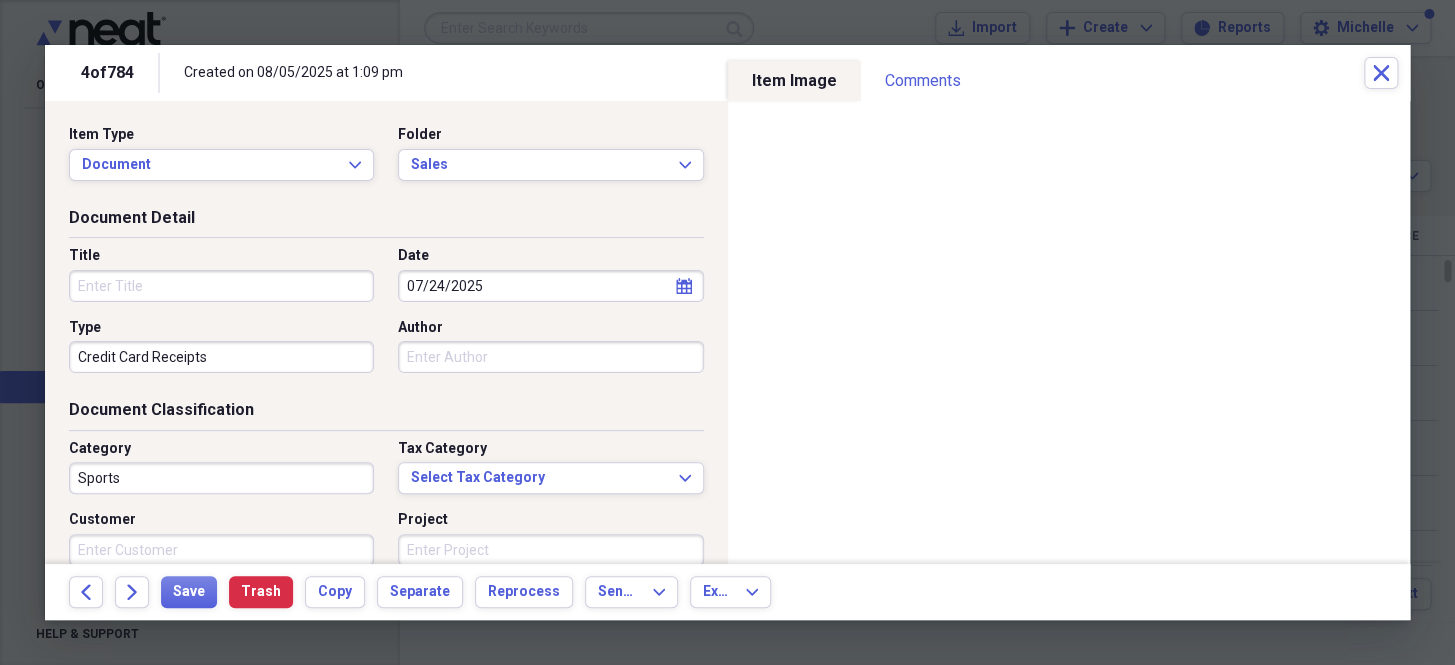 click on "Sports" at bounding box center (221, 478) 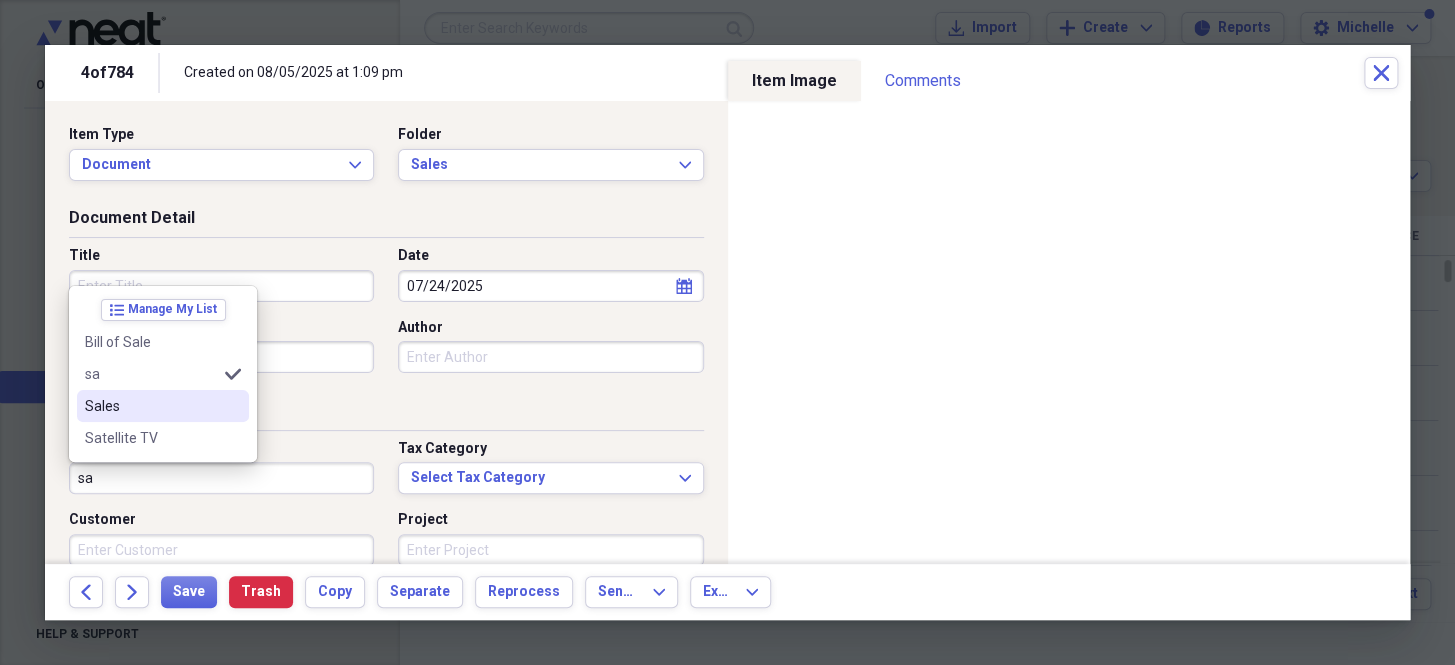 click on "Sales" at bounding box center (151, 406) 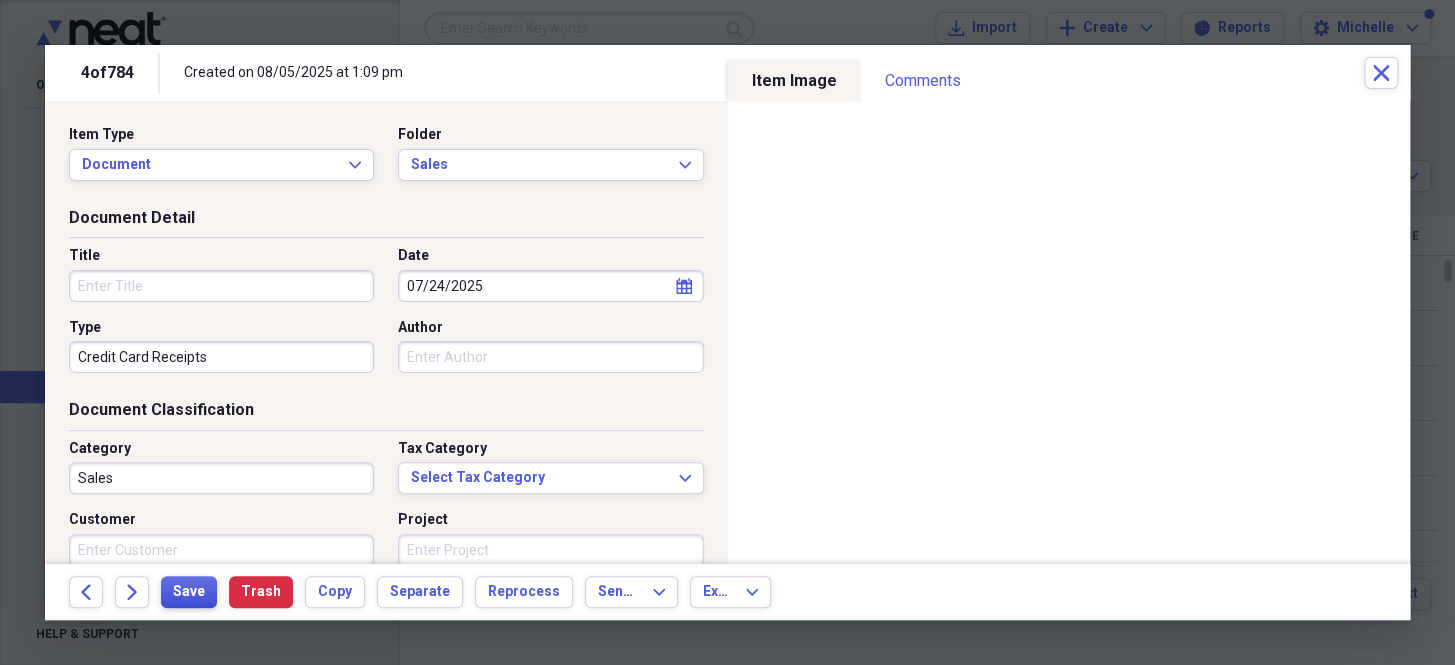 click on "Save" at bounding box center (189, 592) 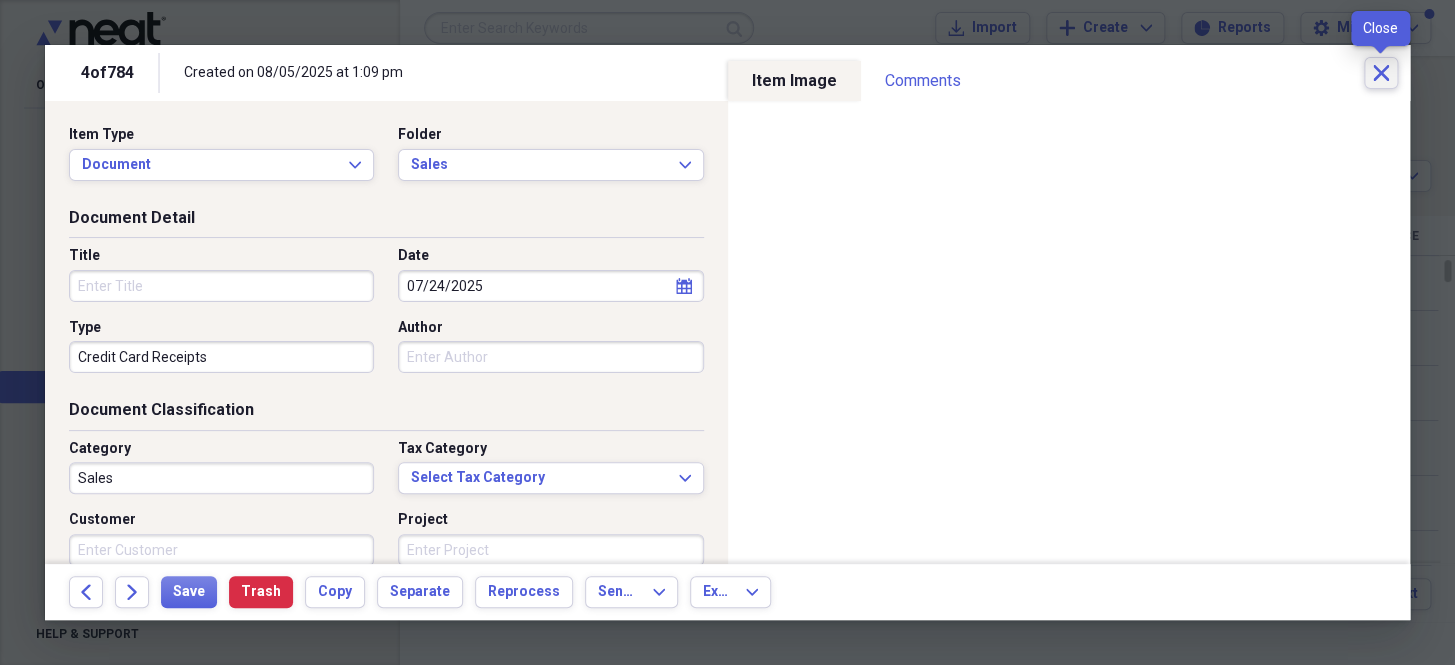 click 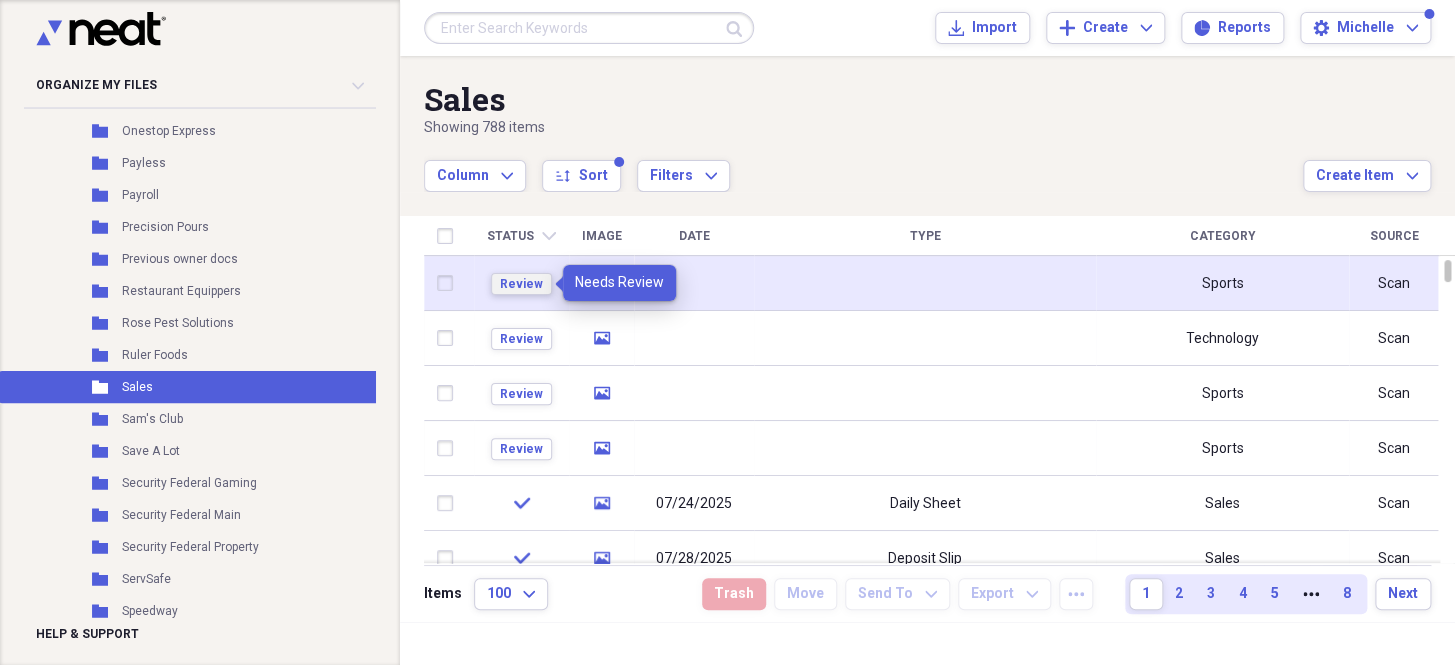 click on "Review" at bounding box center [521, 284] 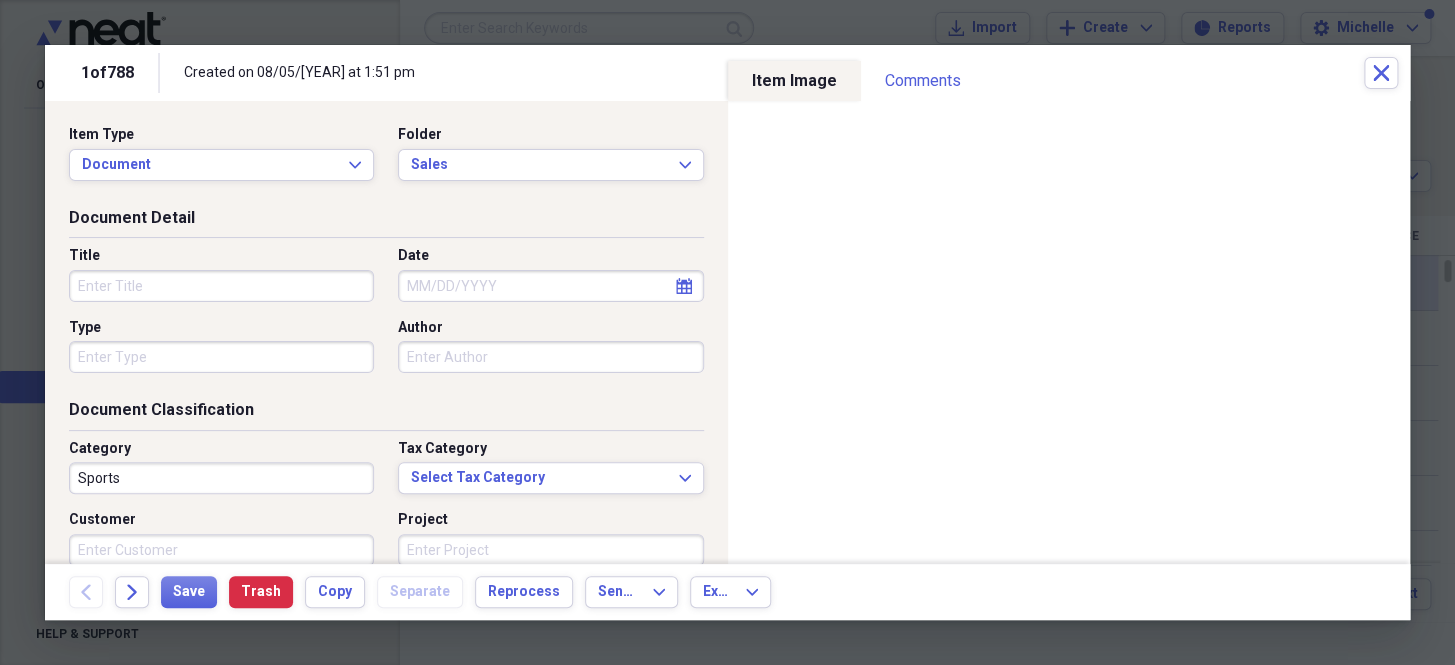 click on "Date" at bounding box center (550, 286) 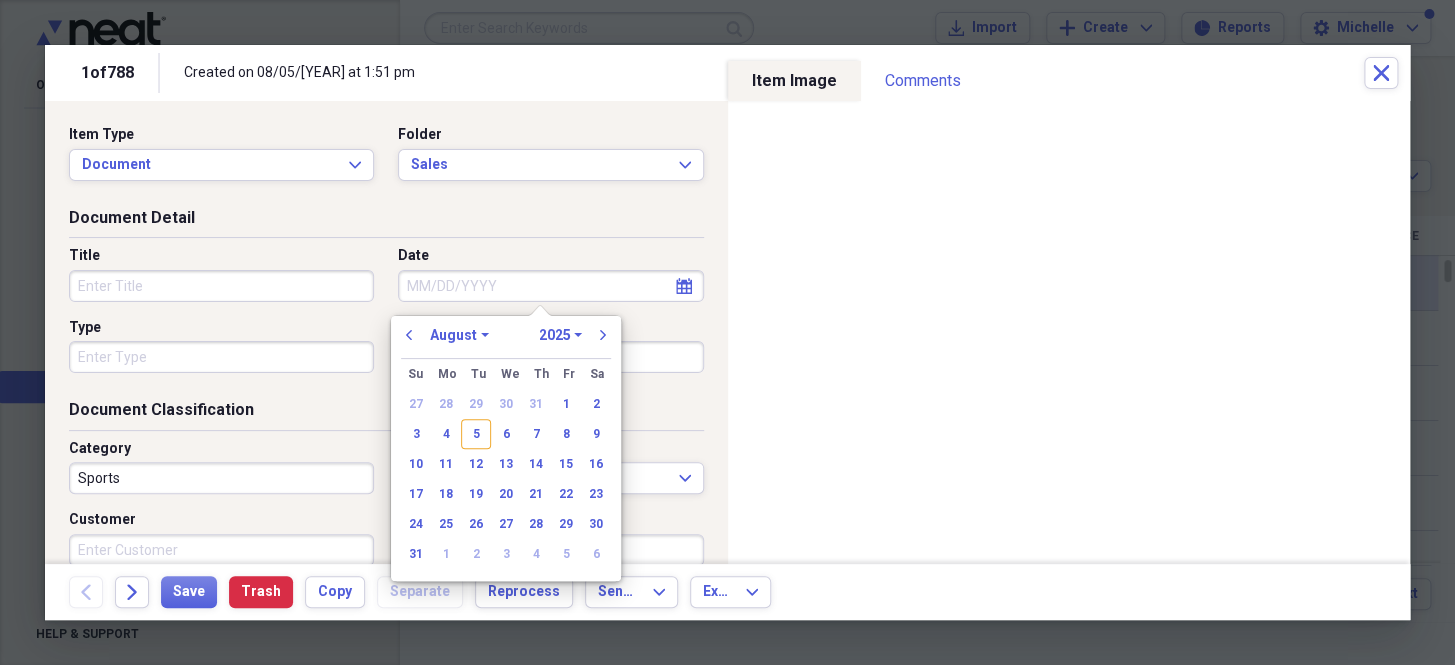 paste on "7/24/25" 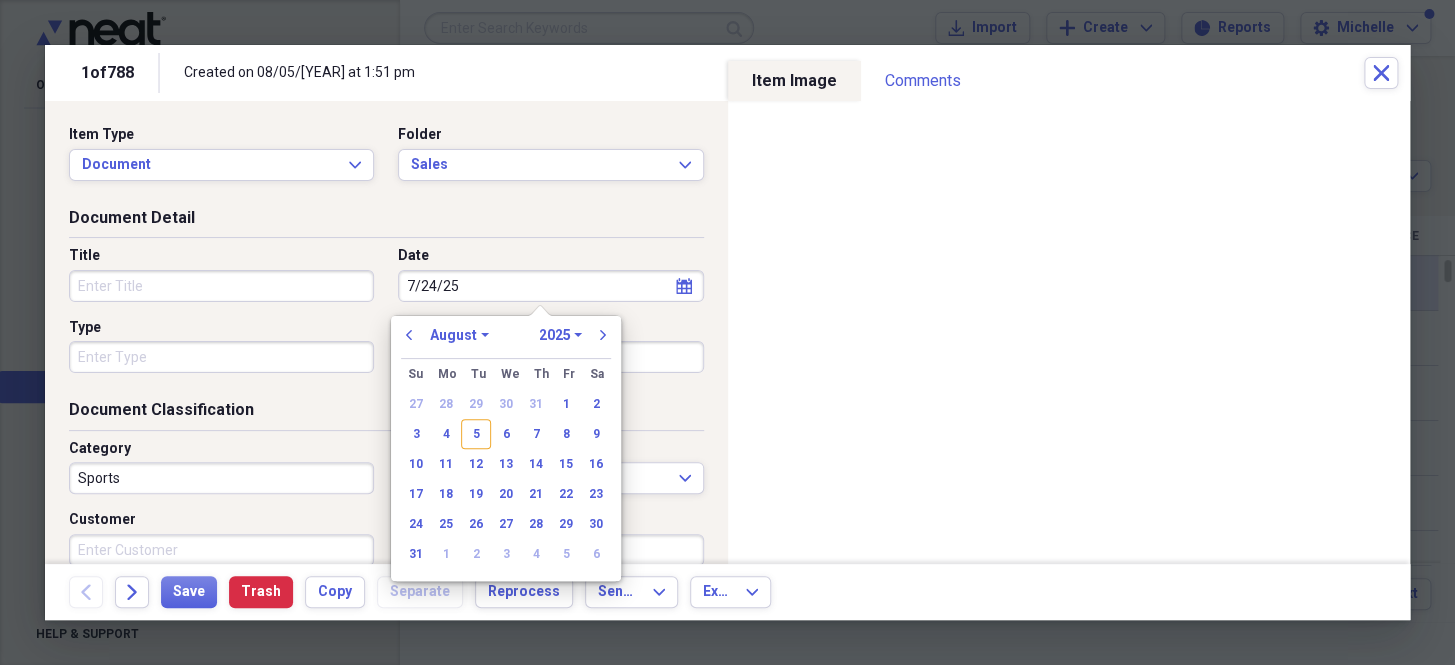 select on "6" 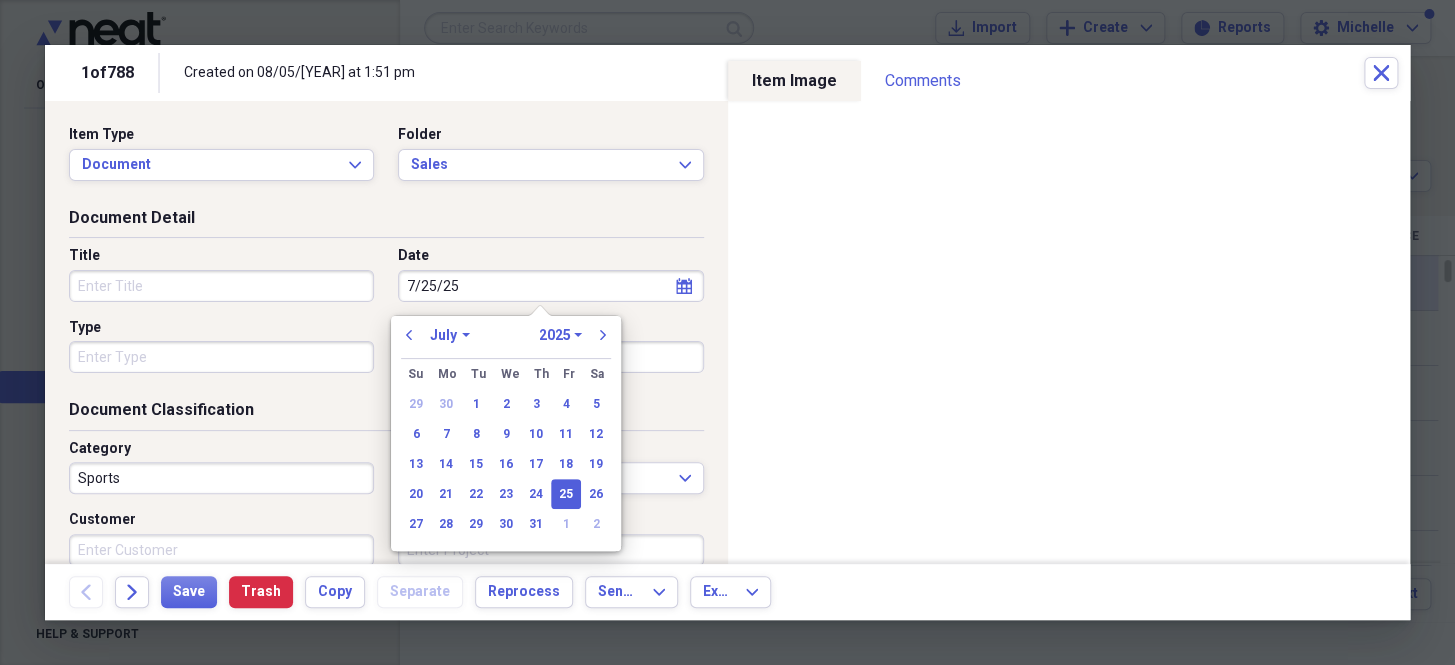 drag, startPoint x: 464, startPoint y: 285, endPoint x: 280, endPoint y: 320, distance: 187.29922 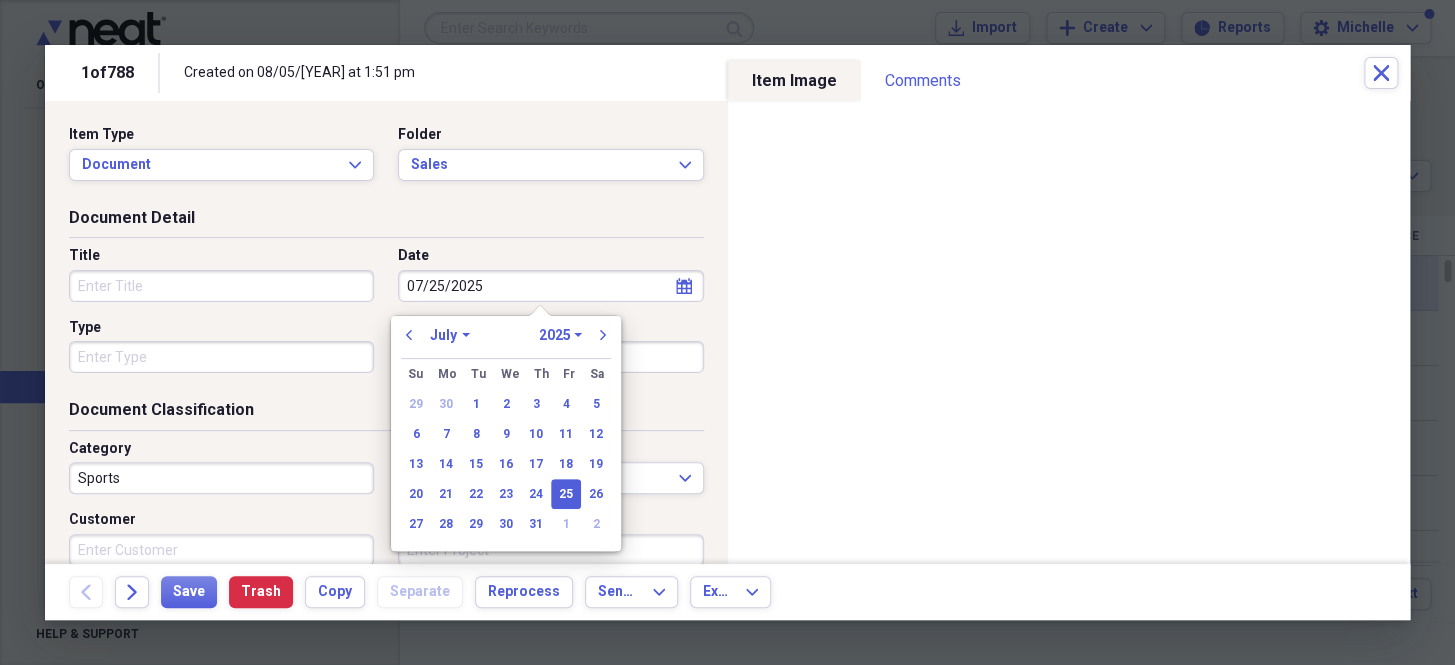 click on "Type" at bounding box center [221, 357] 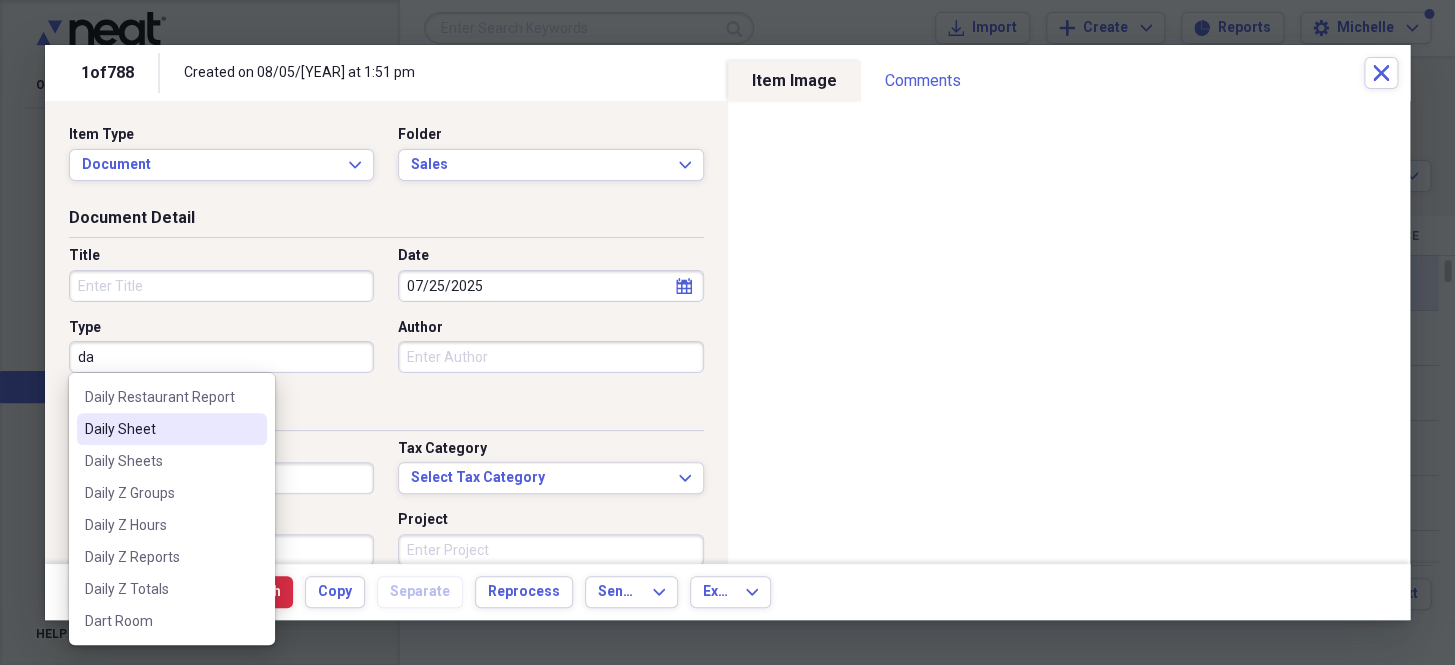 click on "Daily Sheet" at bounding box center (160, 429) 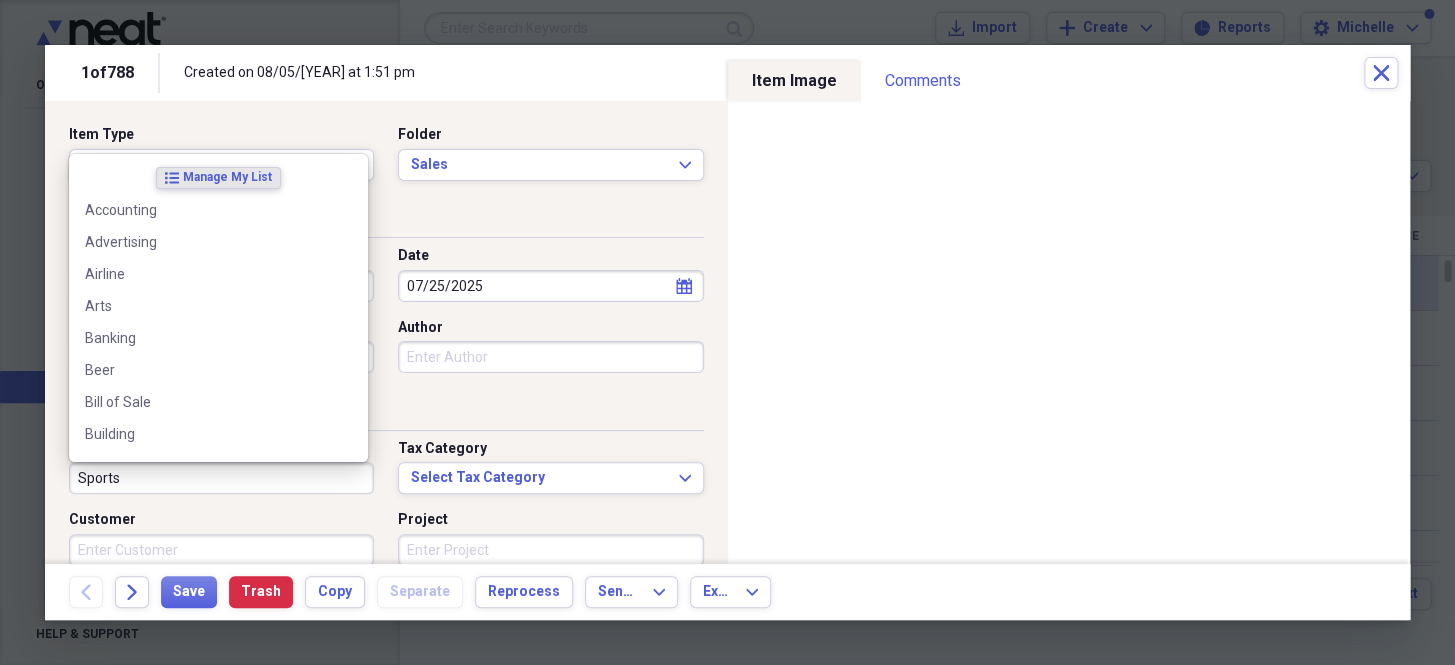 click on "Sports" at bounding box center [221, 478] 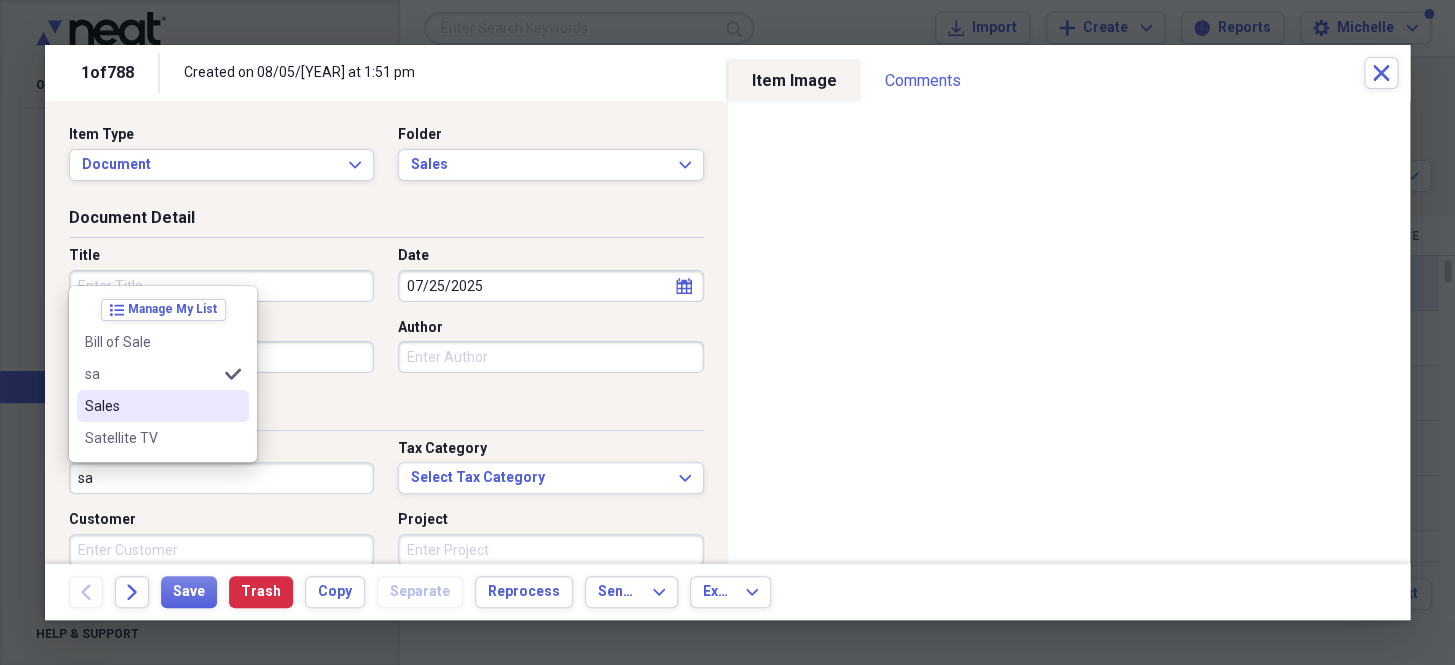 click on "Sales" at bounding box center [151, 406] 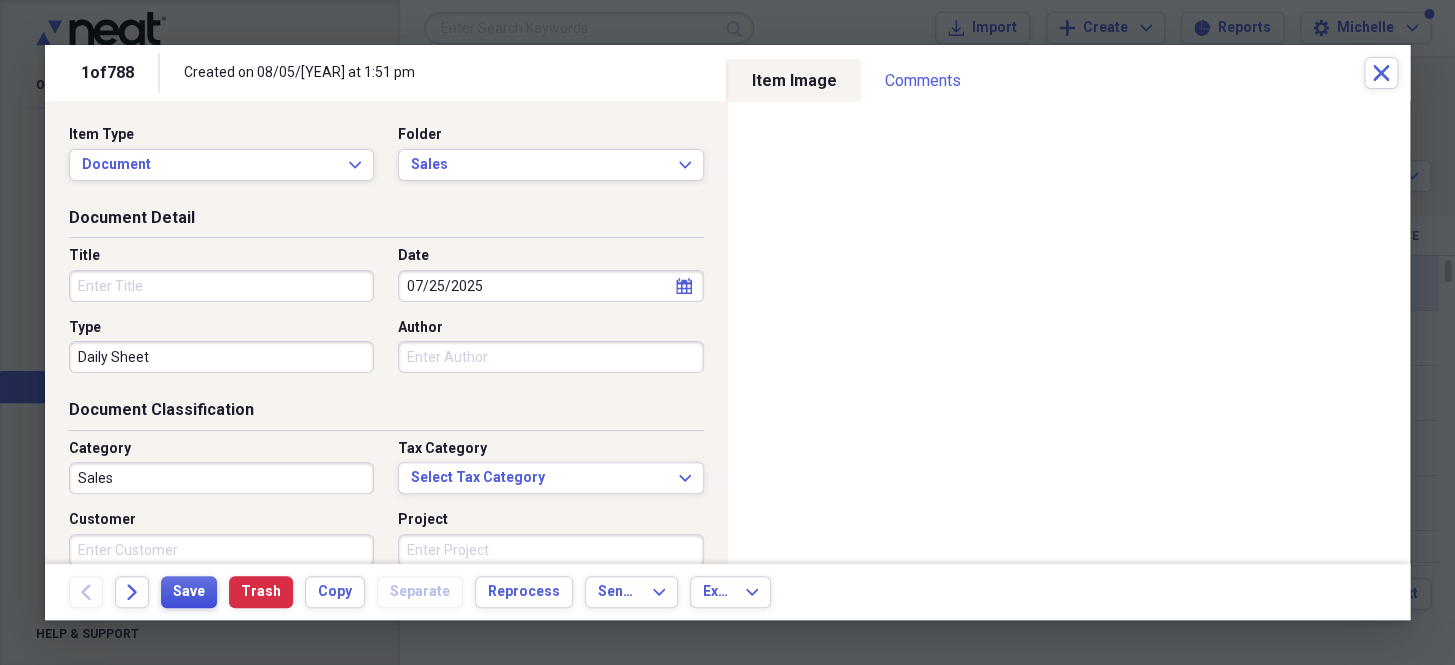 click on "Save" at bounding box center (189, 592) 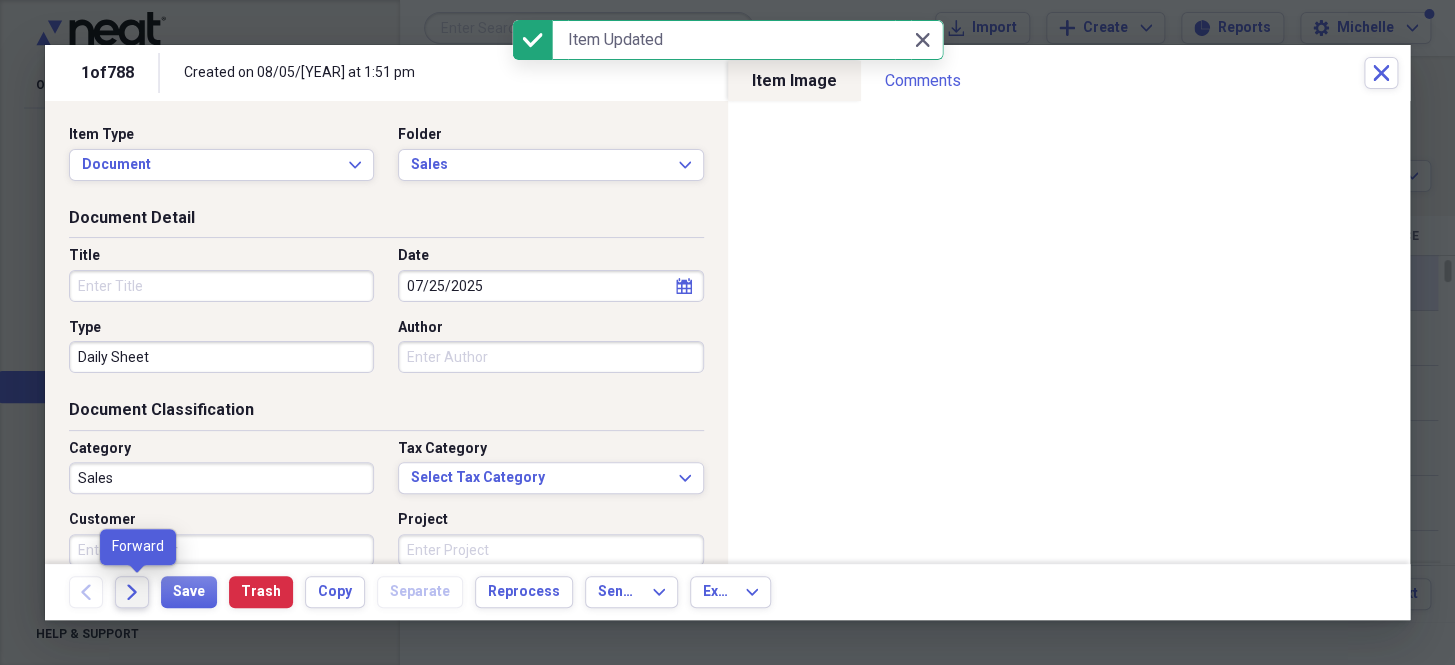 click on "Forward" at bounding box center (132, 592) 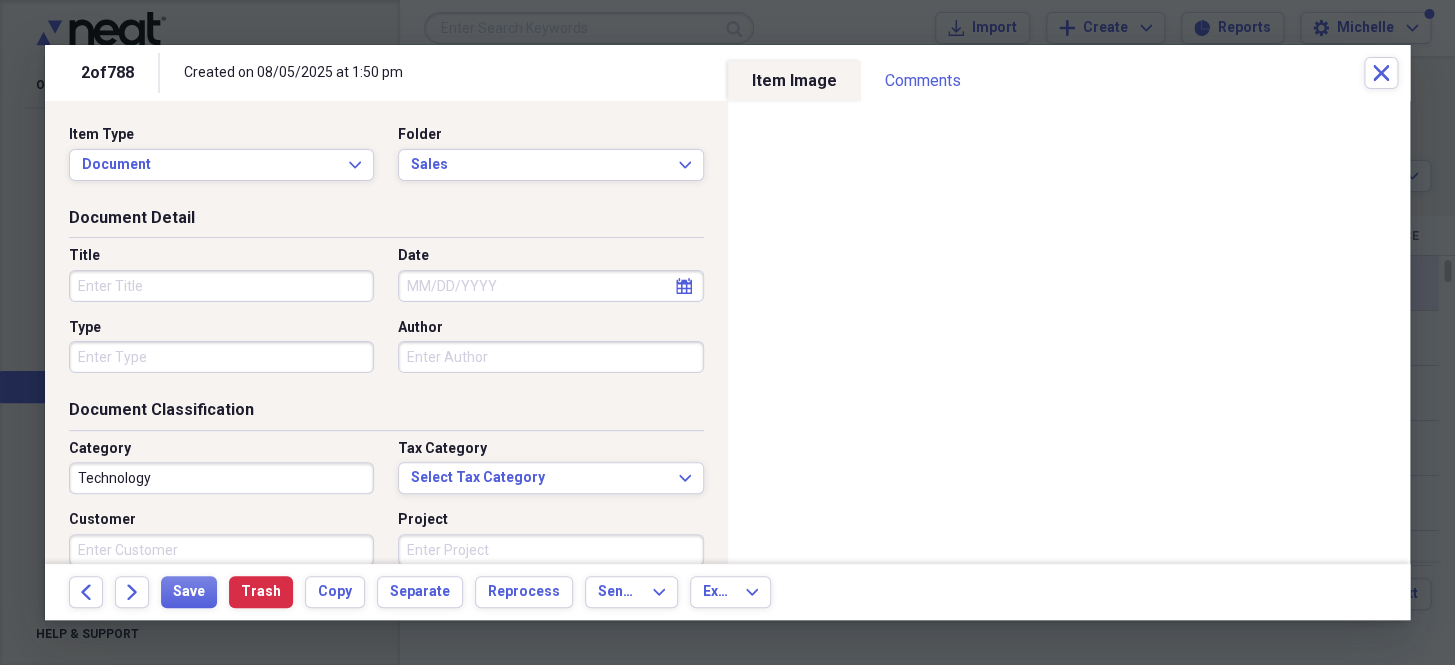 select on "7" 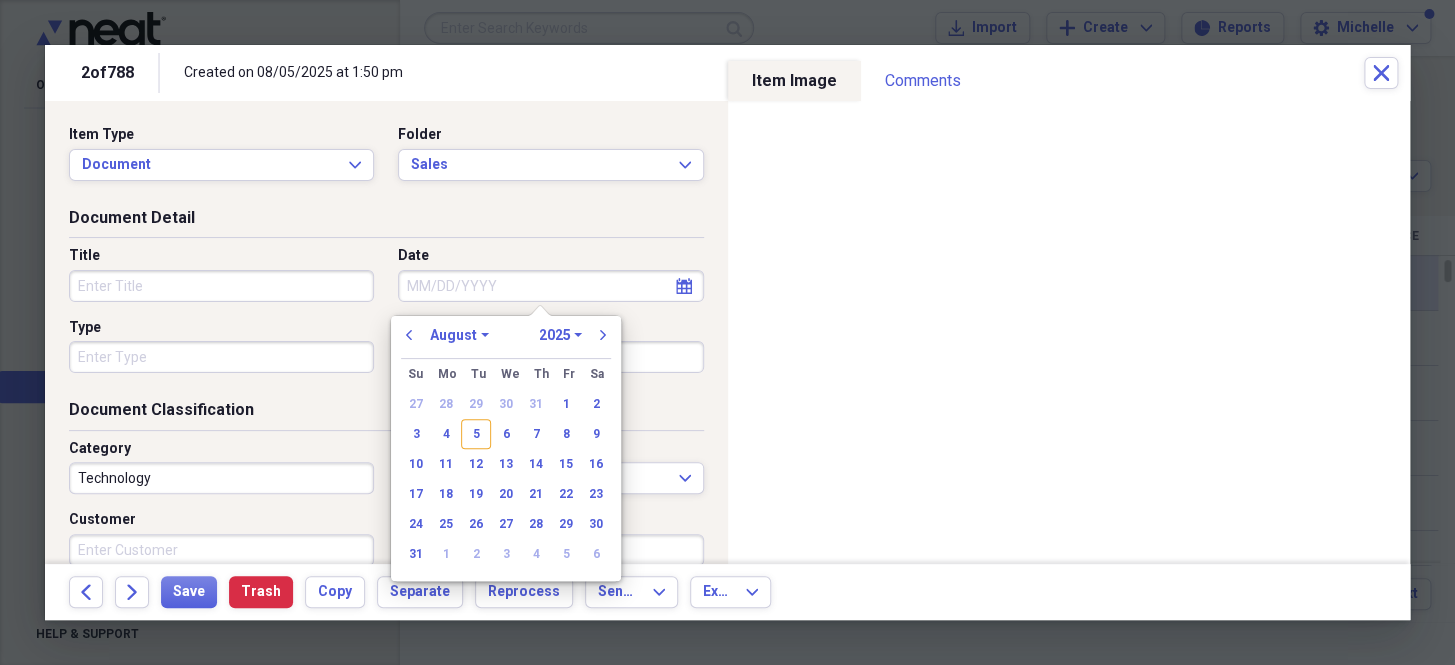 click on "Date" at bounding box center [550, 286] 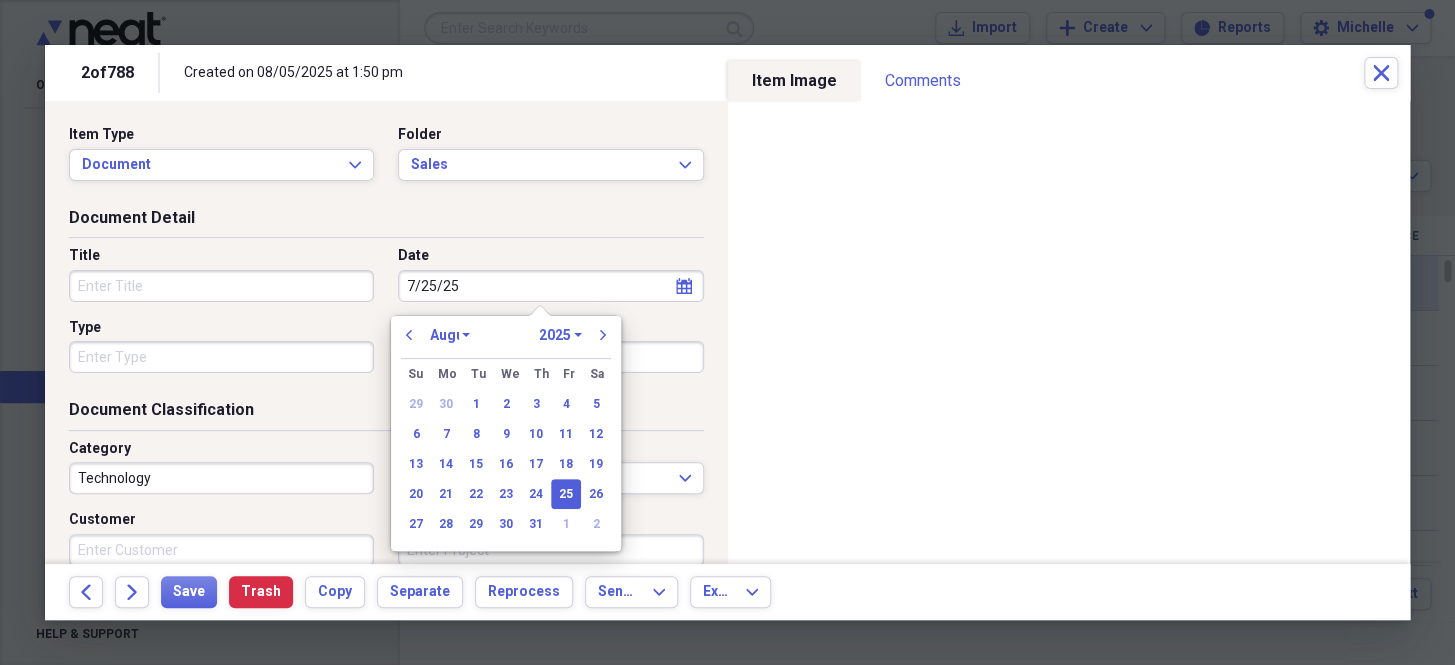 select on "6" 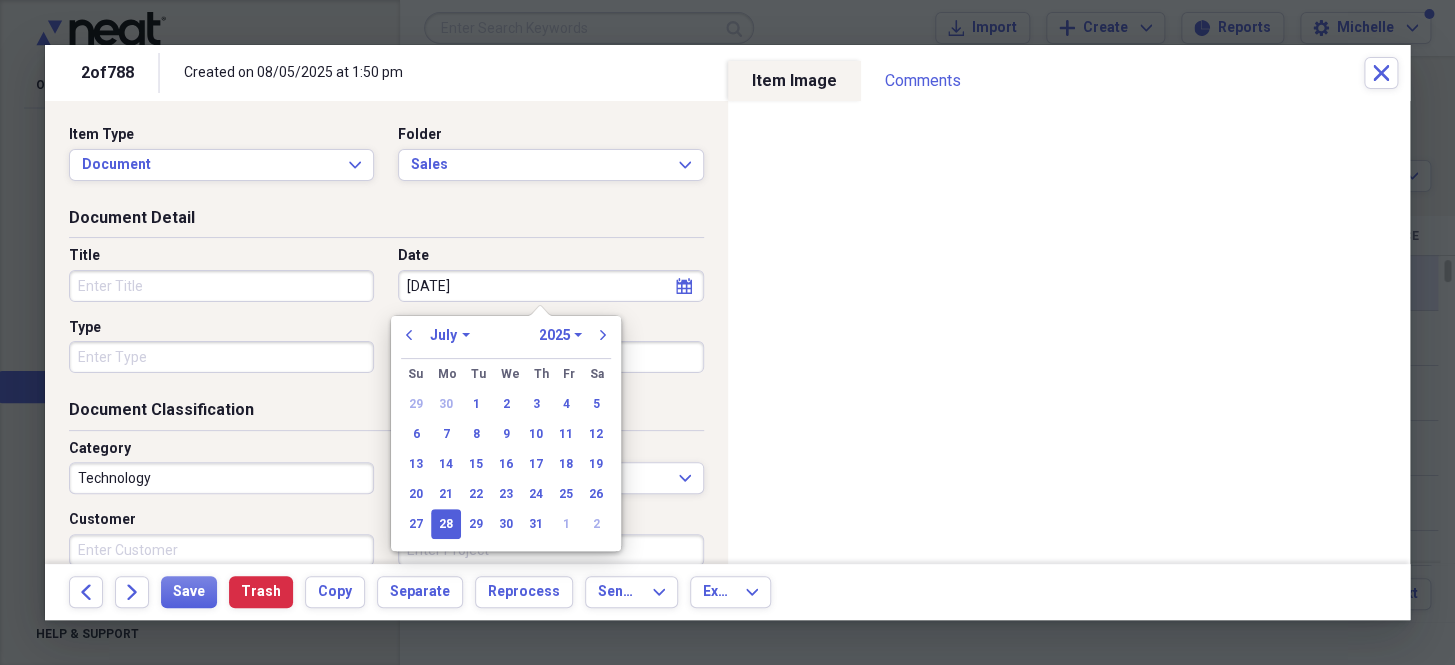 click on "Type" at bounding box center [221, 357] 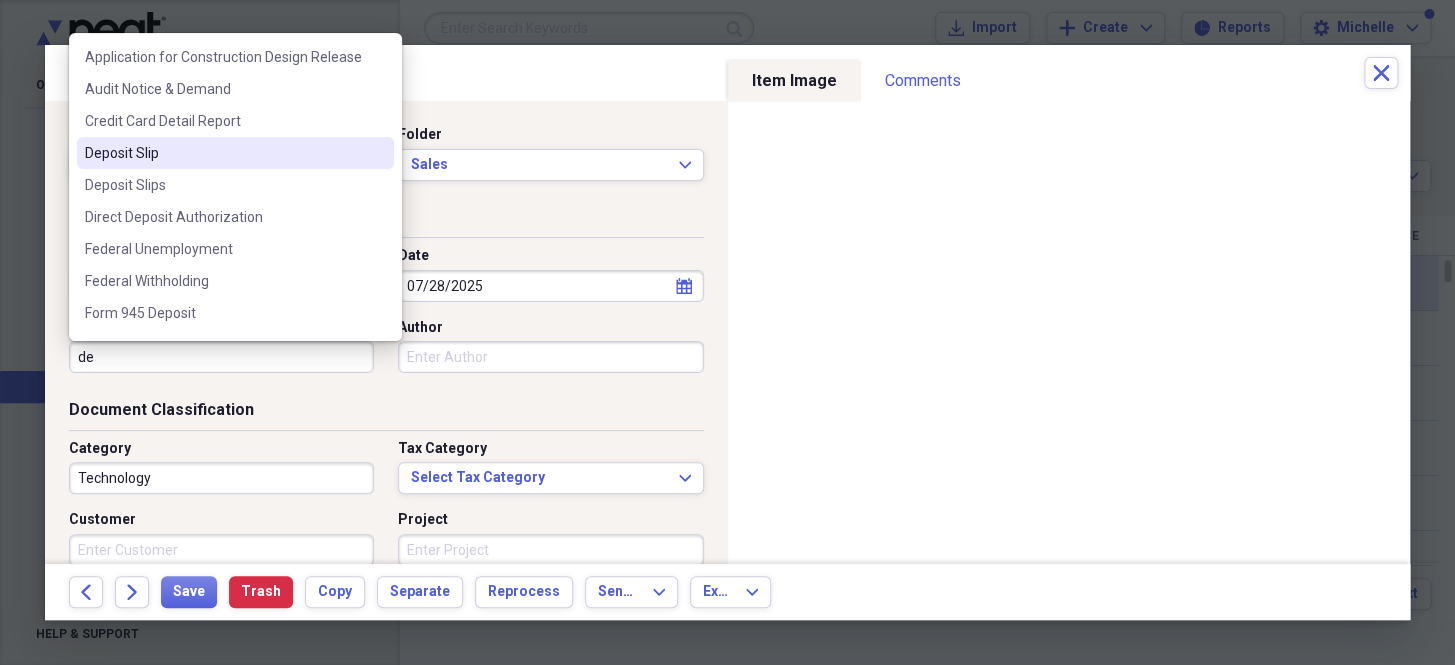 click on "Deposit Slip" at bounding box center [223, 153] 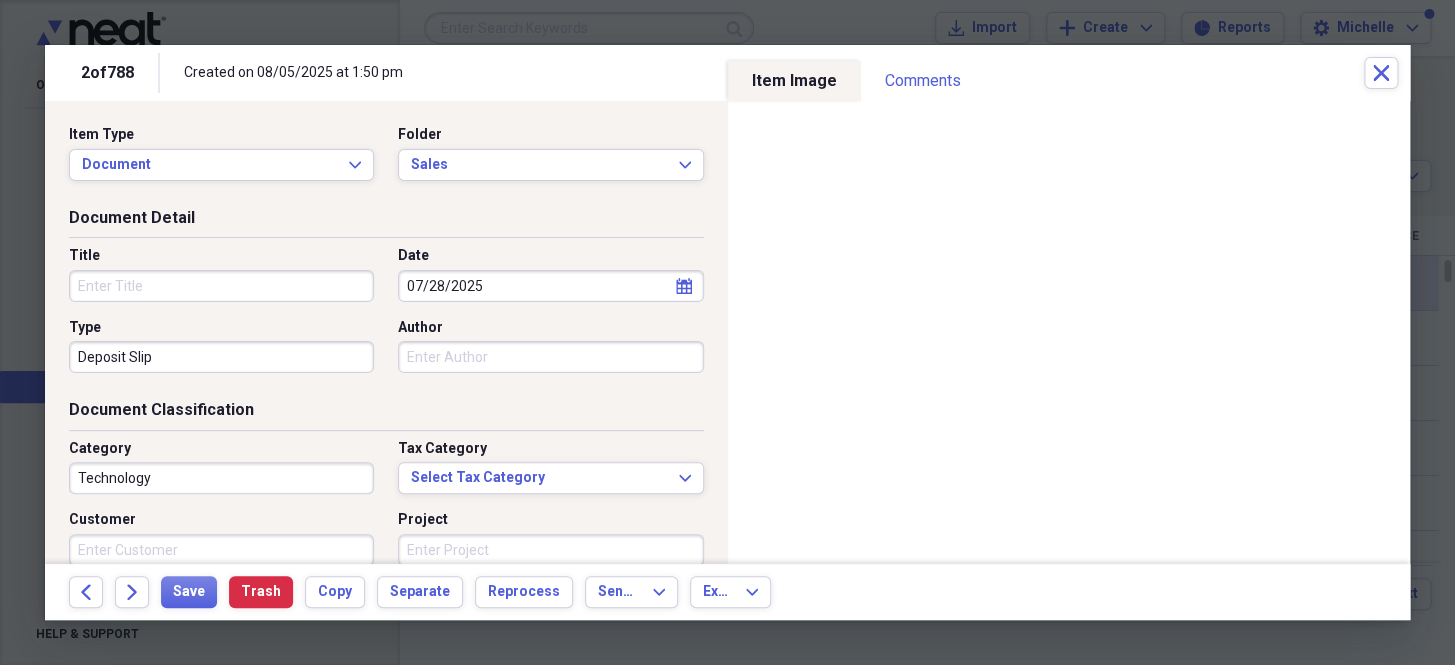 click on "Technology" at bounding box center [221, 478] 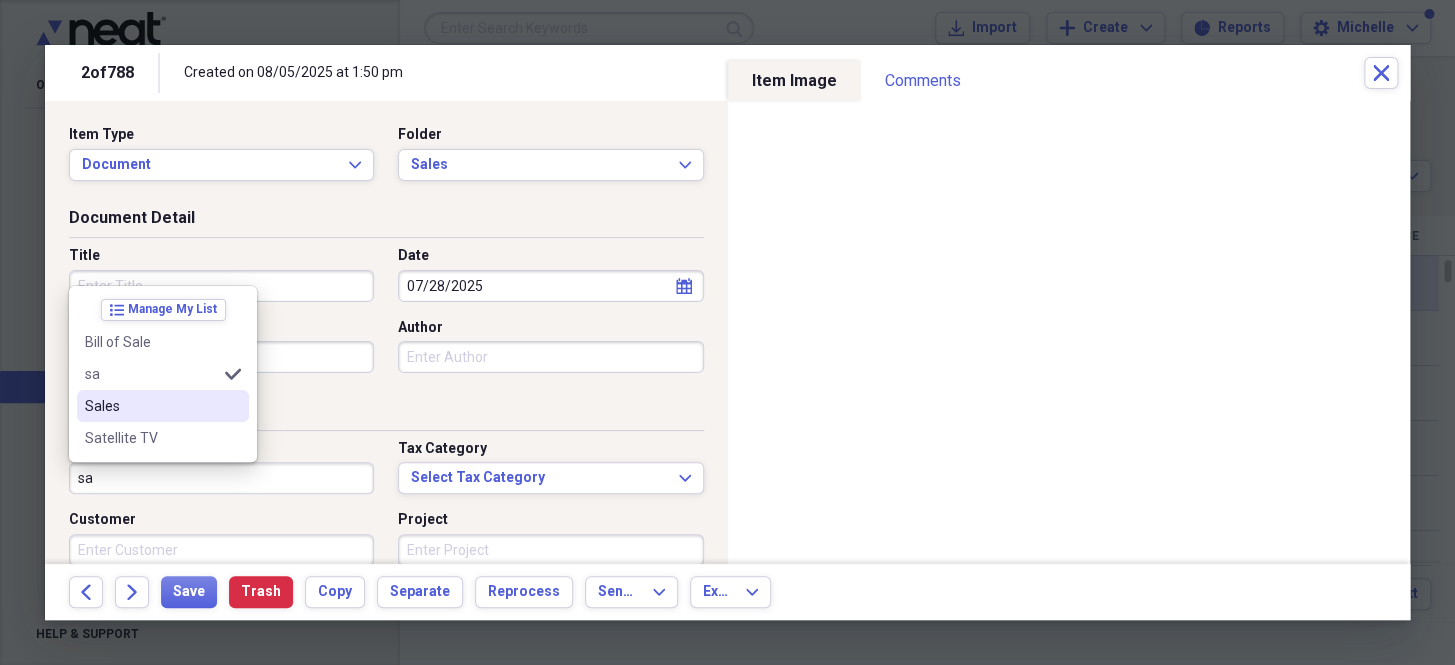 click on "Sales" at bounding box center [151, 406] 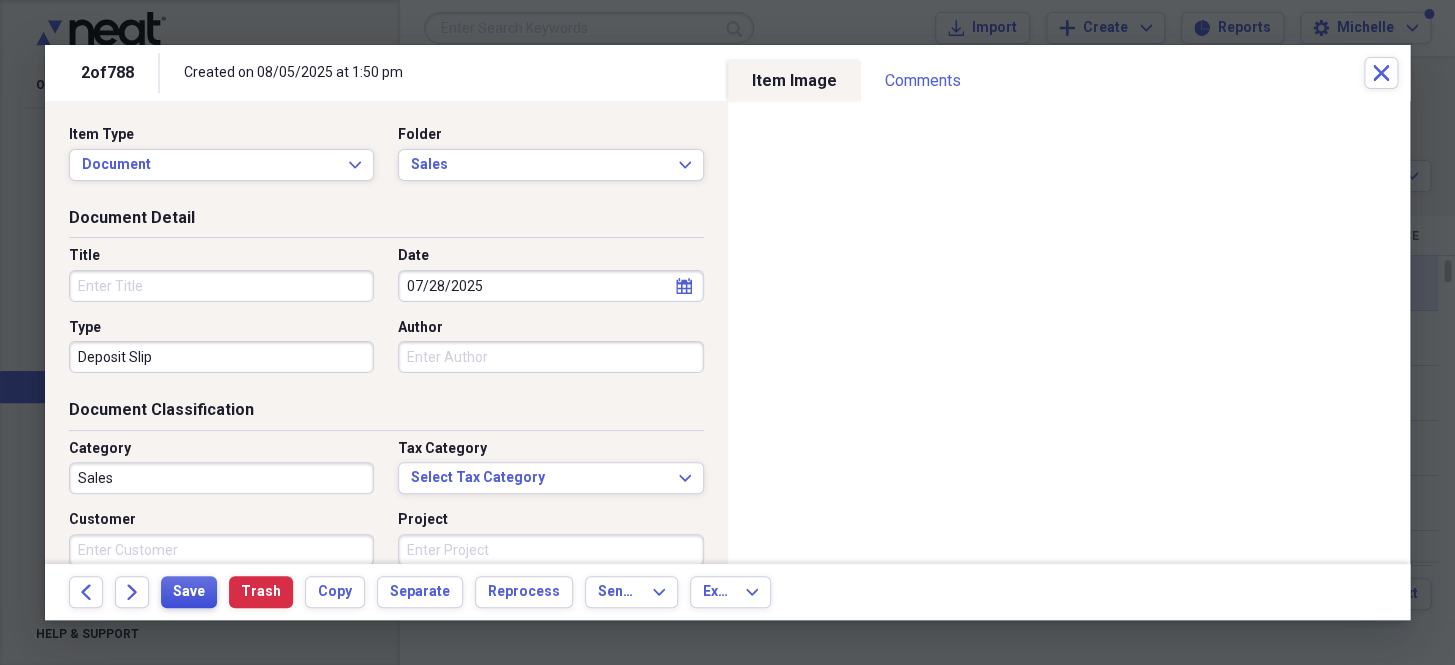 click on "Save" at bounding box center (189, 592) 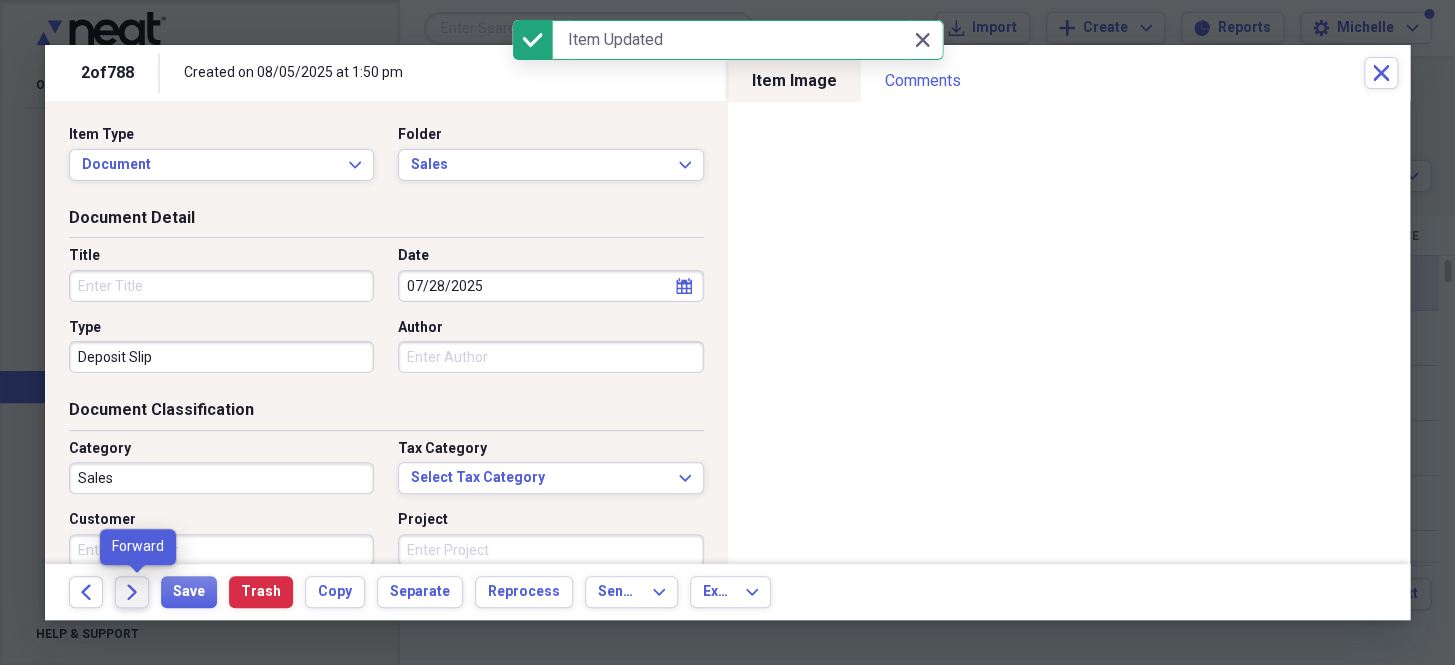click 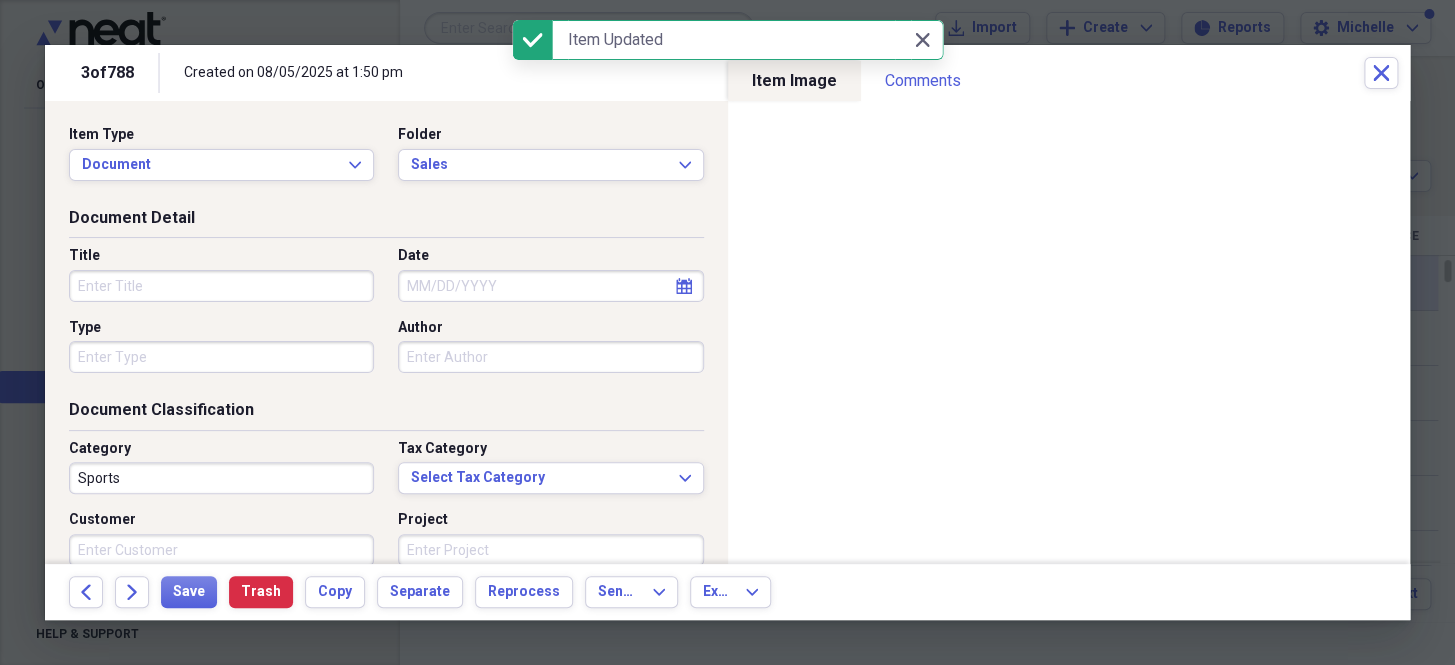 click on "Date" at bounding box center [550, 286] 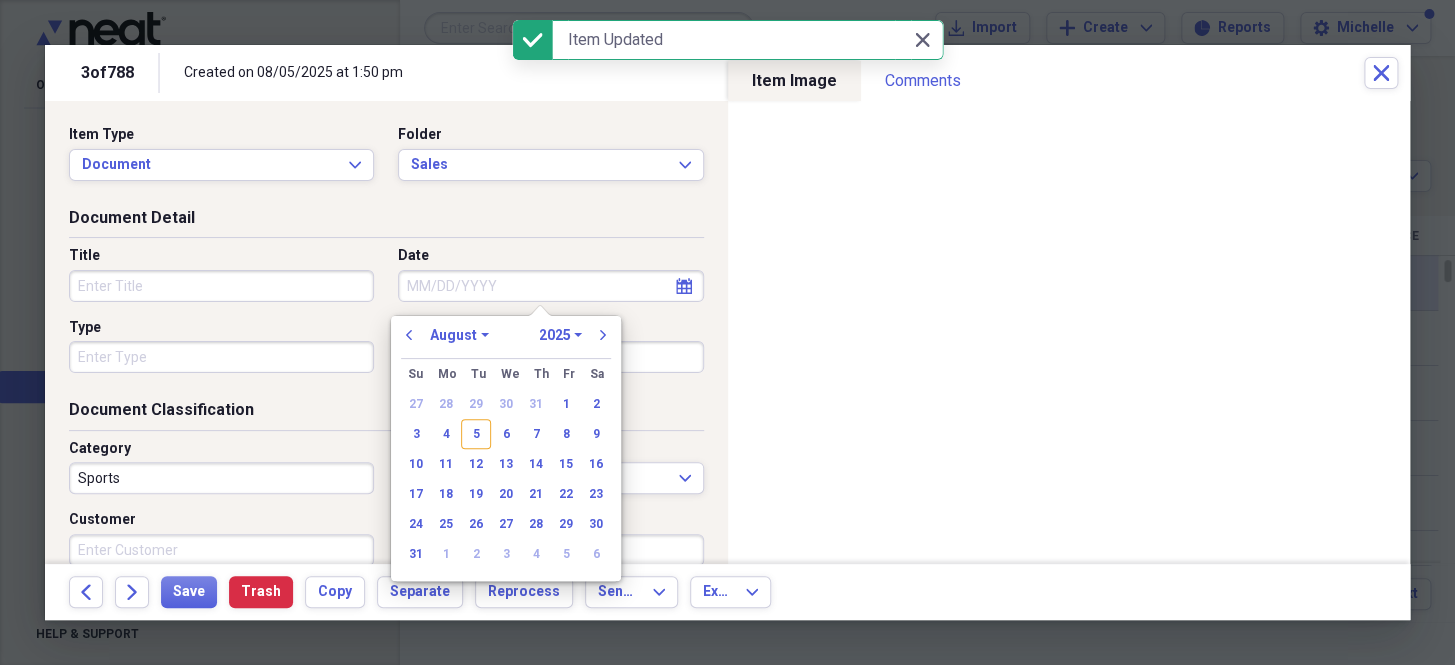 paste on "7/25/25" 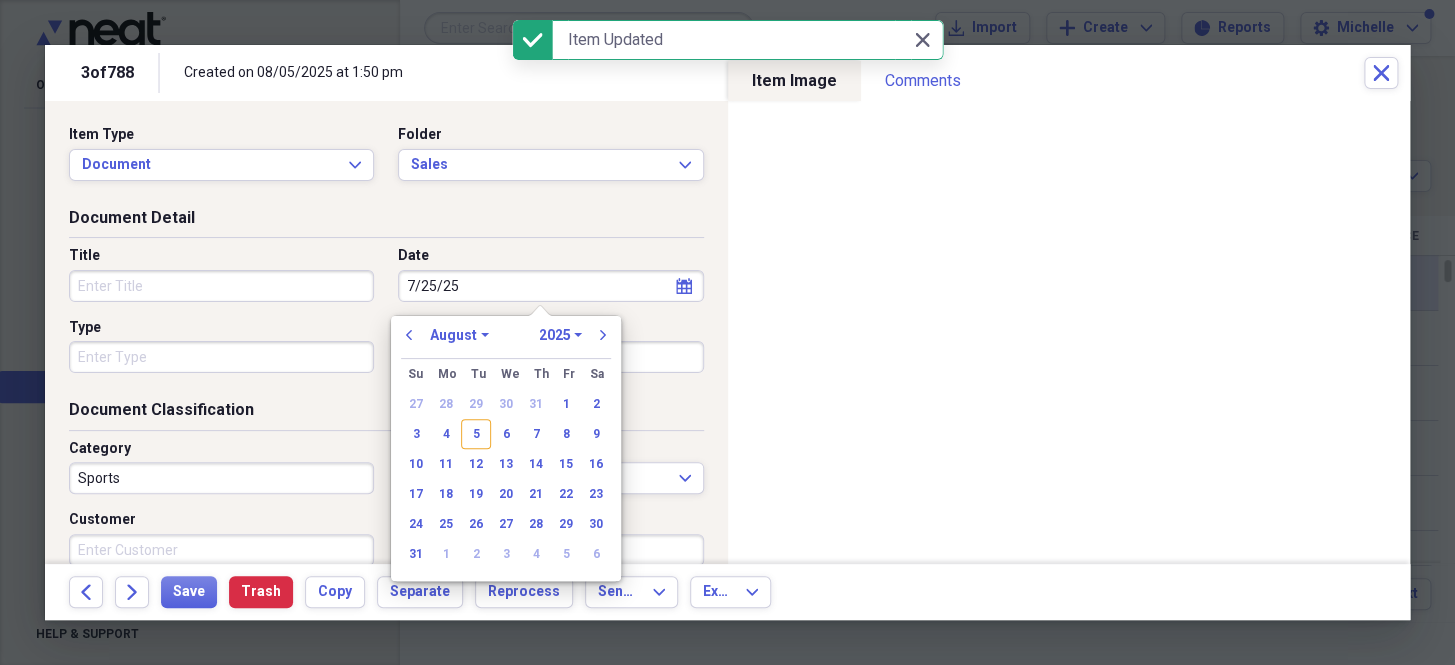 select on "6" 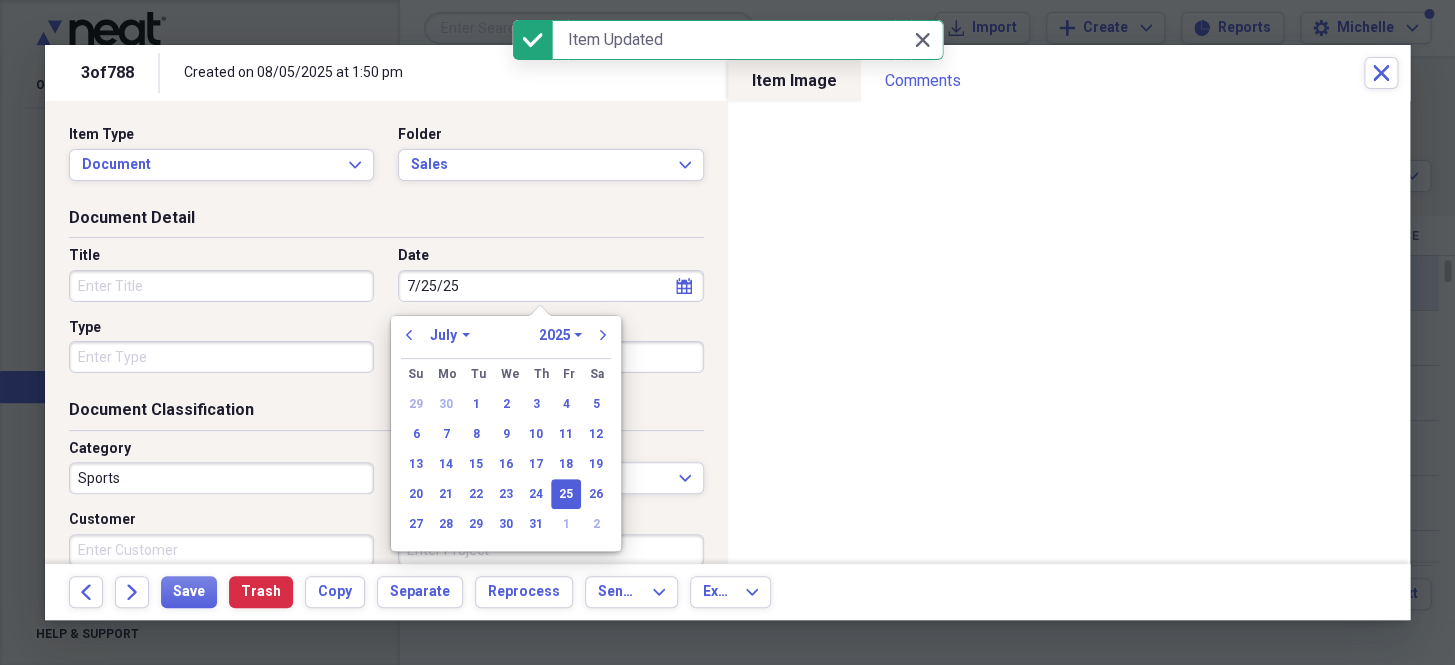 type on "07/25/2025" 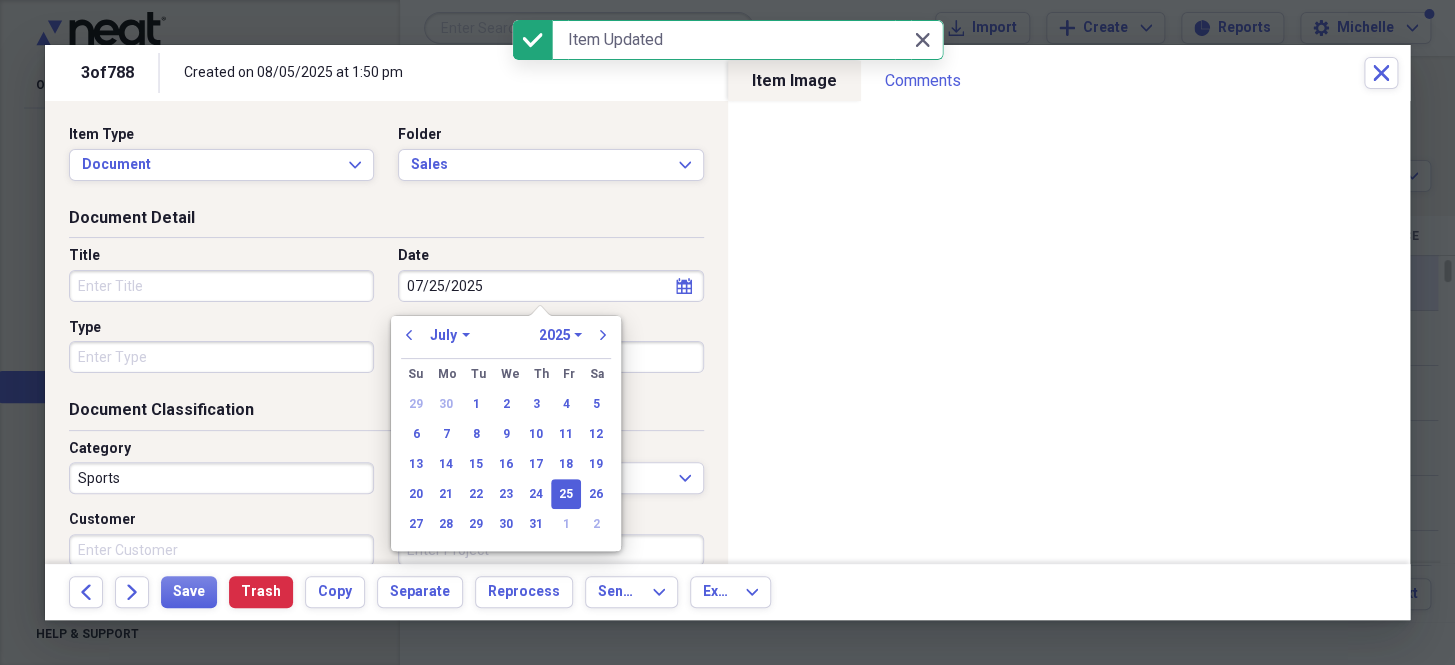 click on "Type" at bounding box center [221, 357] 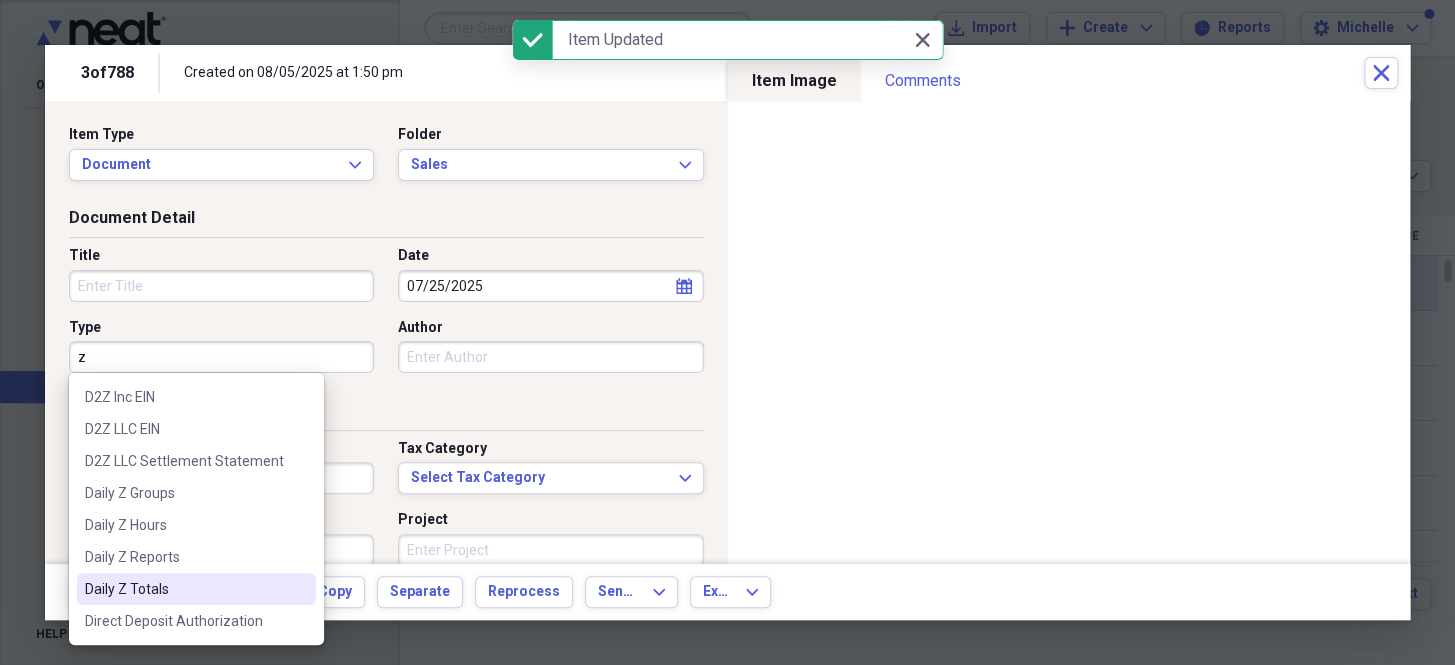 click on "Daily Z Totals" at bounding box center (196, 589) 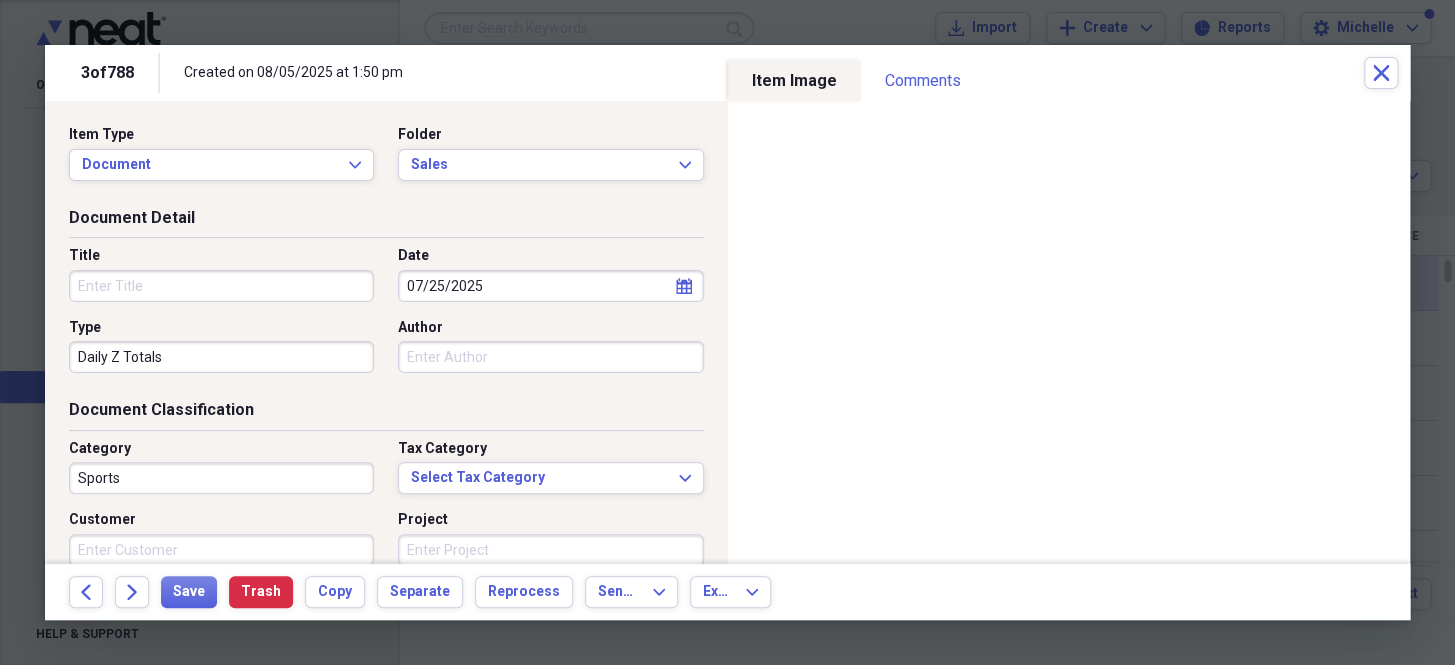 click on "Sports" at bounding box center (221, 478) 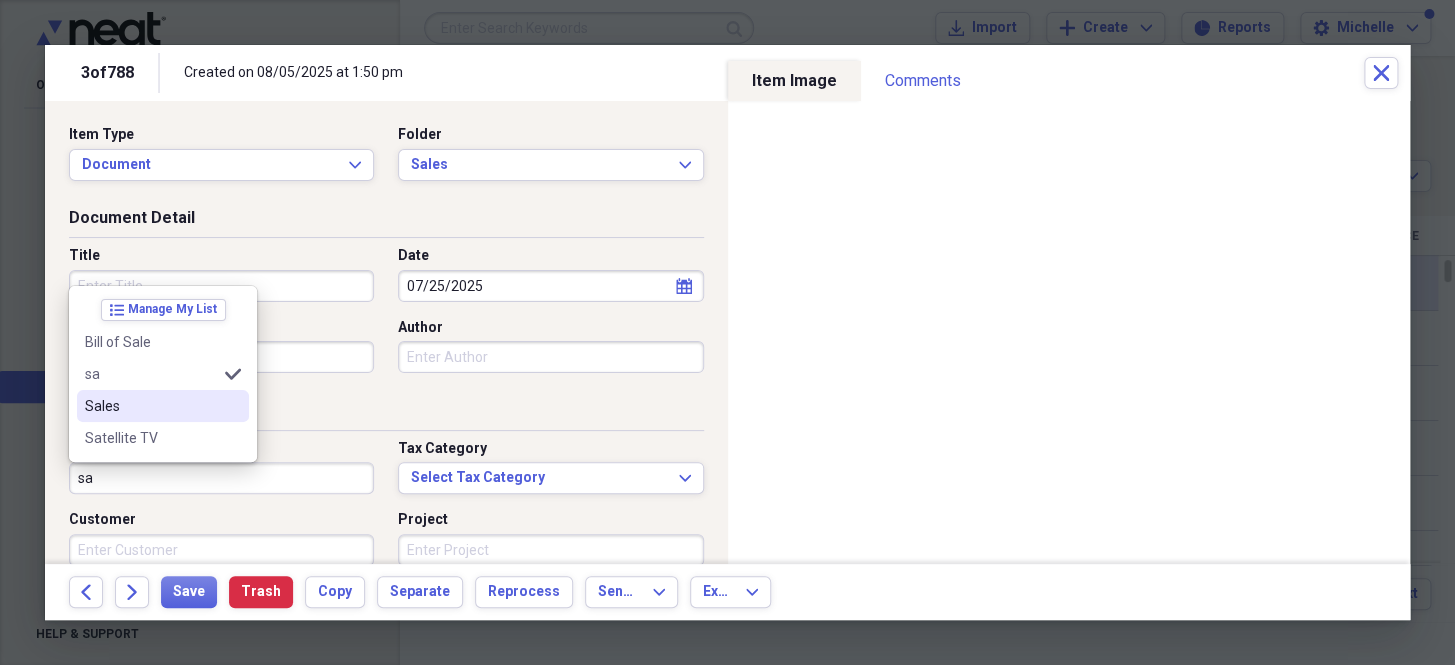 click on "Sales" at bounding box center (151, 406) 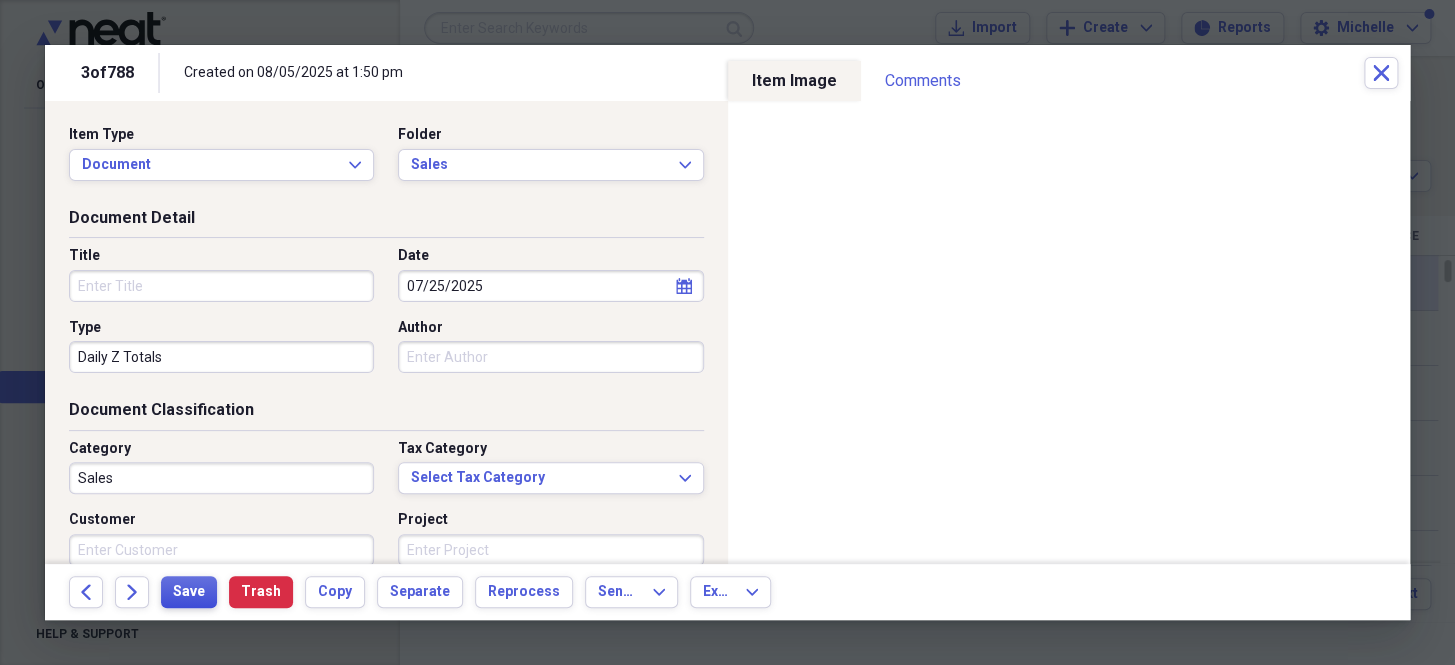 click on "Save" at bounding box center [189, 592] 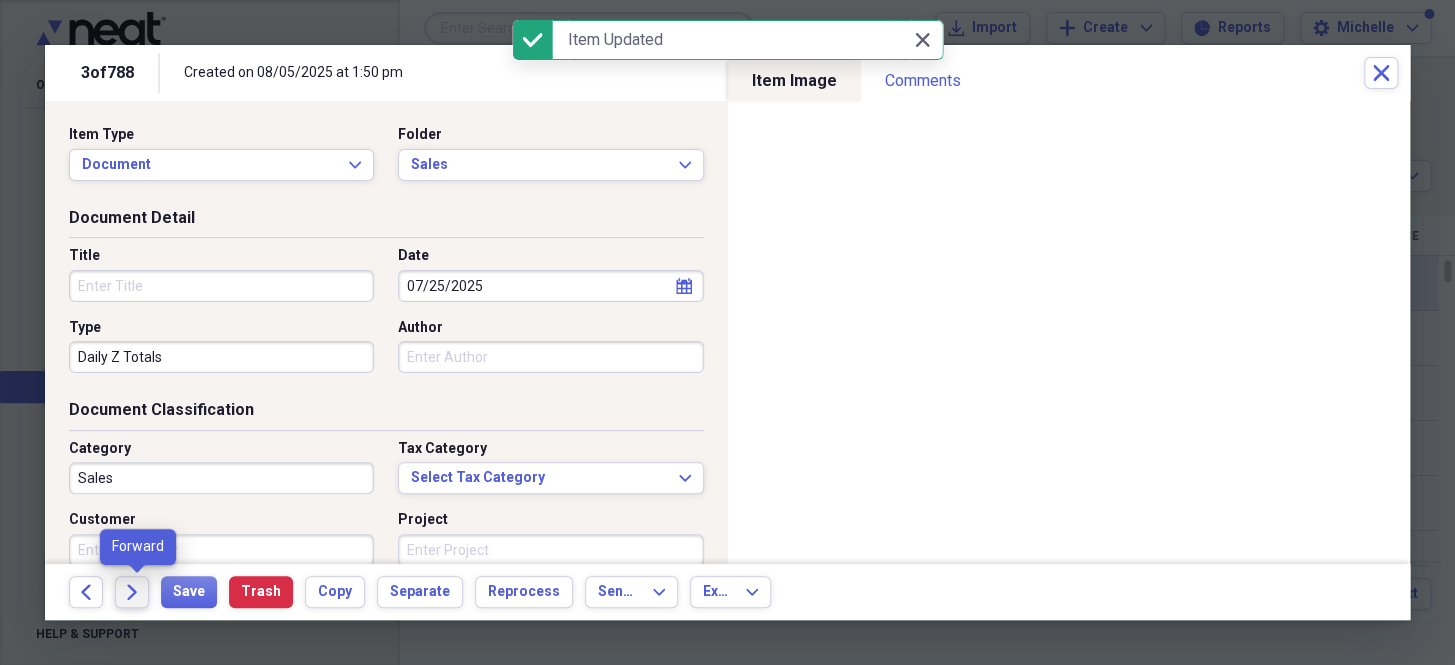 click on "Forward" at bounding box center [132, 592] 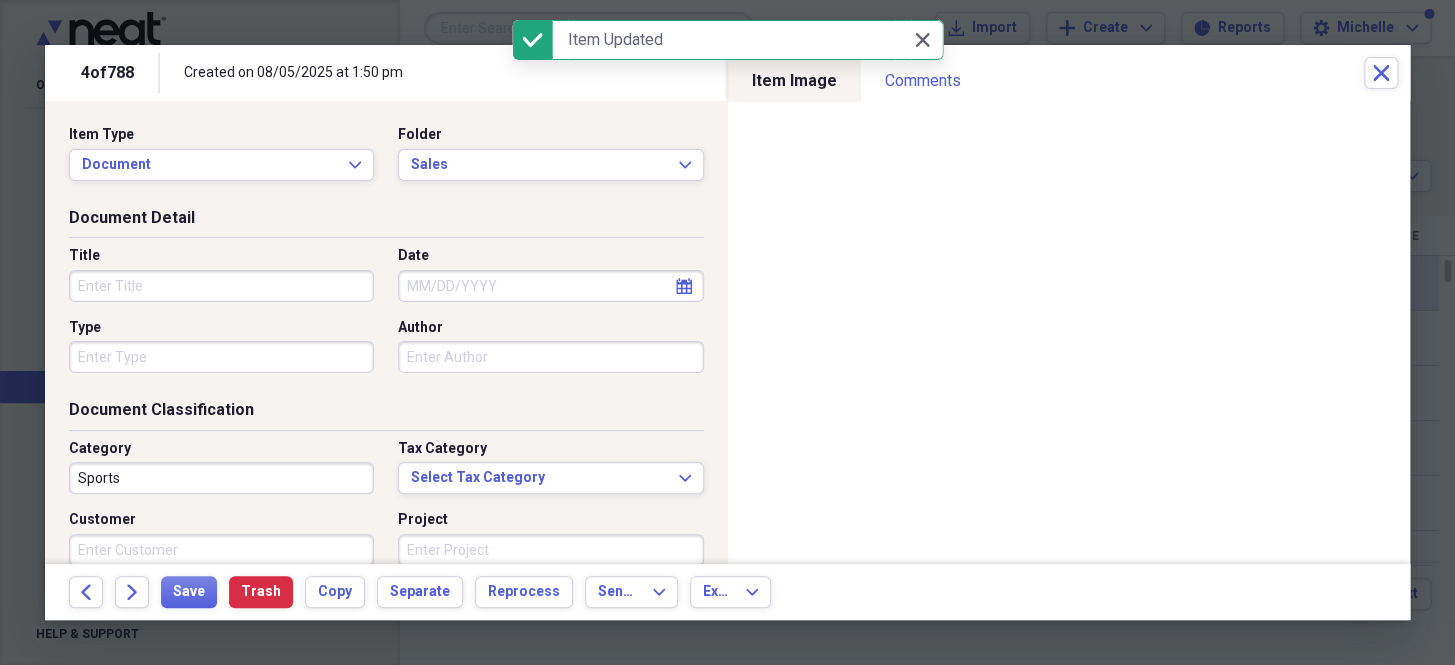 select on "7" 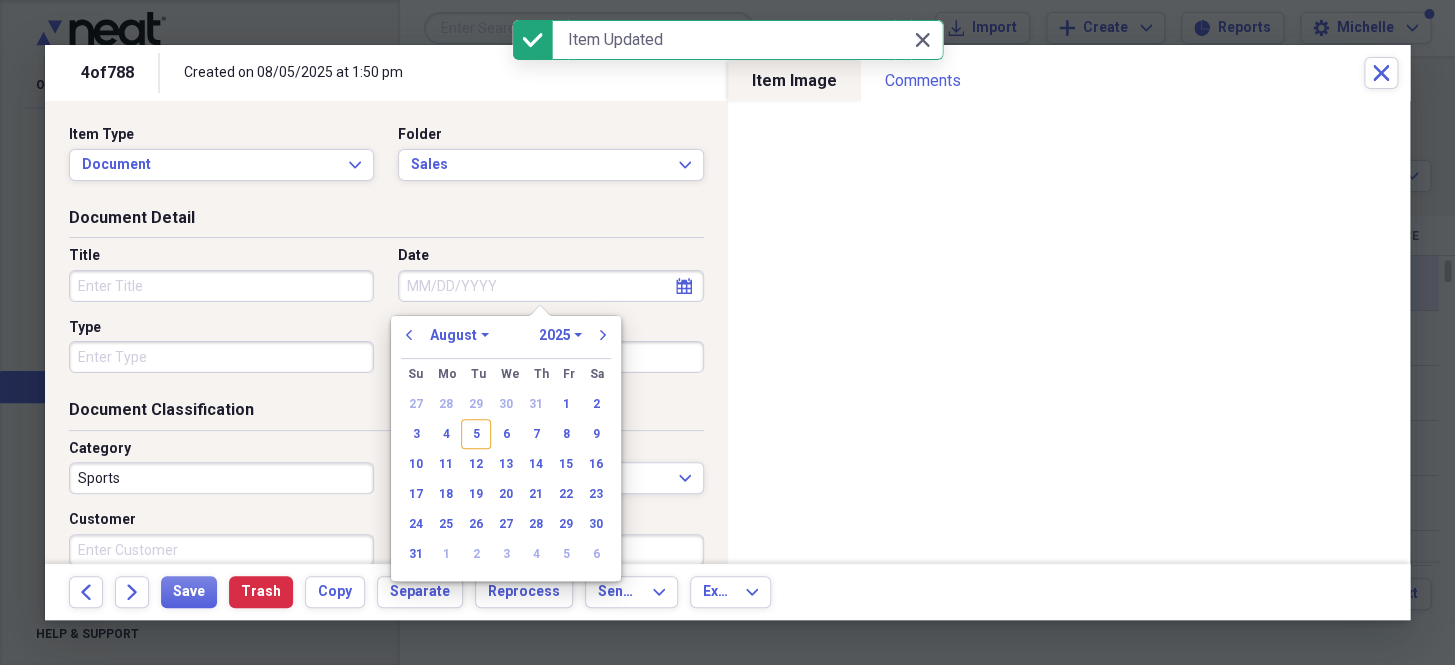 click on "Date" at bounding box center (550, 286) 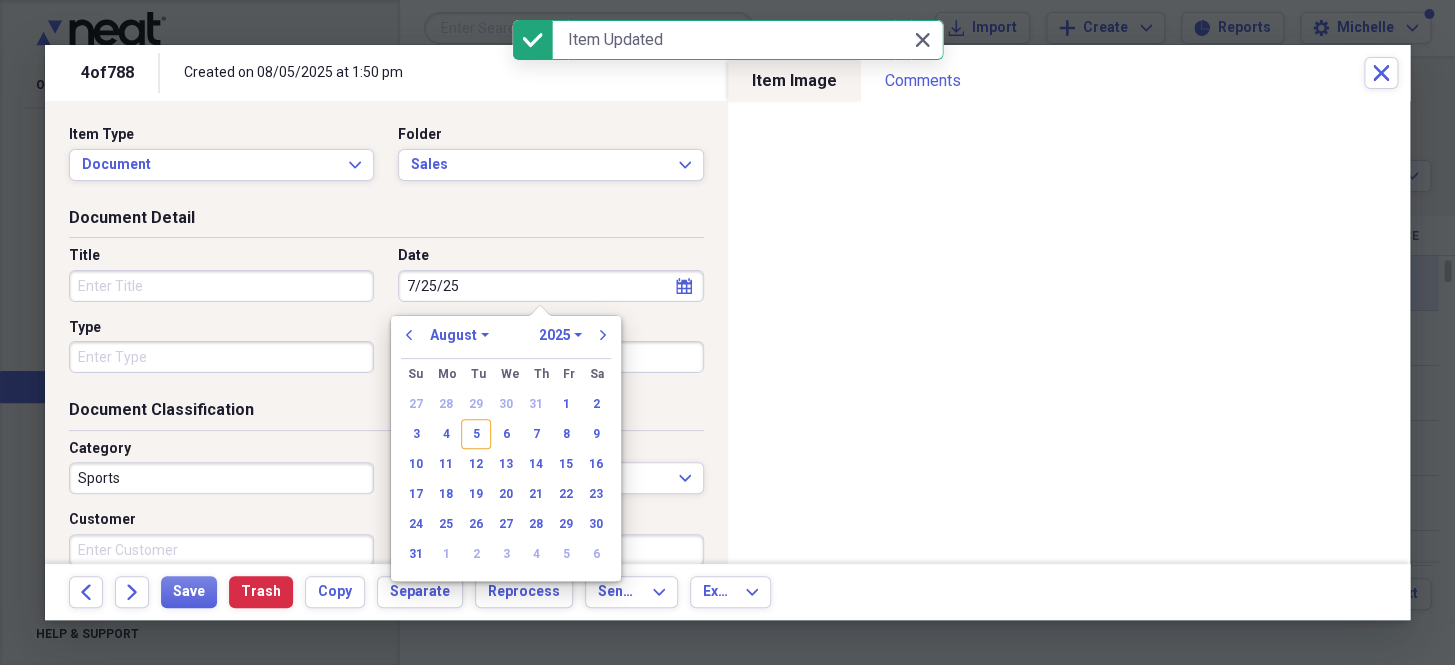 select on "6" 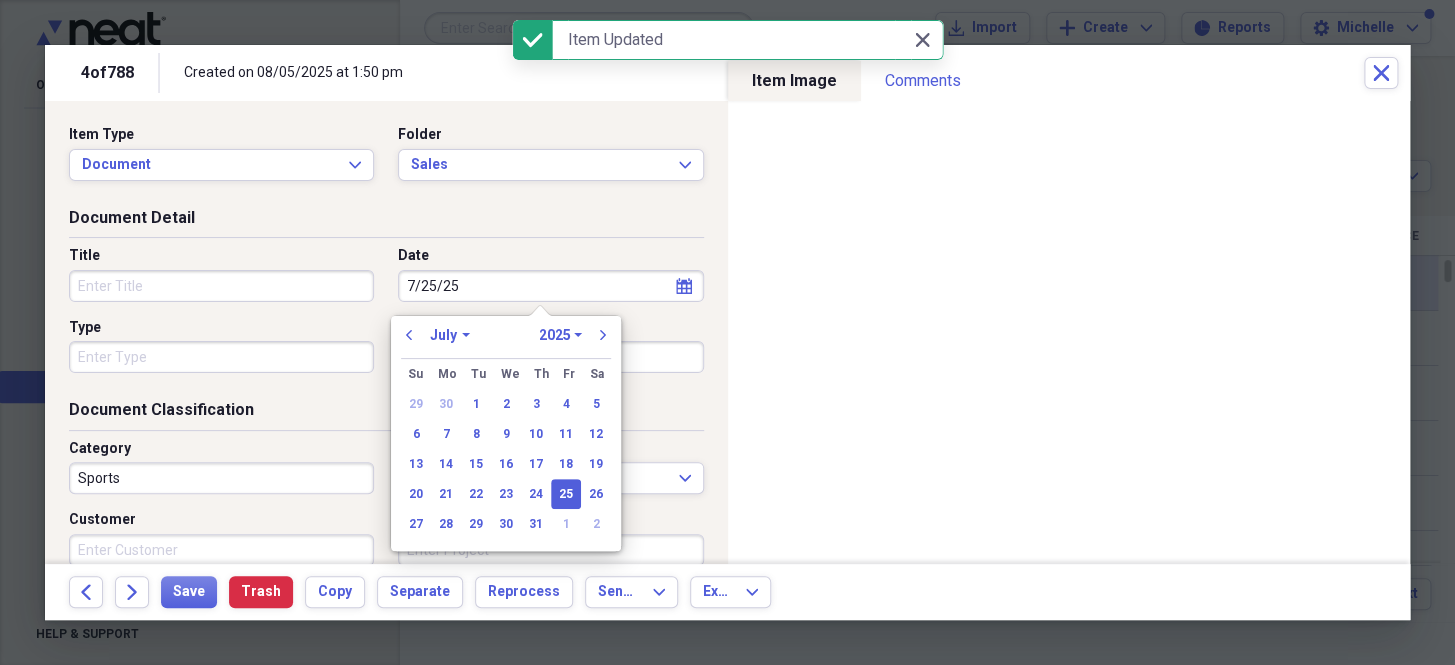 type on "07/25/2025" 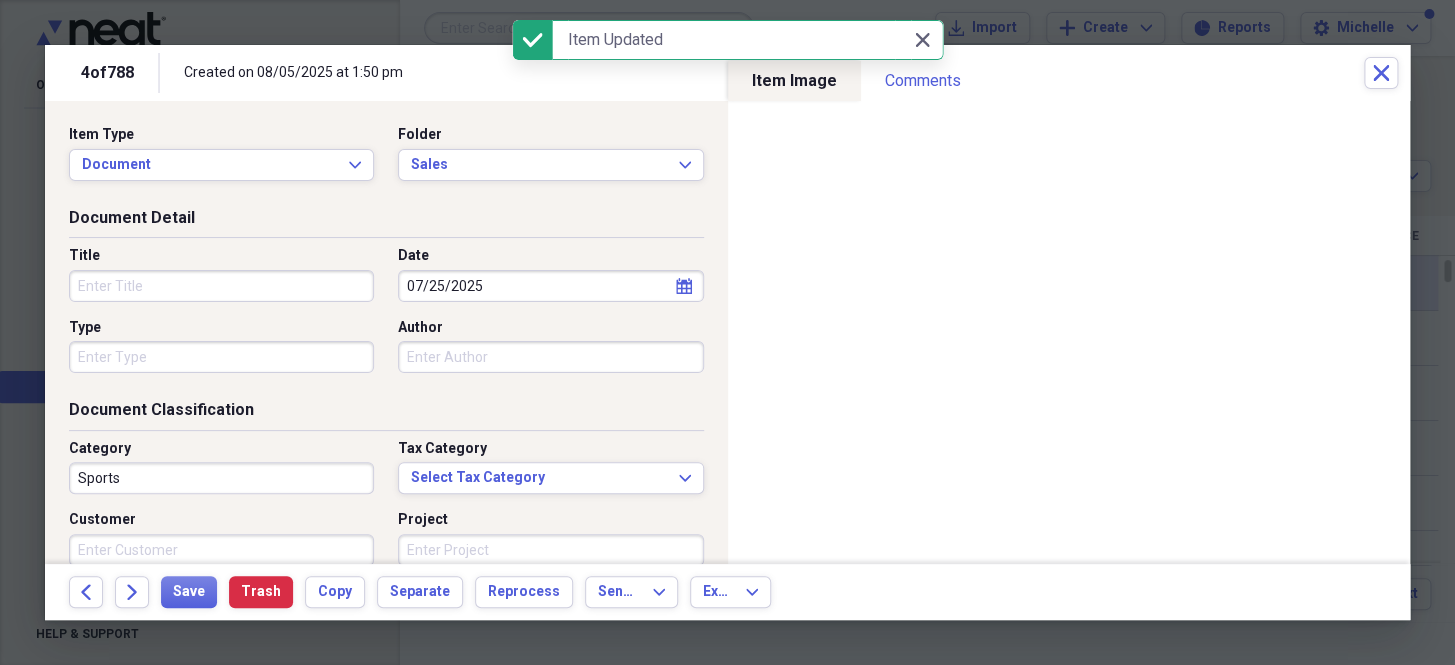 click on "Type" at bounding box center (221, 357) 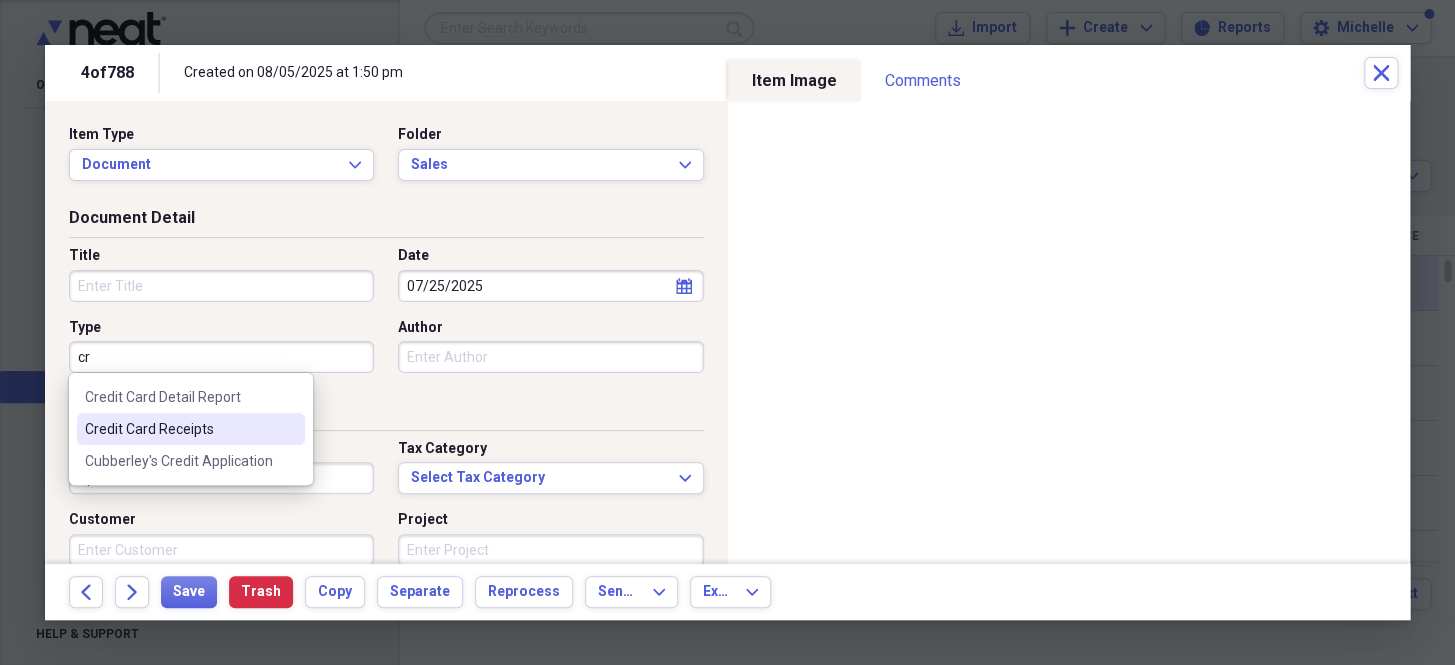 click on "Credit Card Receipts" at bounding box center [179, 429] 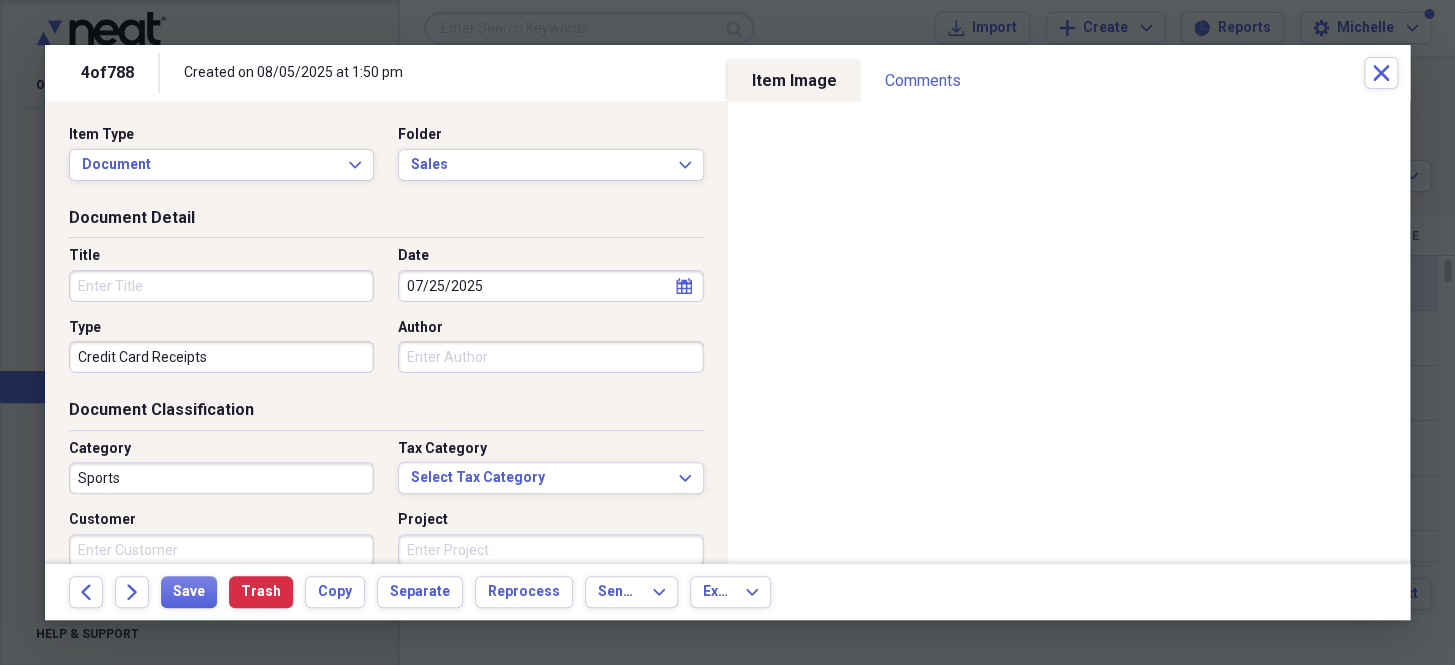 click on "Sports" at bounding box center [221, 478] 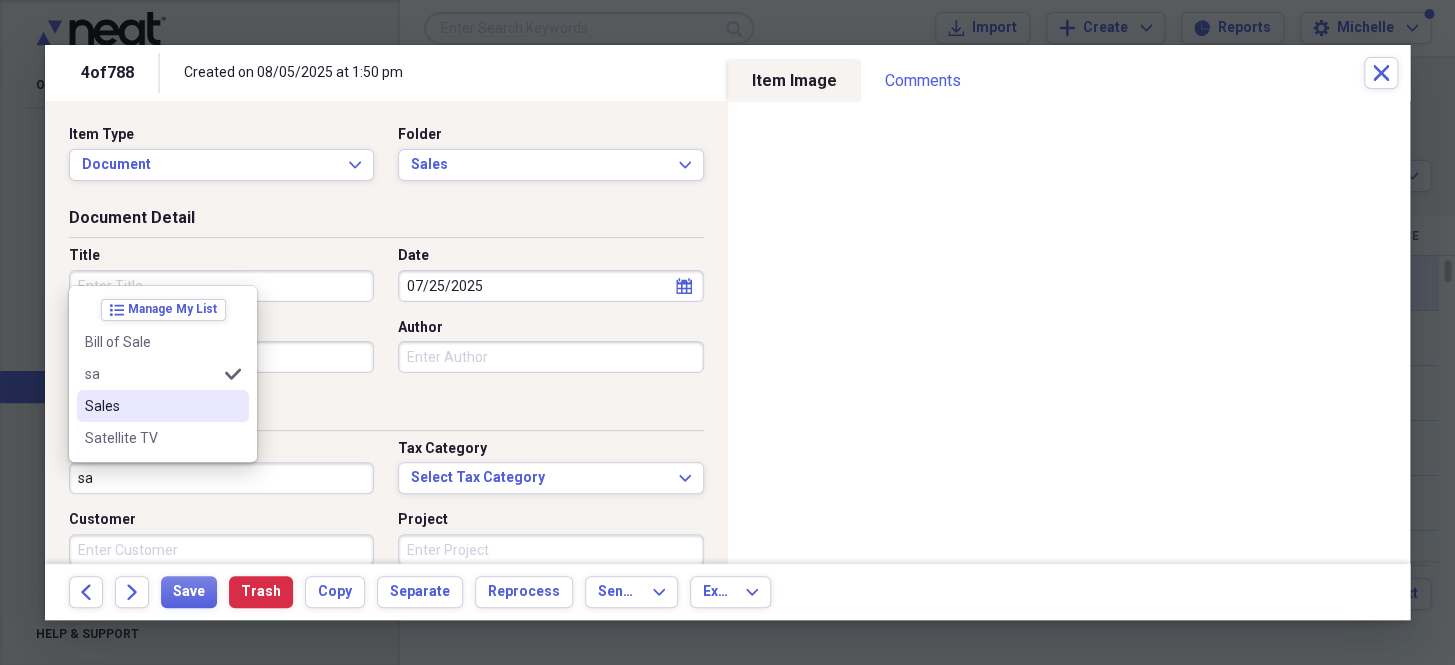 click on "Sales" at bounding box center (151, 406) 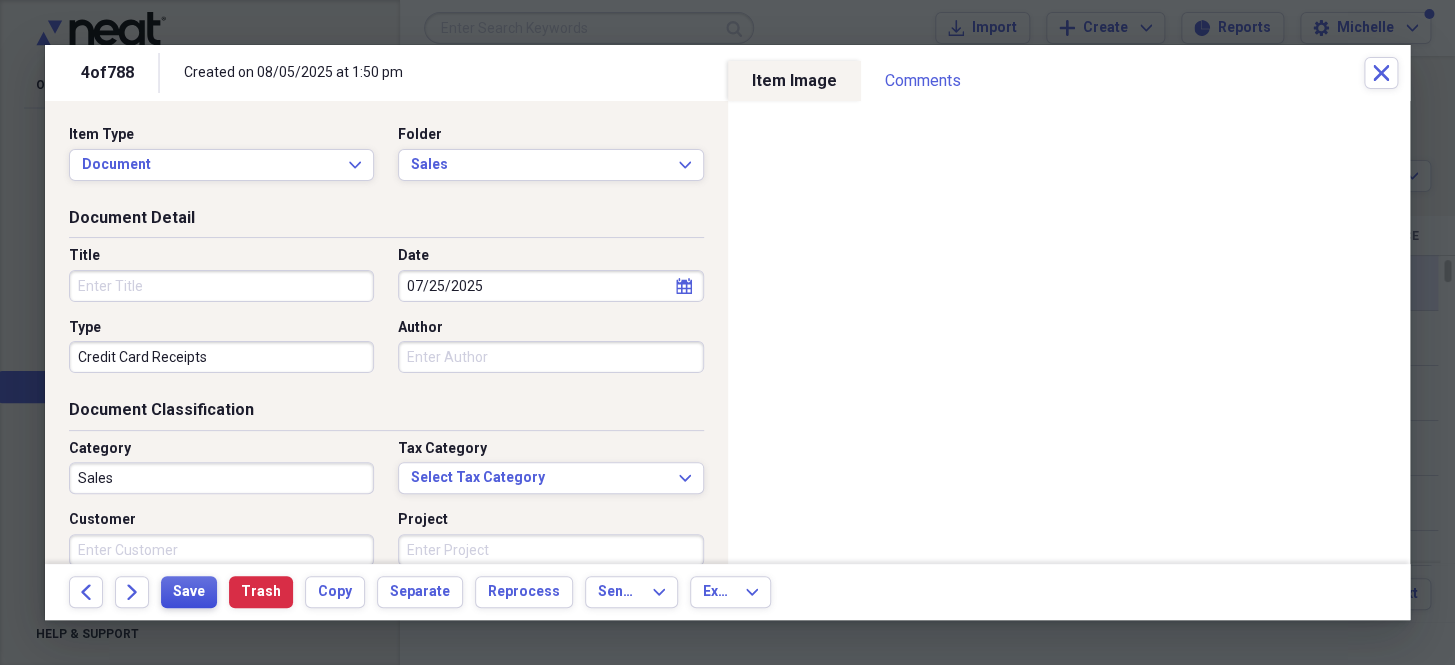 click on "Save" at bounding box center (189, 592) 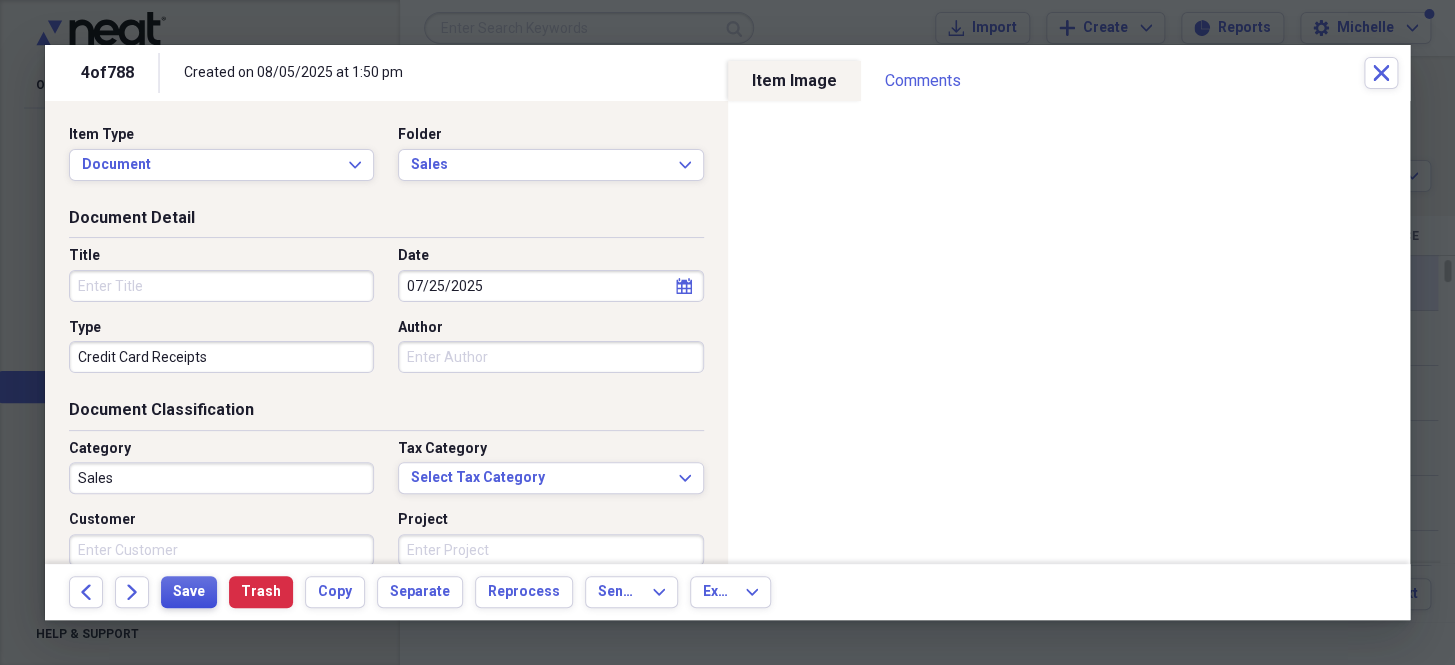 type 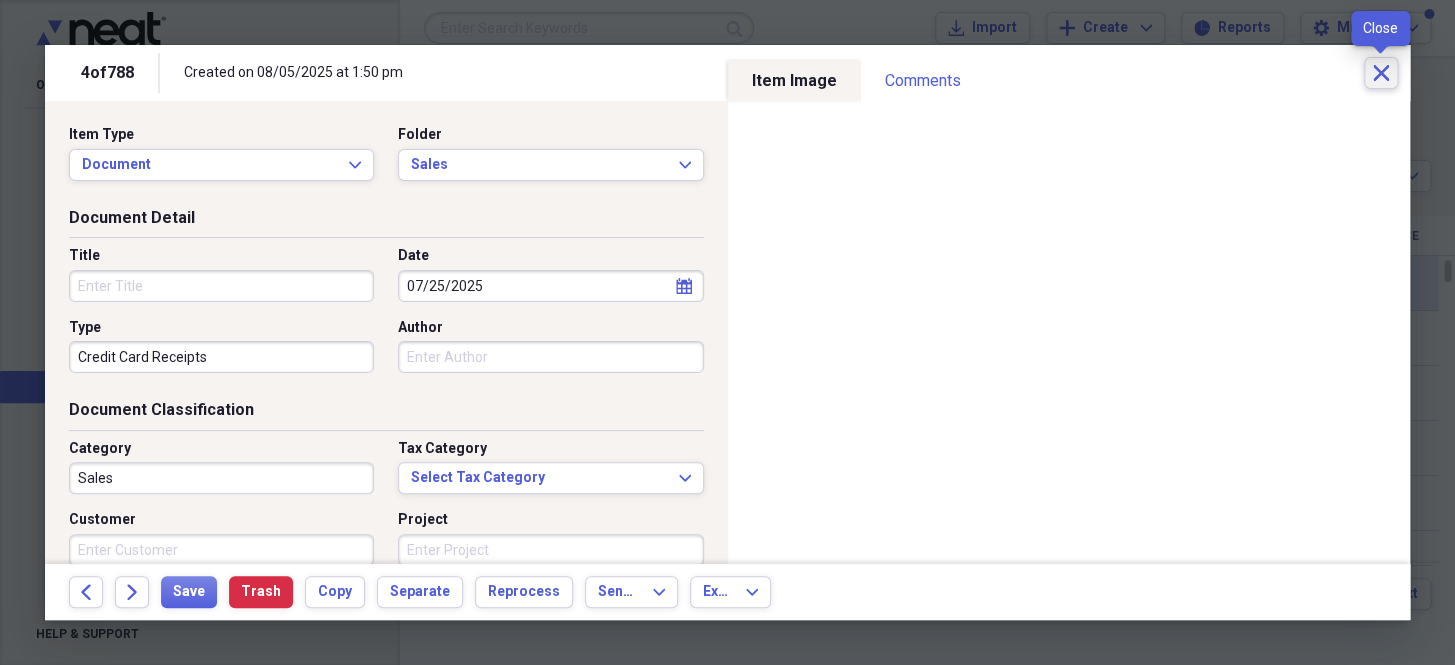 click 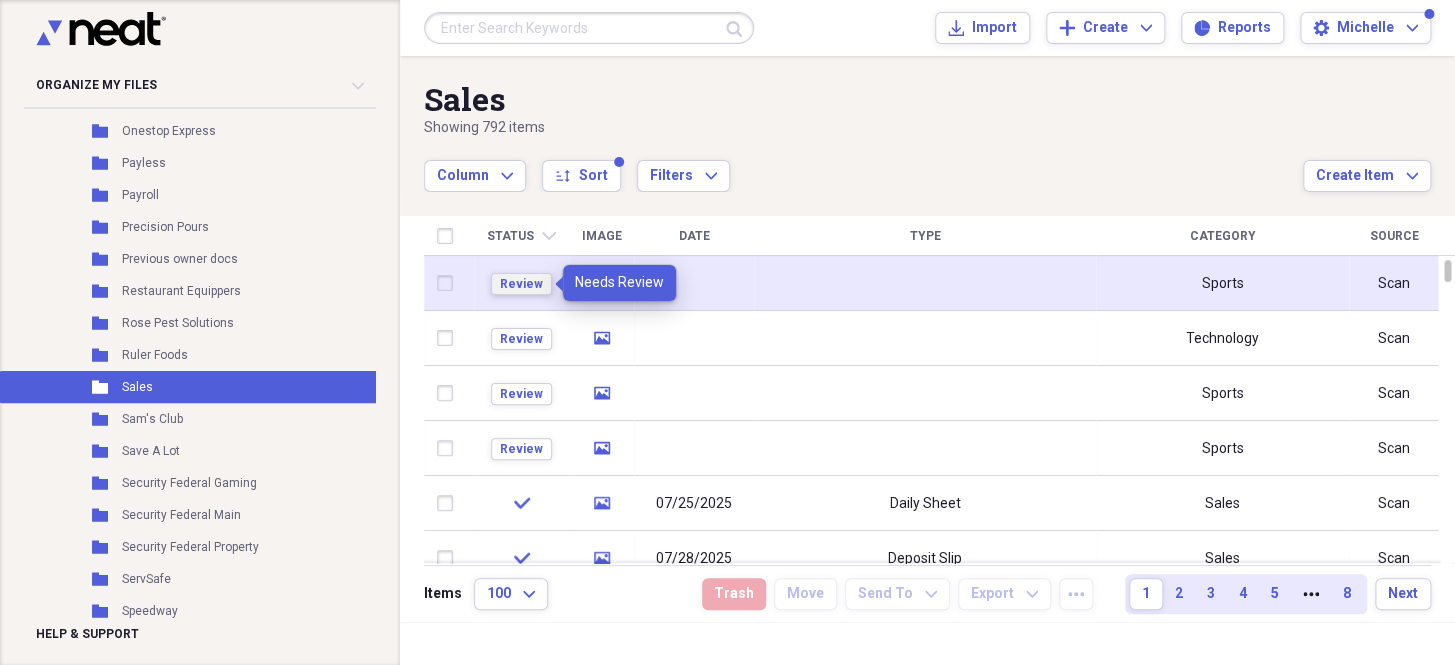 click on "Review" at bounding box center (521, 284) 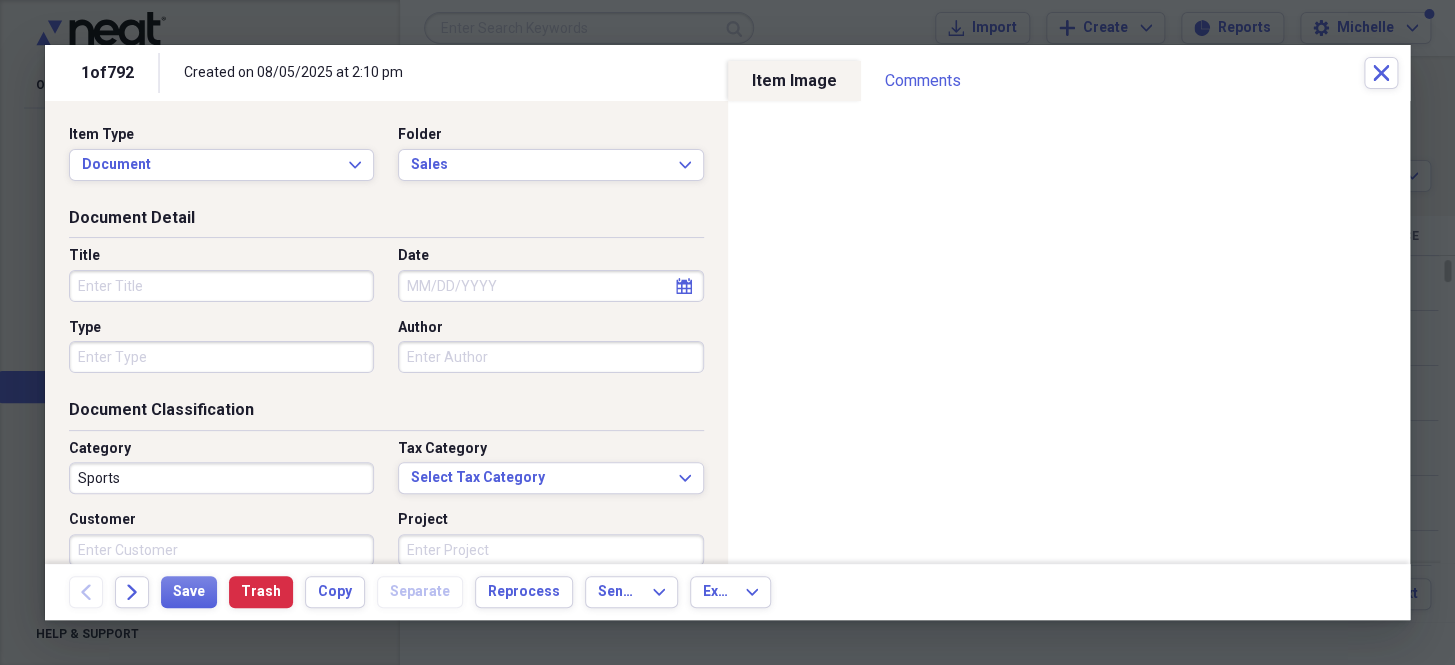 click on "Date" at bounding box center [550, 286] 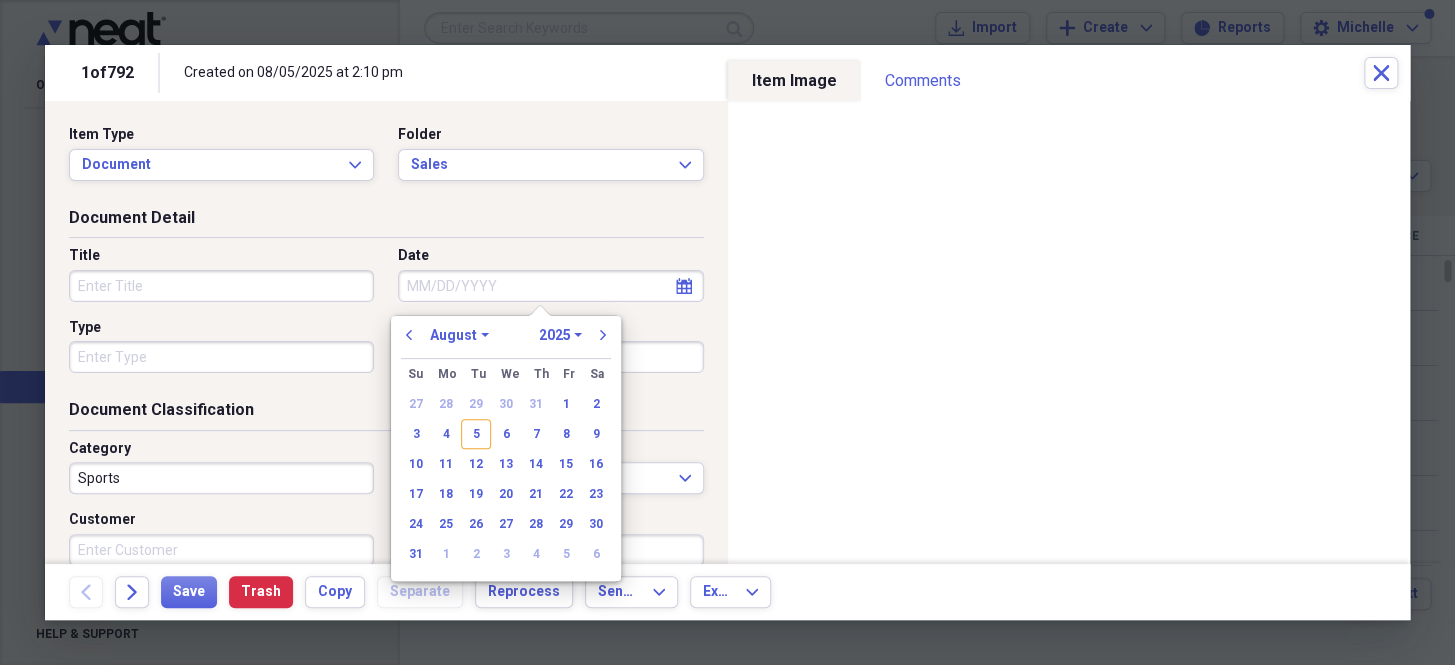 paste on "7/25/25" 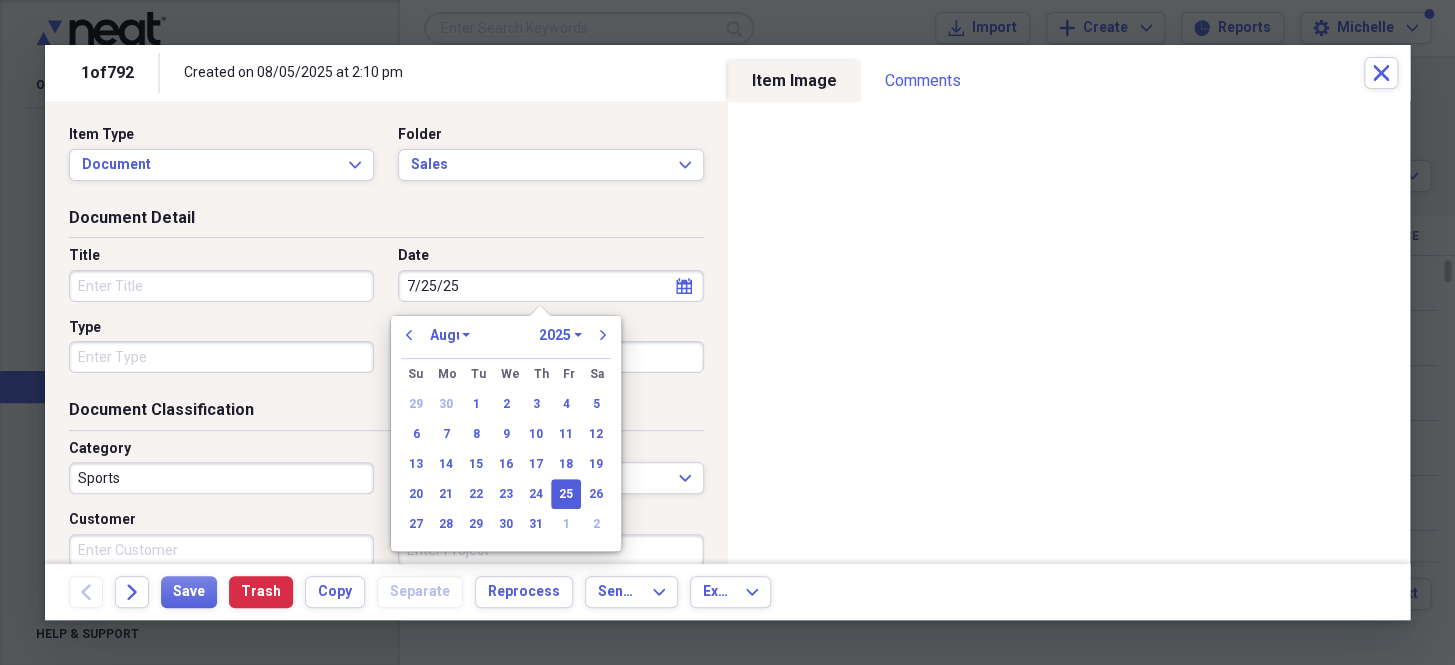 select on "6" 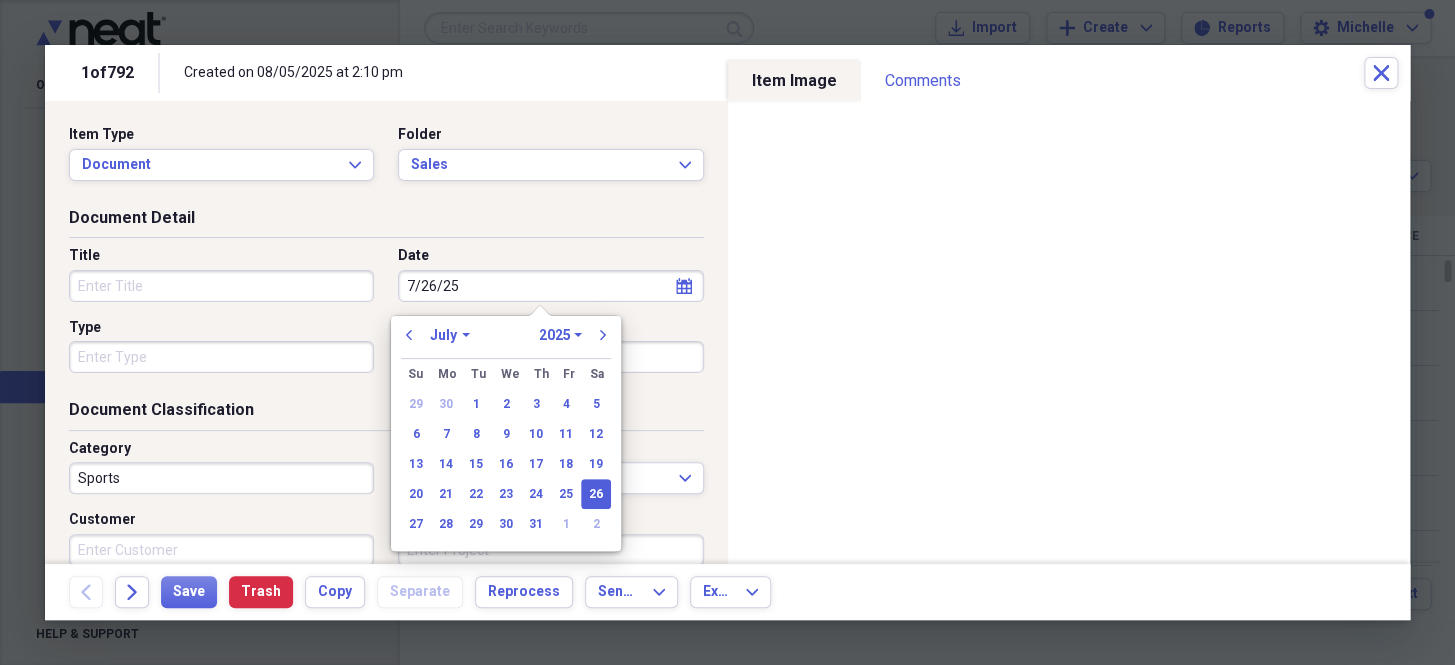 drag, startPoint x: 489, startPoint y: 287, endPoint x: 342, endPoint y: 294, distance: 147.16656 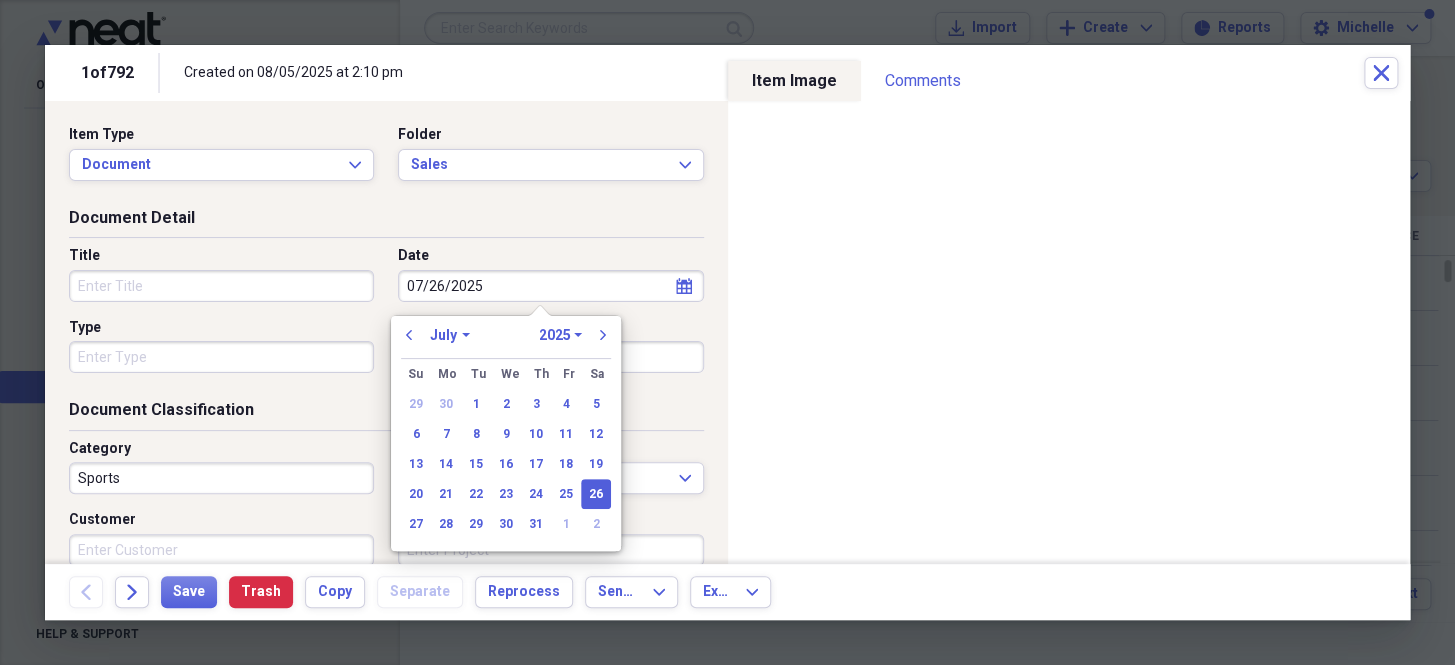 click on "Type" at bounding box center (221, 357) 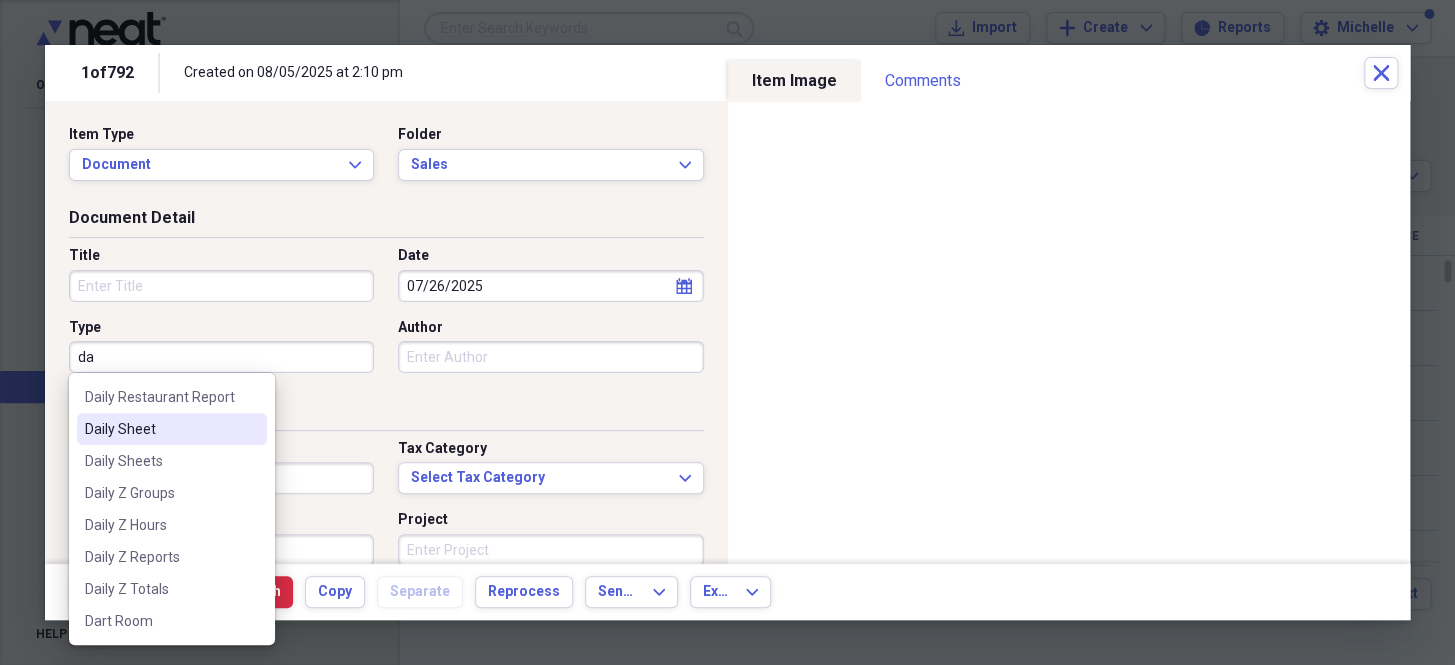 click on "Daily Sheet" at bounding box center [160, 429] 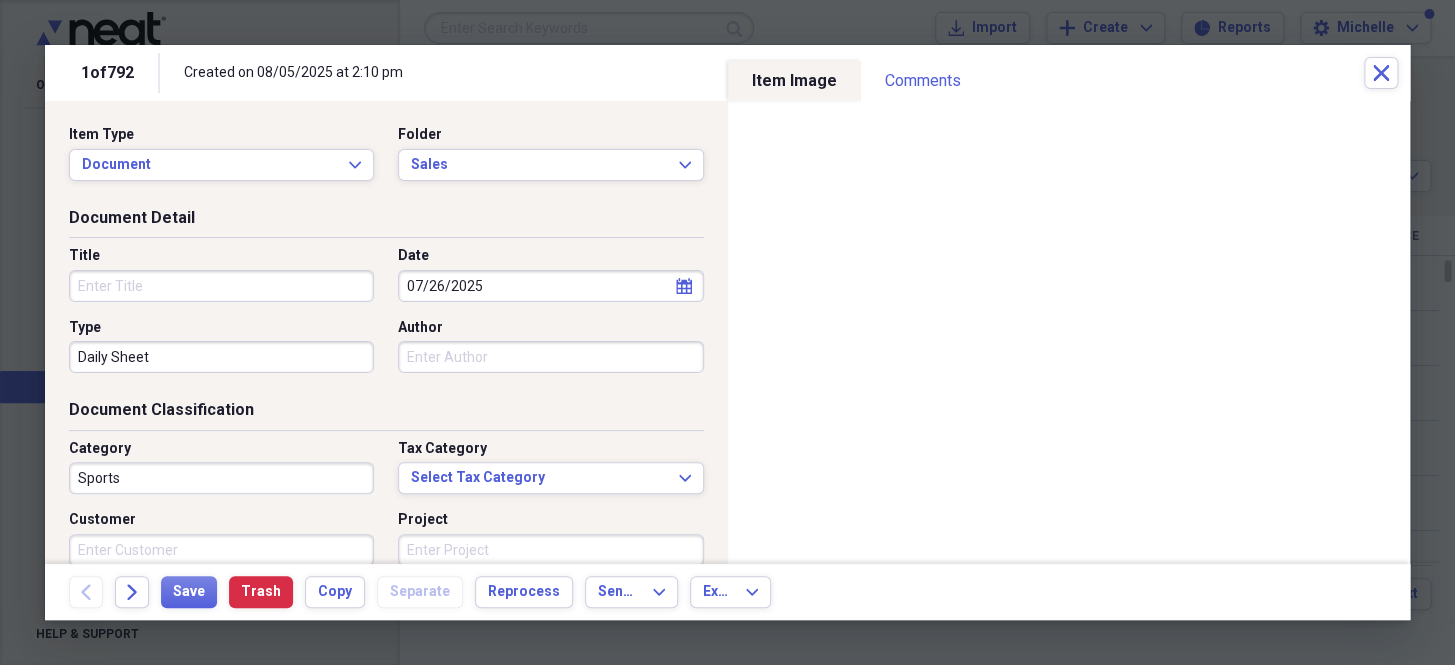 click on "Sports" at bounding box center [221, 478] 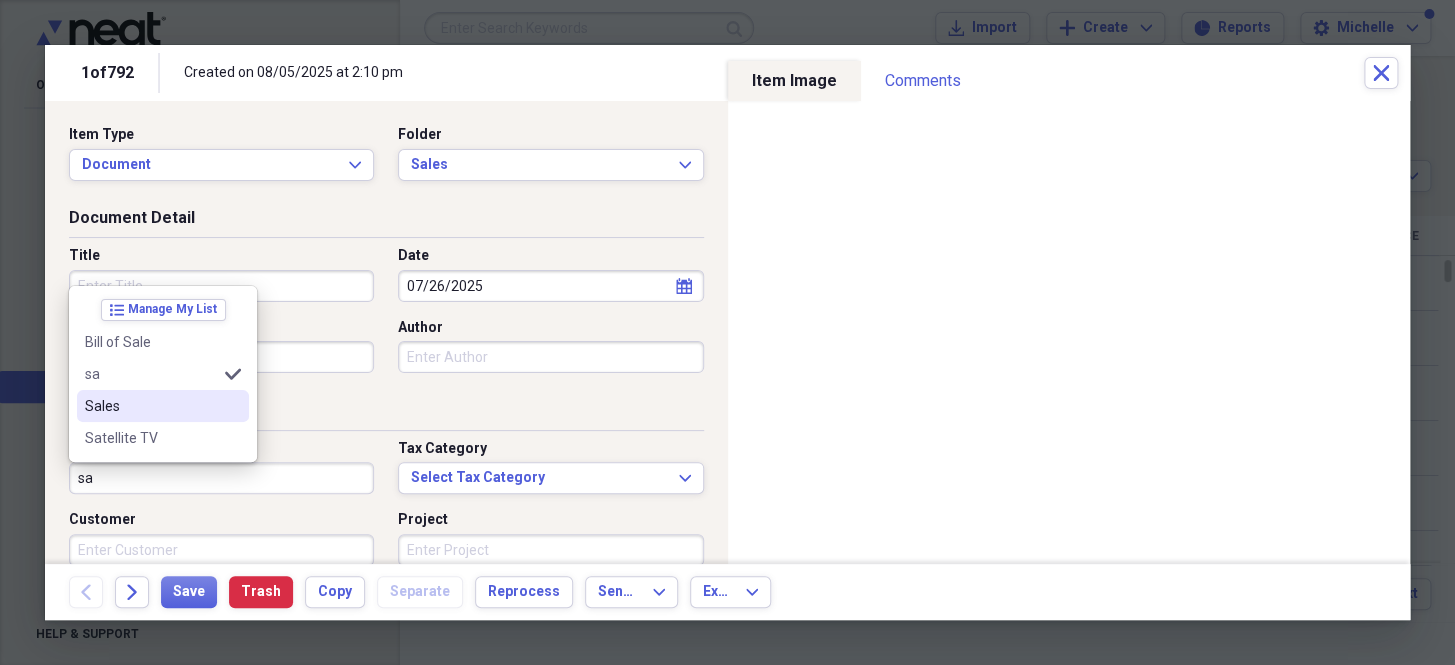 click on "Sales" at bounding box center [151, 406] 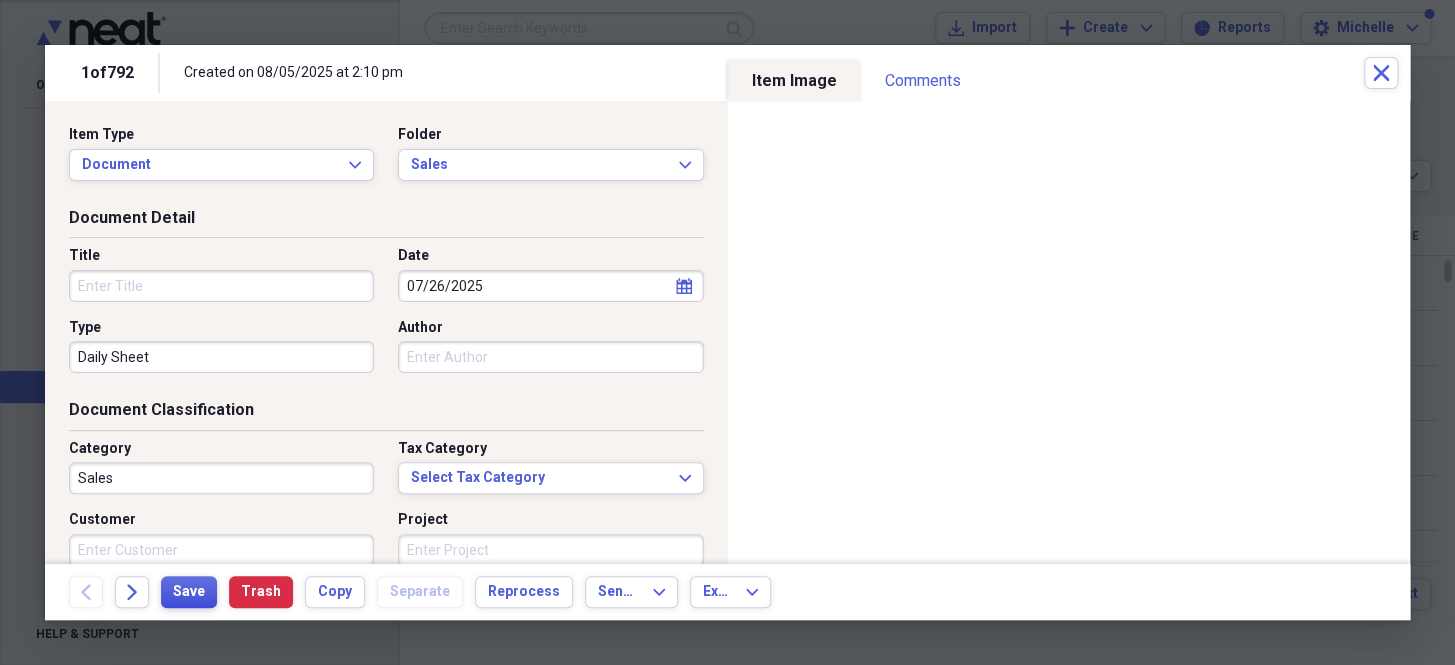 click on "Save" at bounding box center (189, 592) 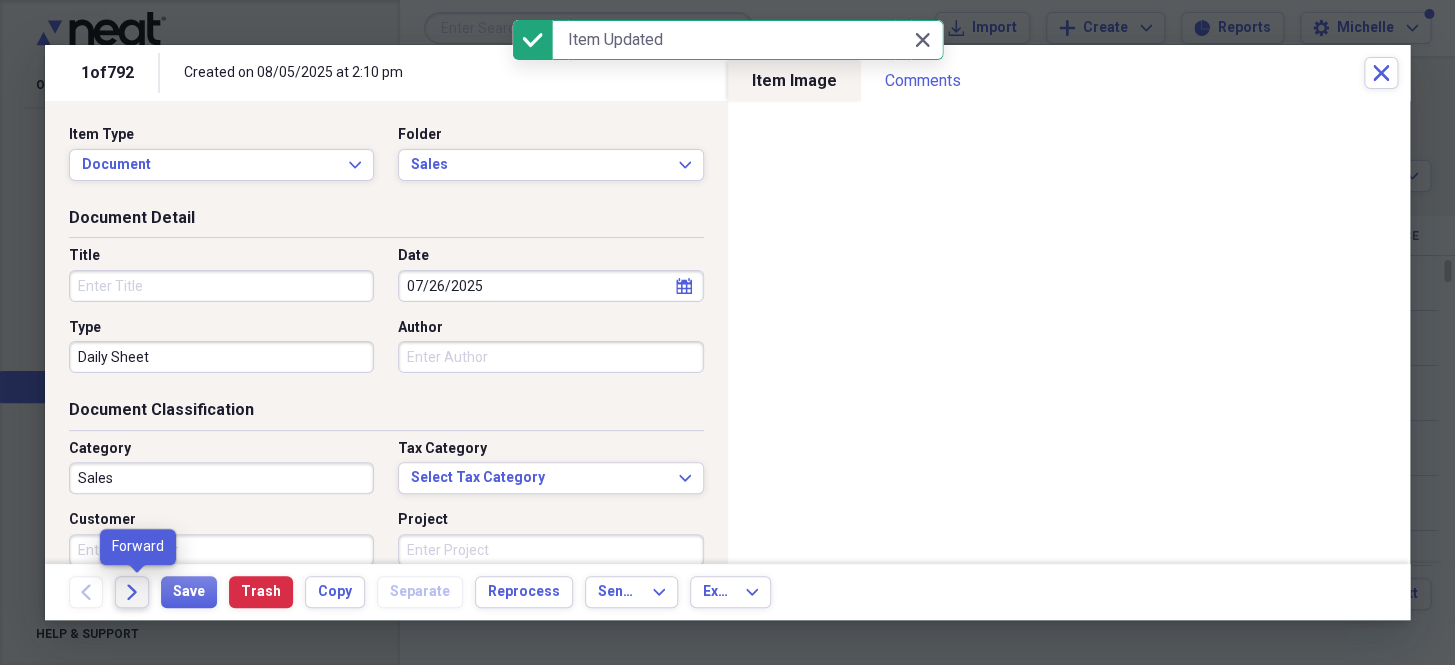 click on "Forward" 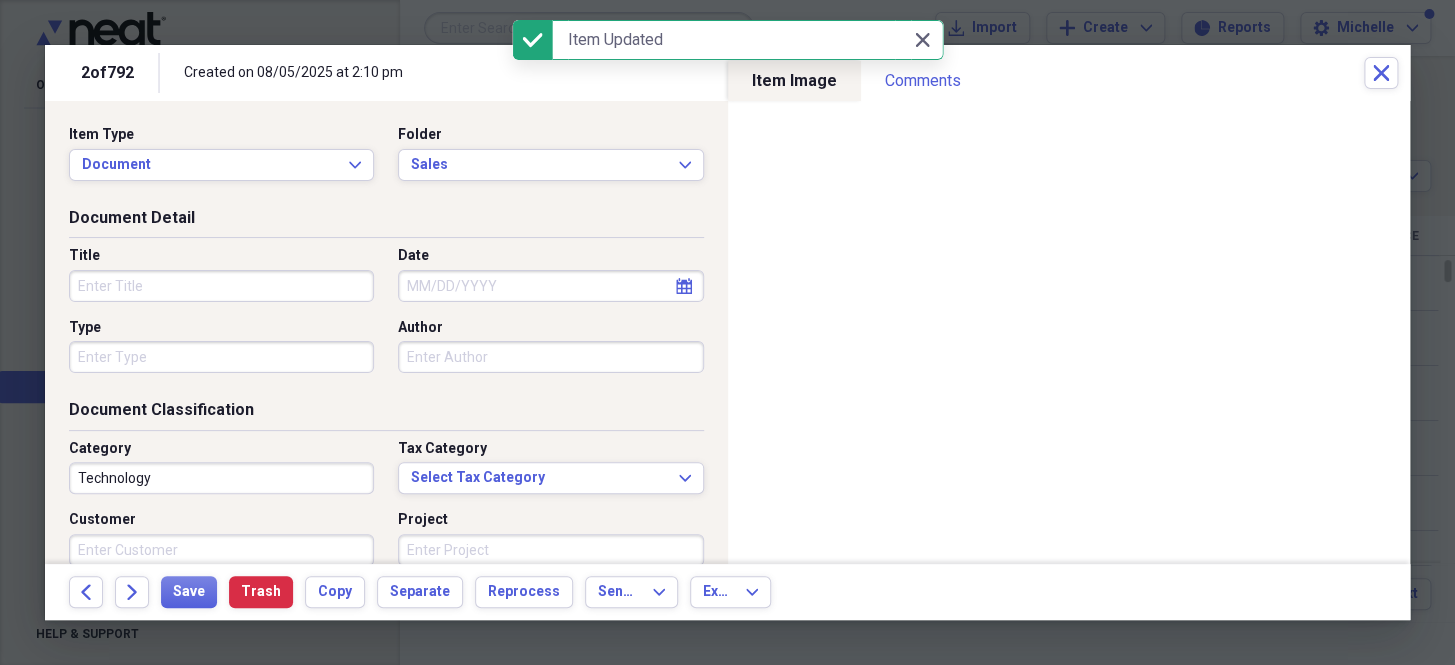 click on "Date" at bounding box center (550, 286) 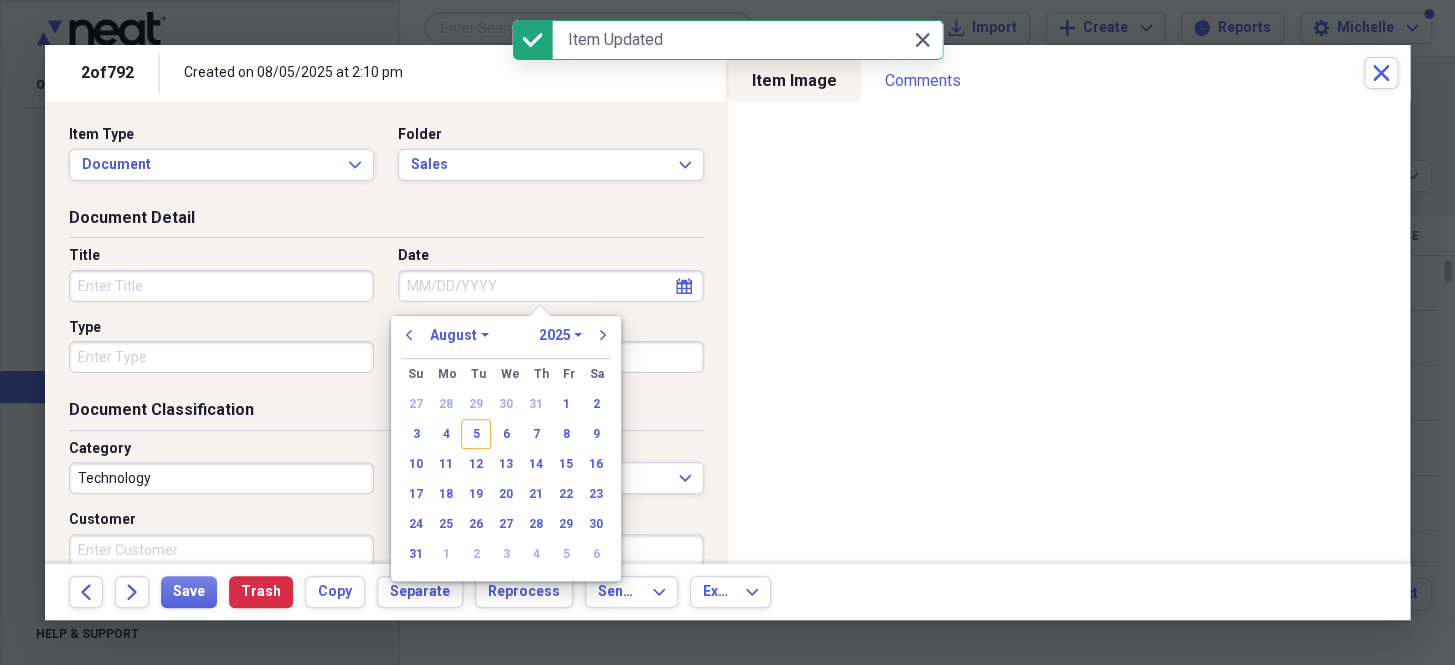 type on "7/26/25" 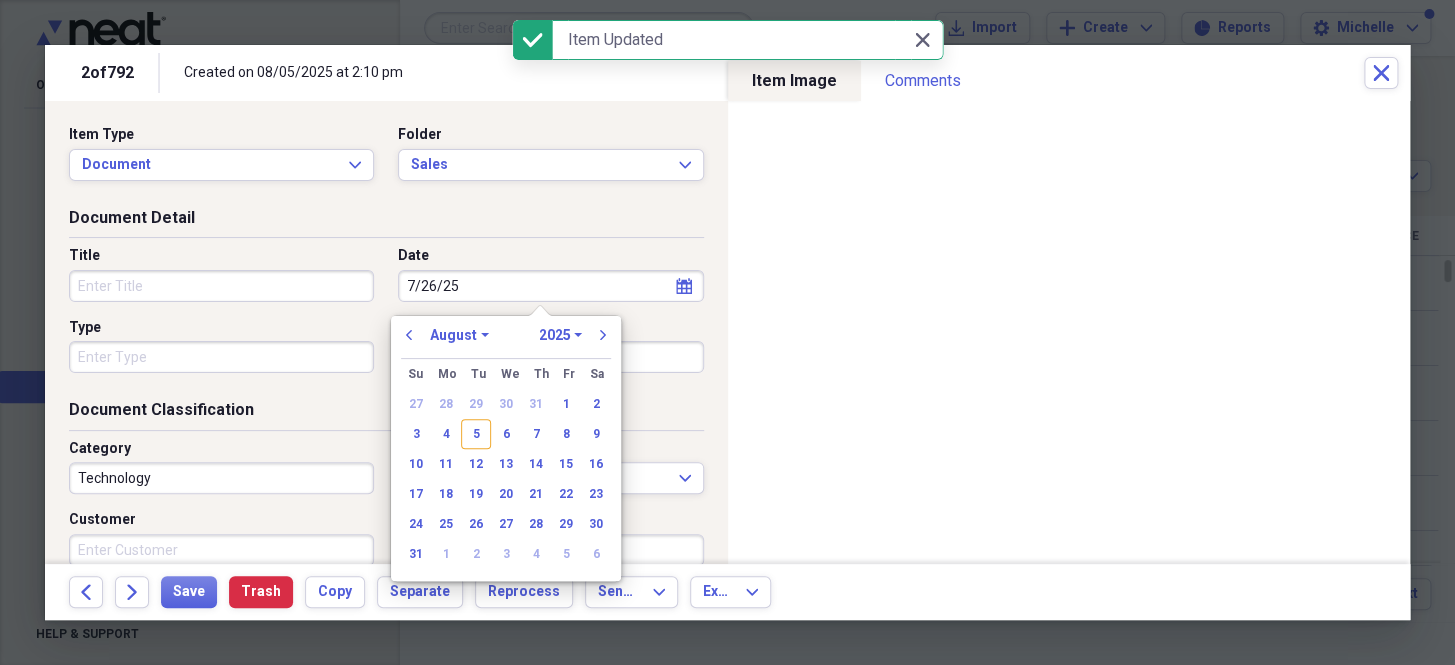 select on "6" 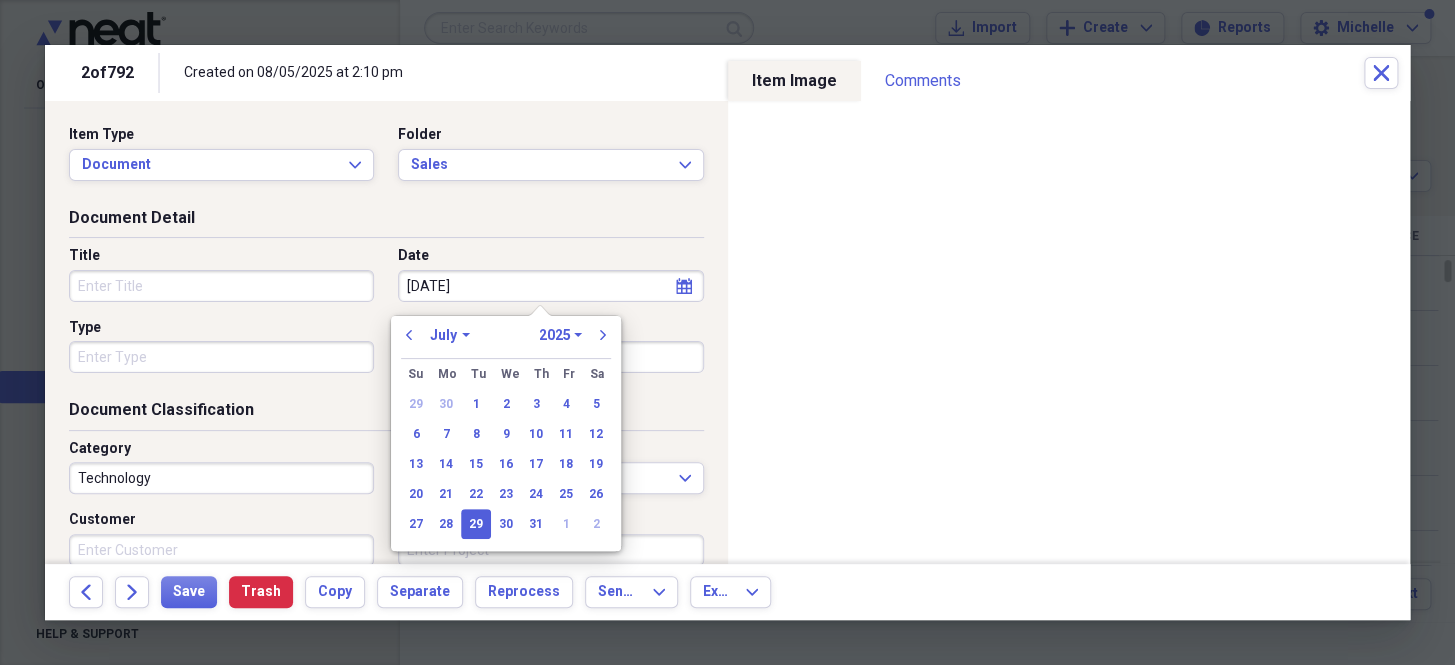 click on "Type" at bounding box center [221, 357] 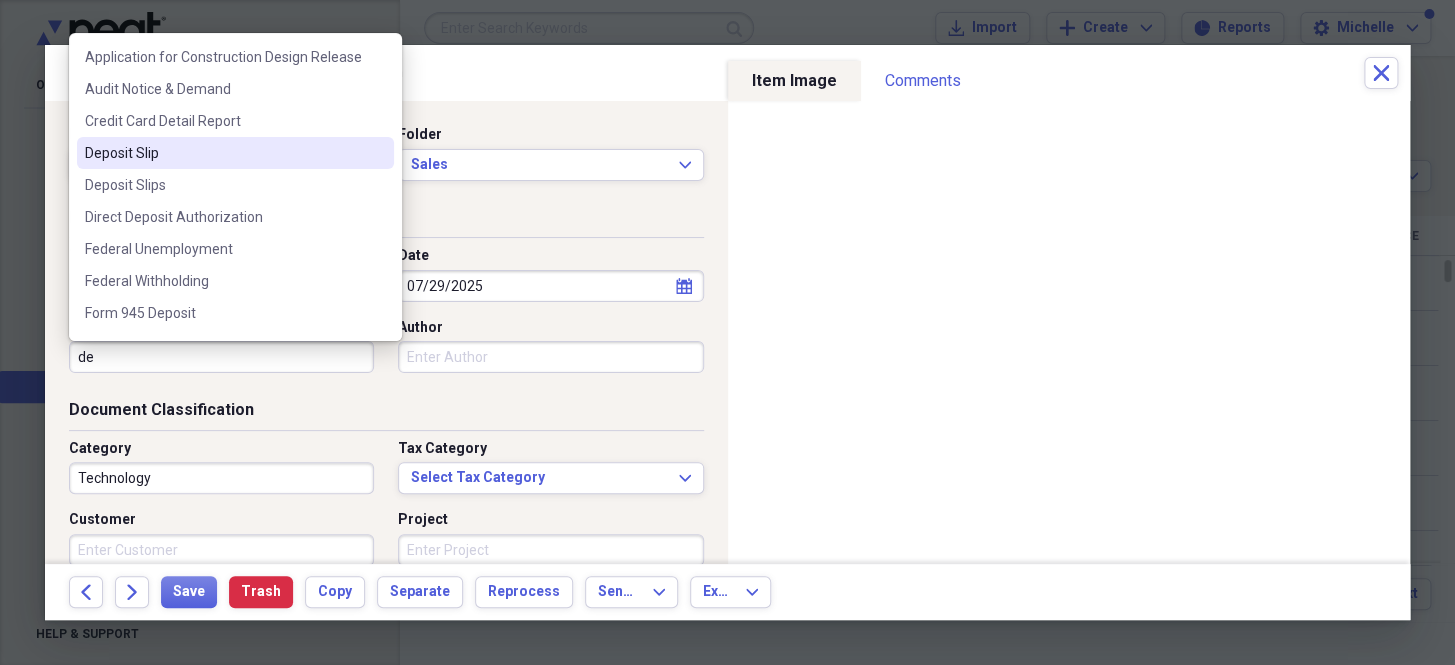 click on "Deposit Slip" at bounding box center (223, 153) 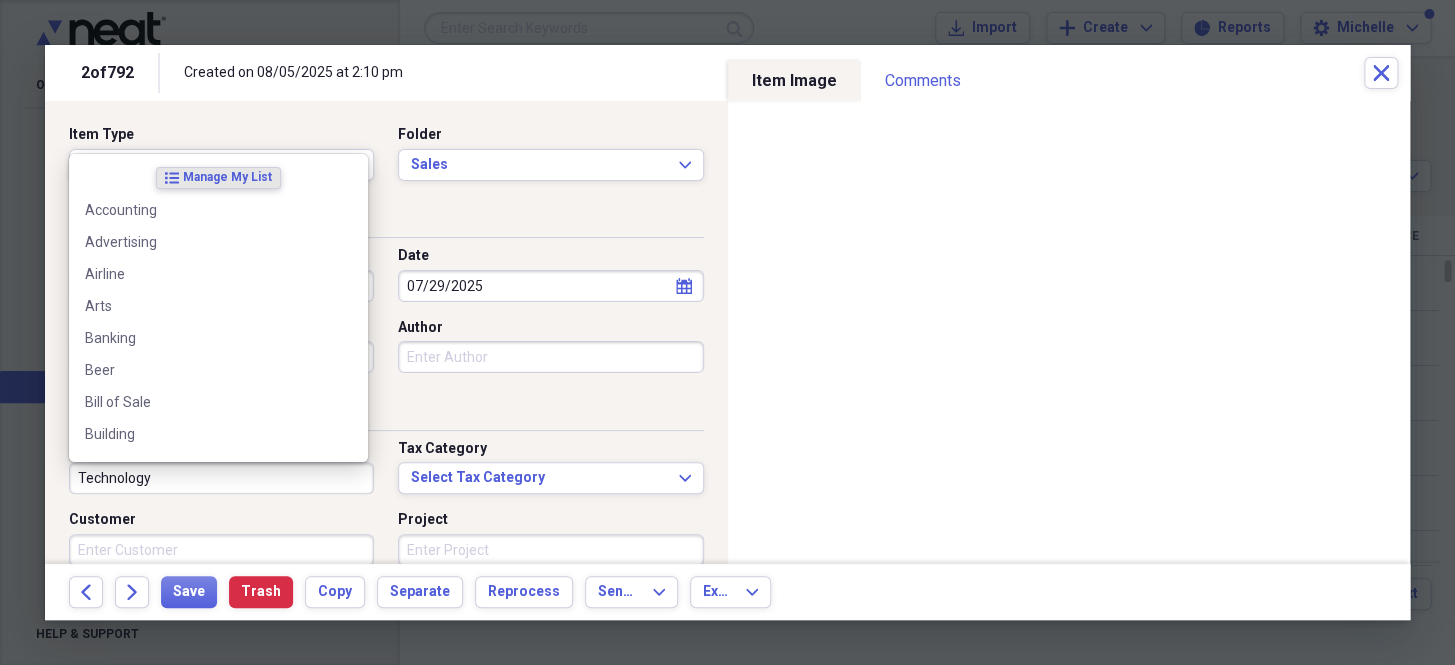 click on "Technology" at bounding box center [221, 478] 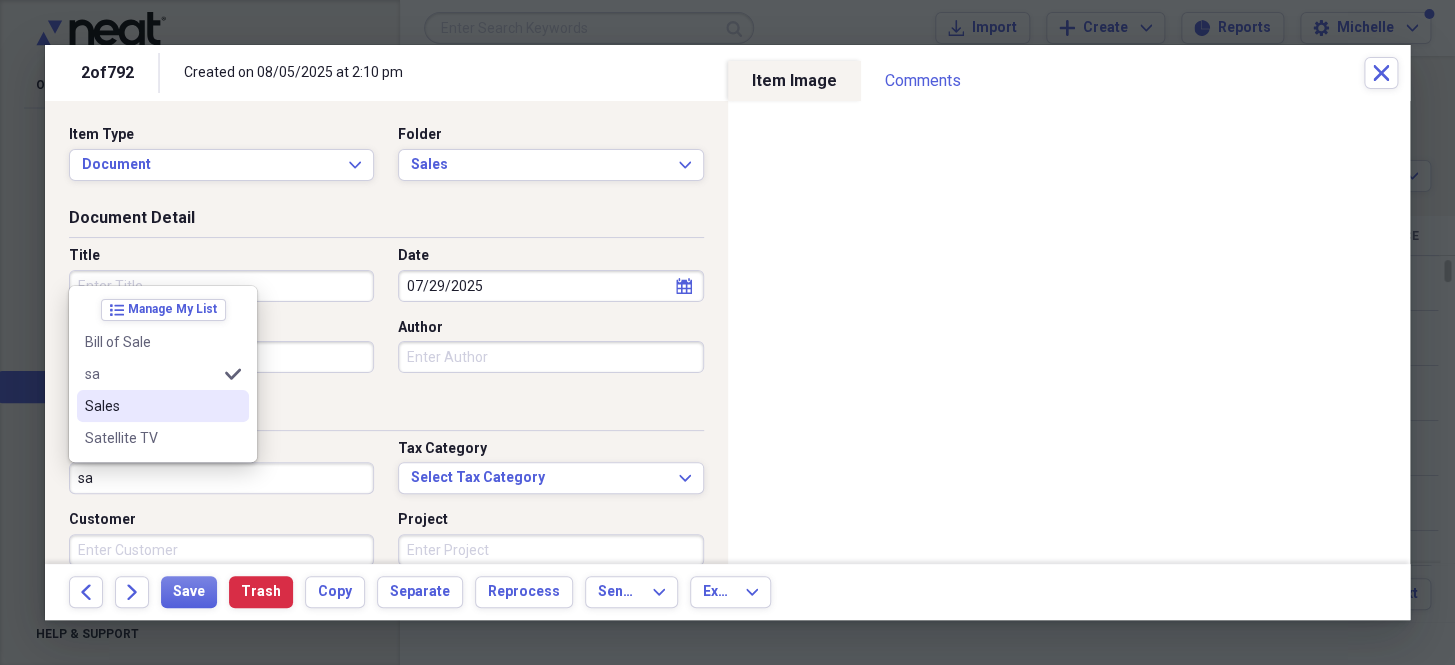 click on "Sales" at bounding box center [151, 406] 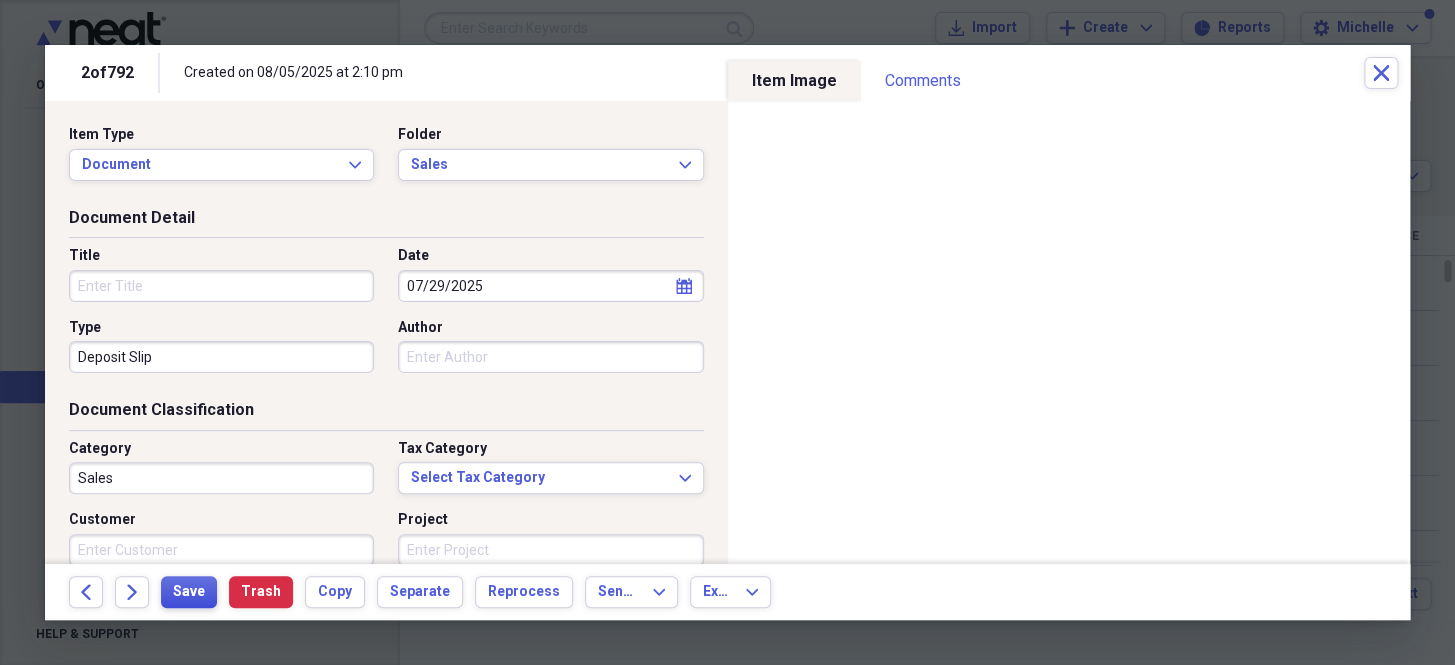 click on "Save" at bounding box center [189, 592] 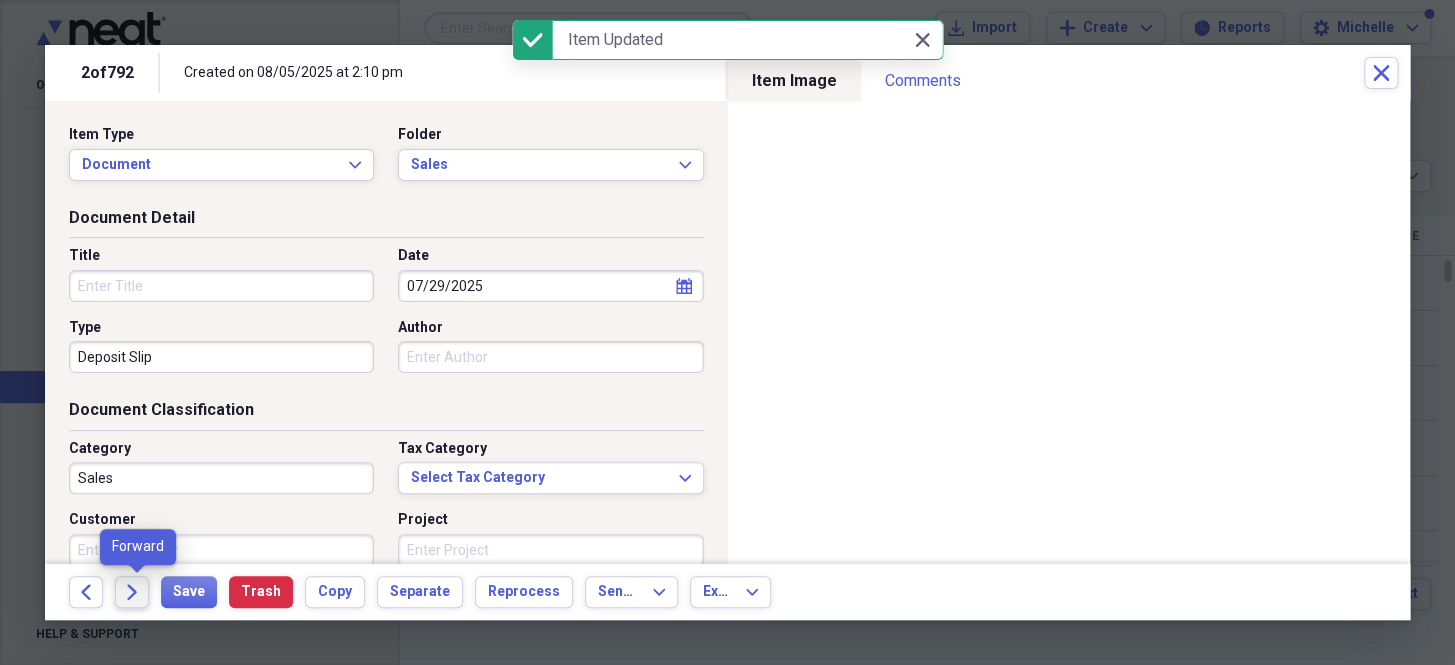 click on "Forward" 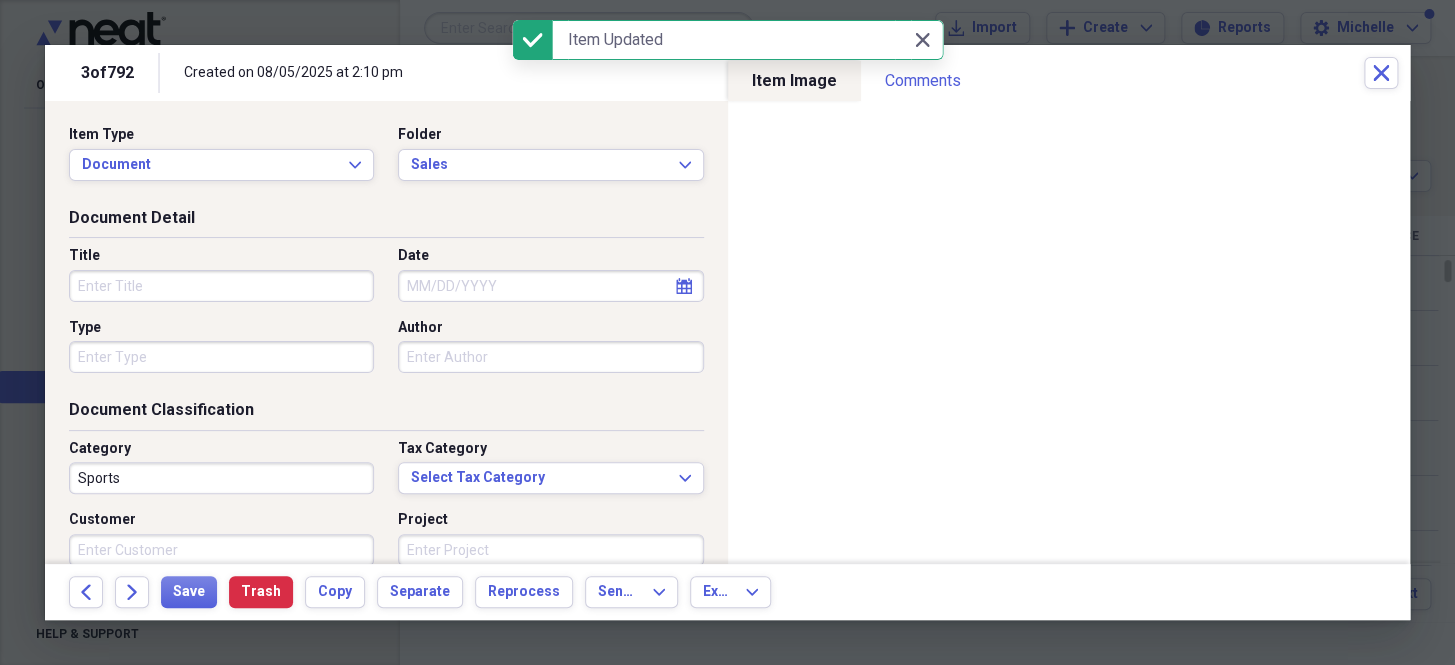 click on "Date" at bounding box center [550, 286] 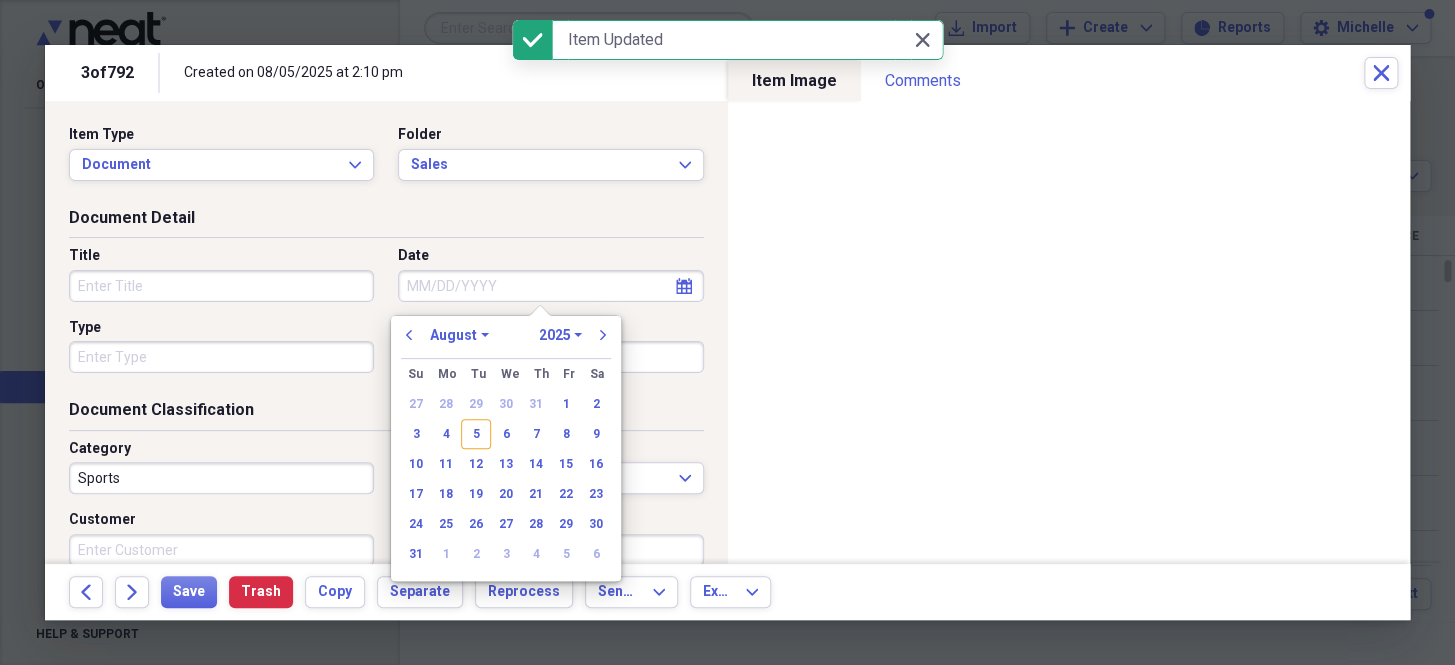 paste on "7/26/25" 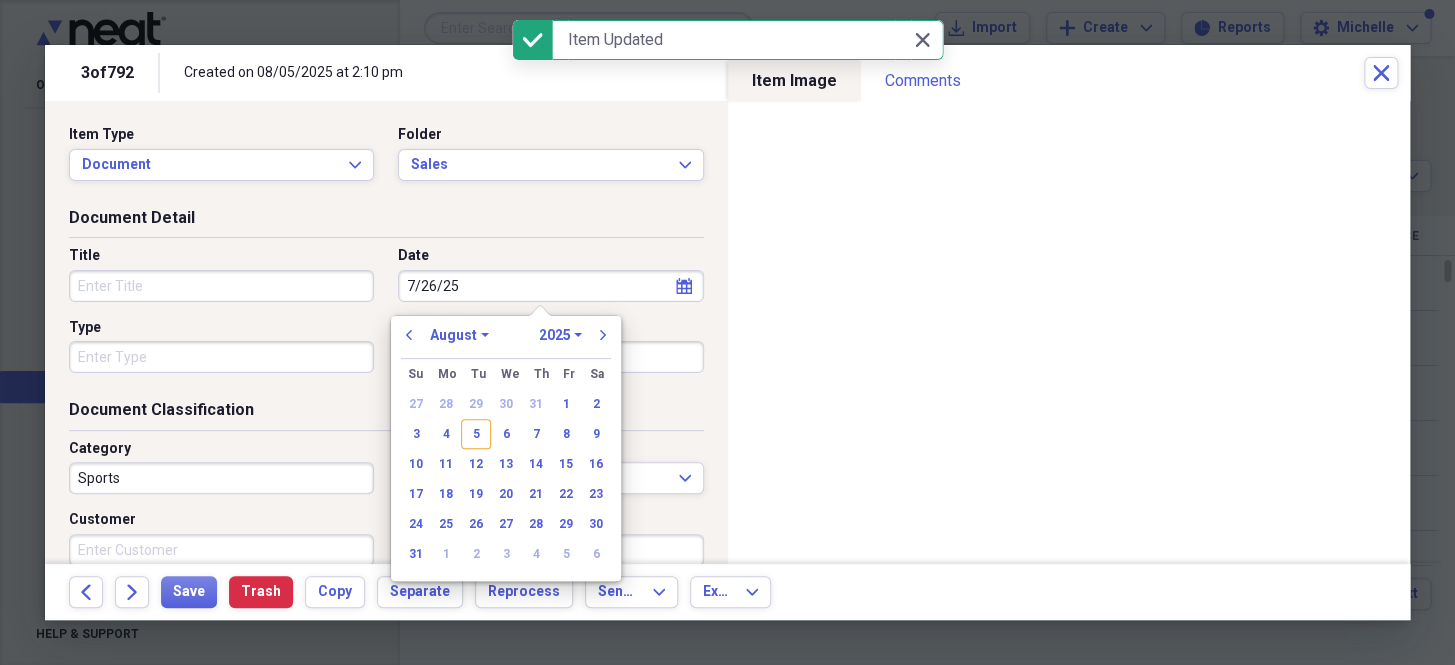 select on "6" 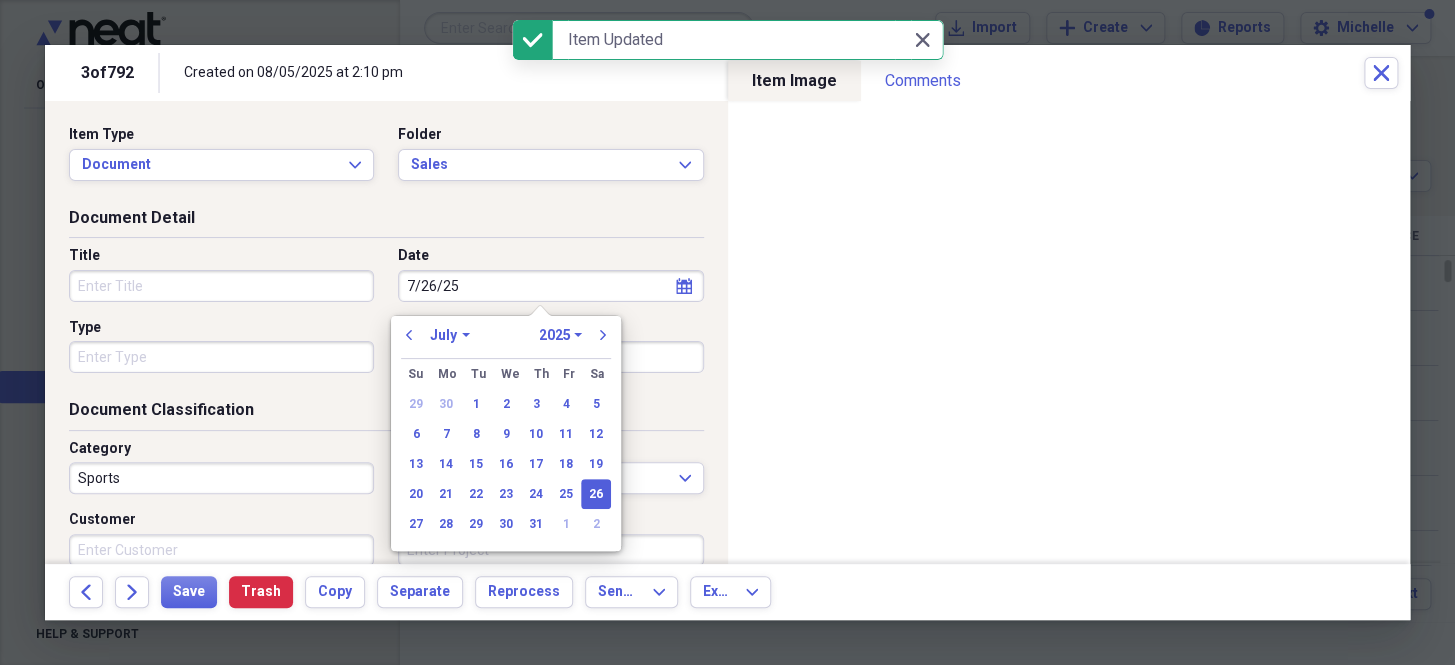 type on "07/26/2025" 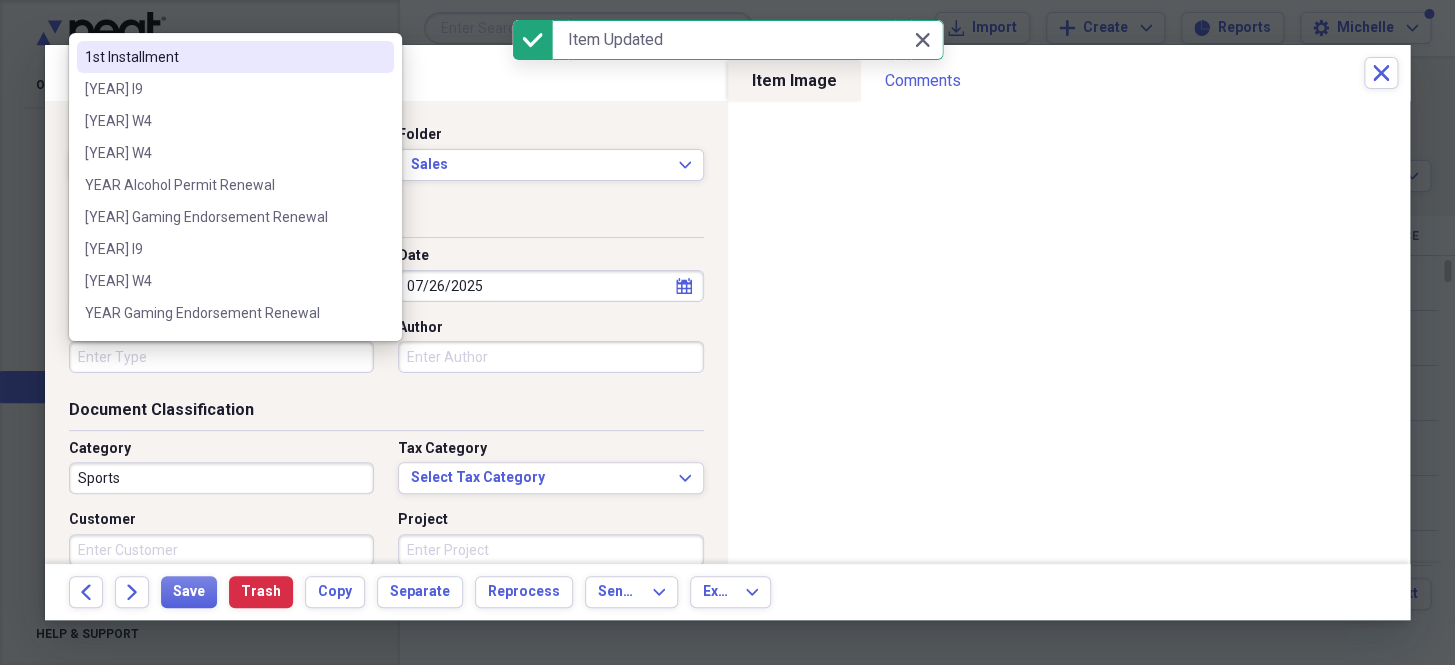 click on "Type" at bounding box center (221, 357) 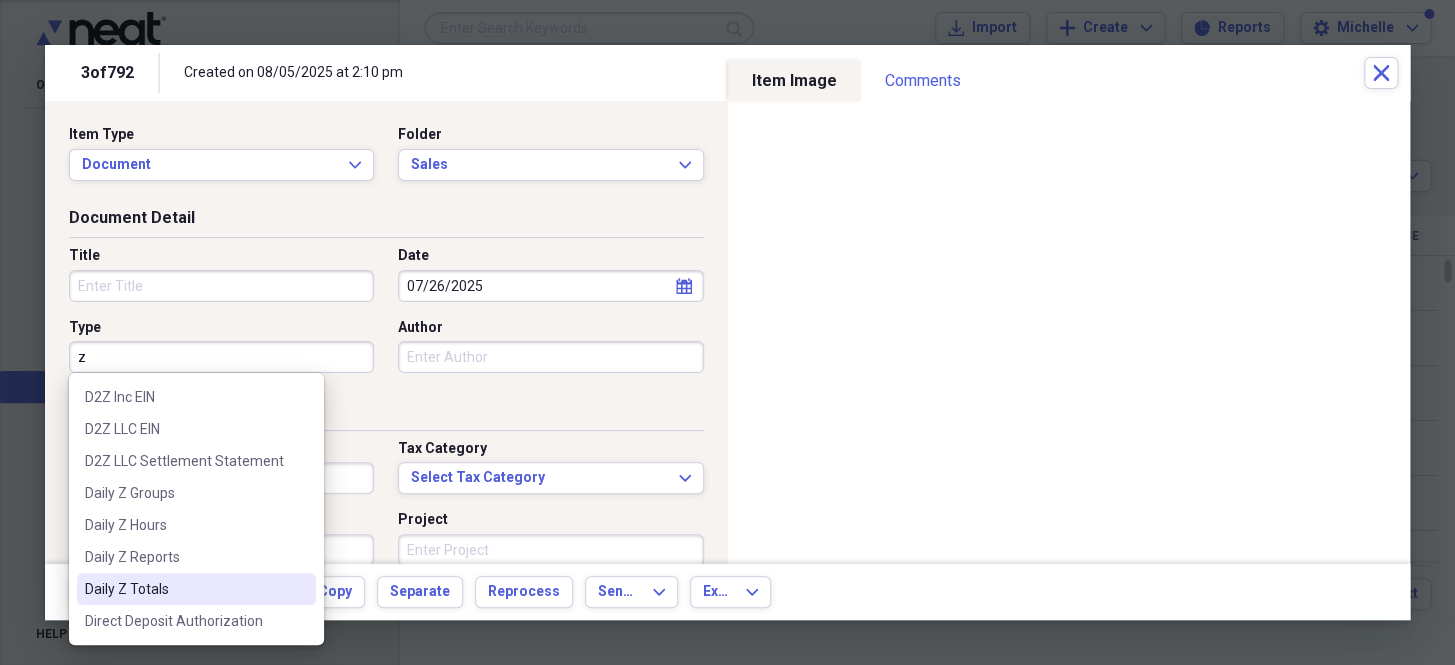 click on "Daily Z Totals" at bounding box center [196, 589] 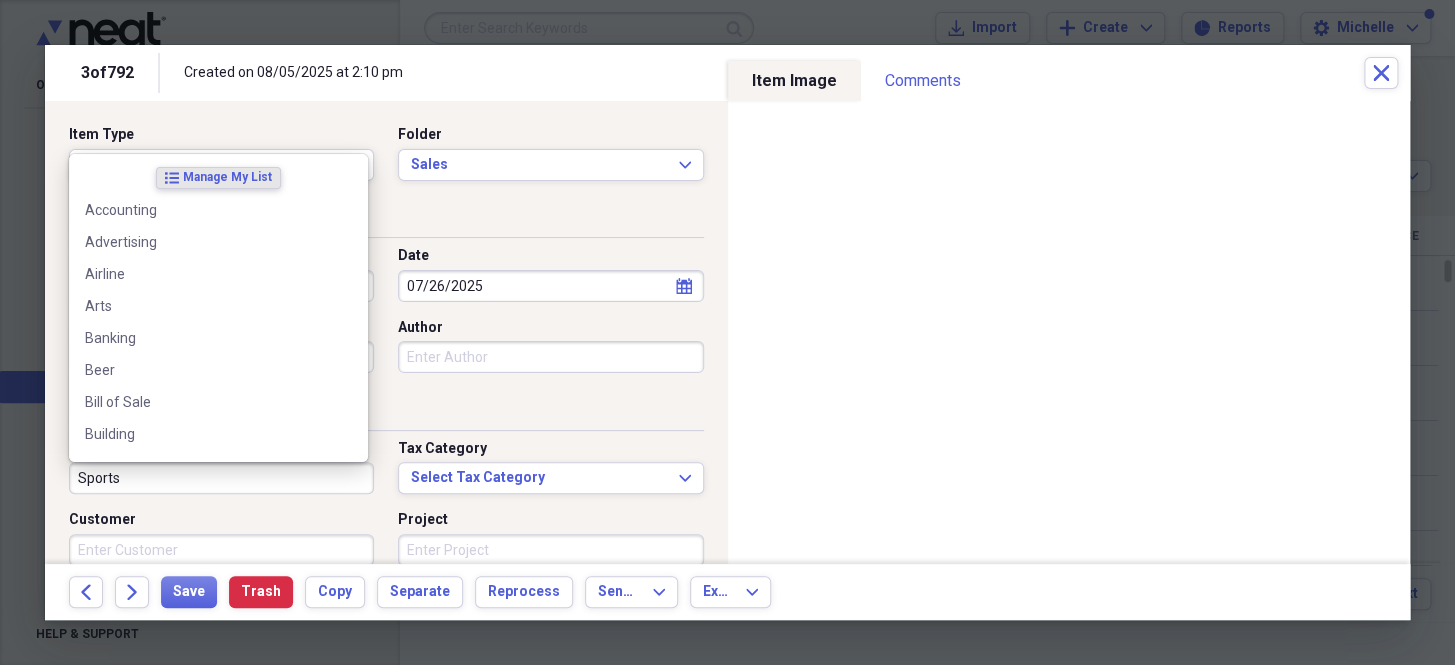 click on "Sports" at bounding box center [221, 478] 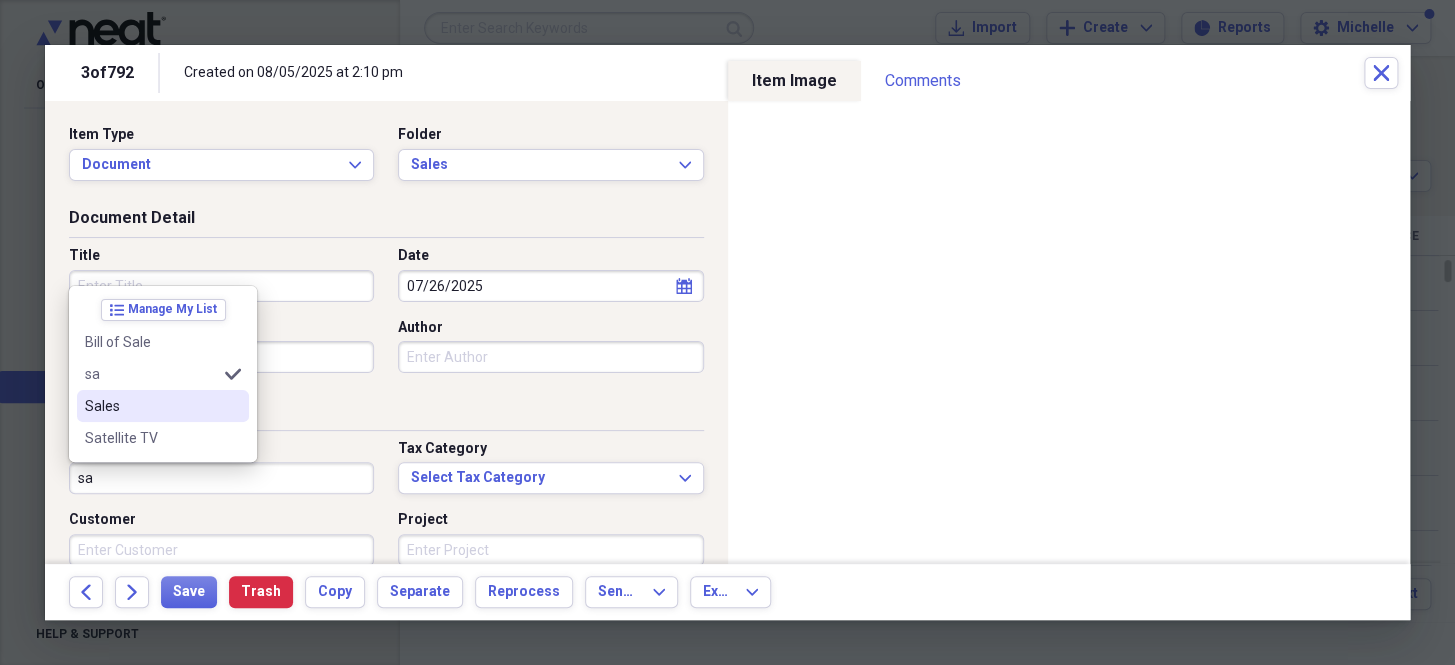 click on "Sales" at bounding box center [151, 406] 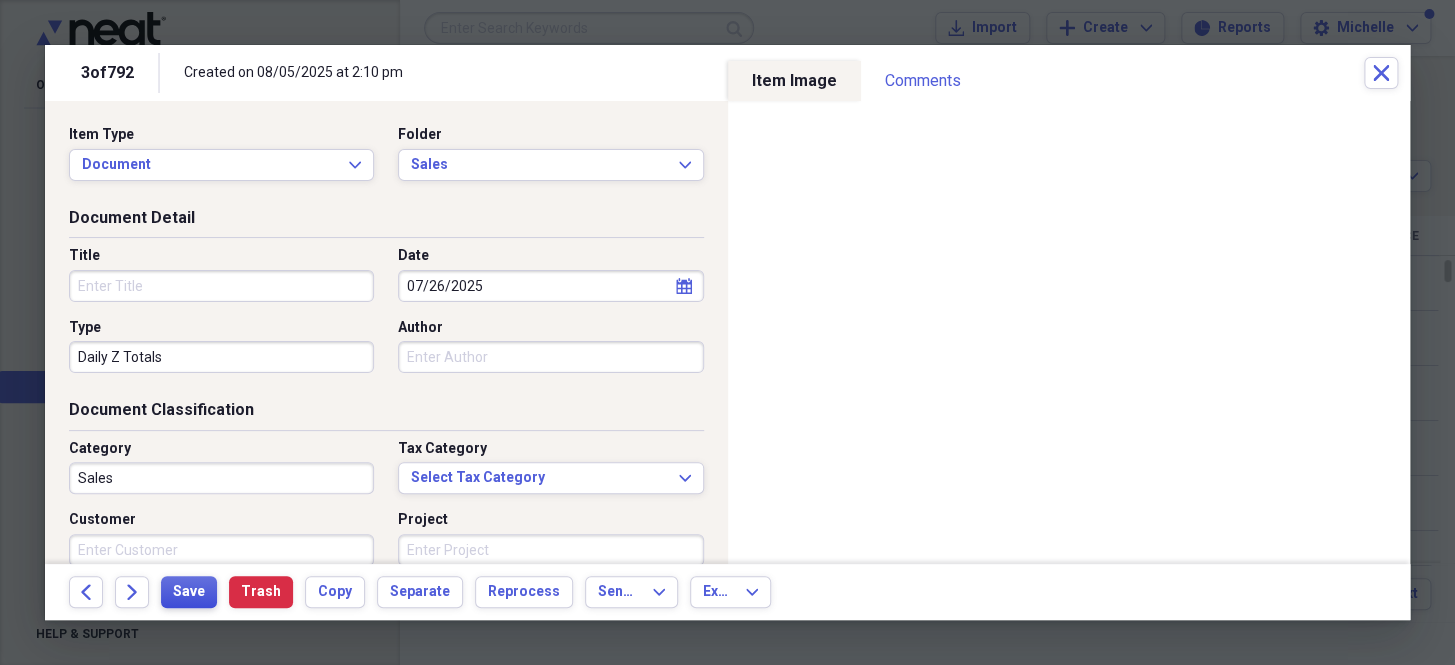 click on "Save" at bounding box center (189, 592) 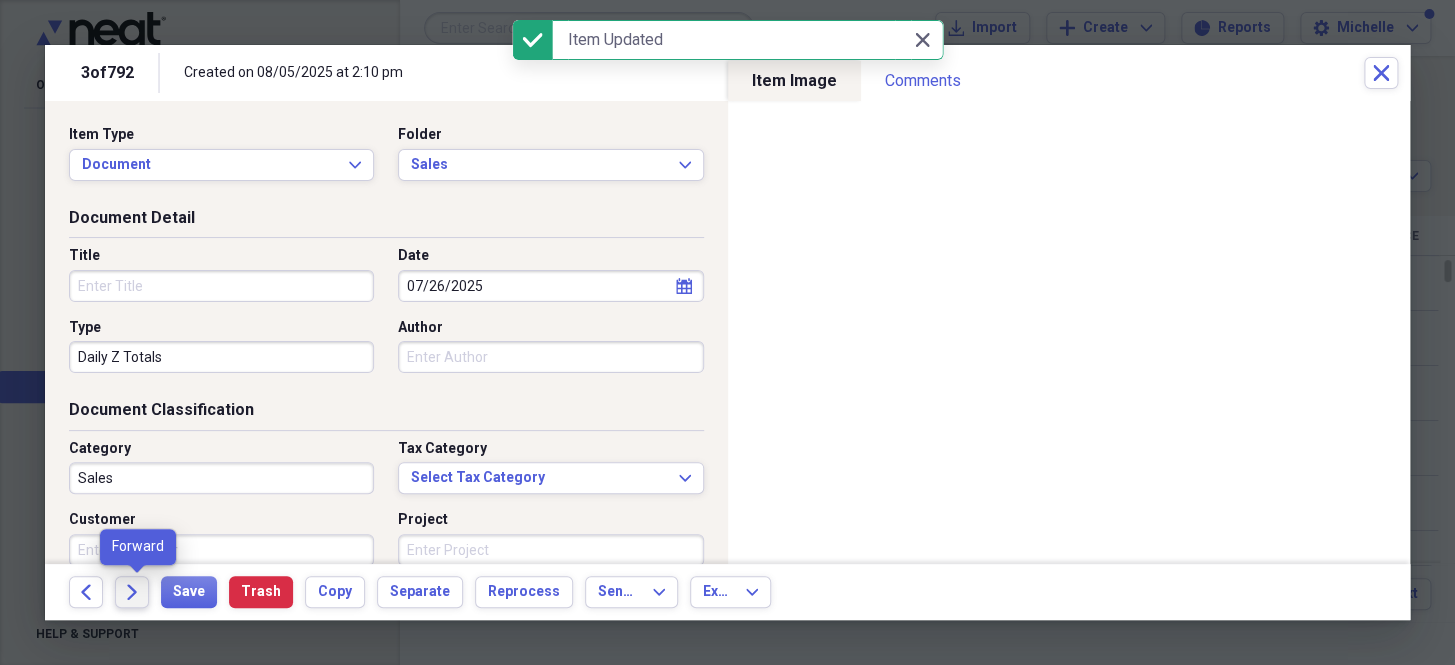 click on "Forward" 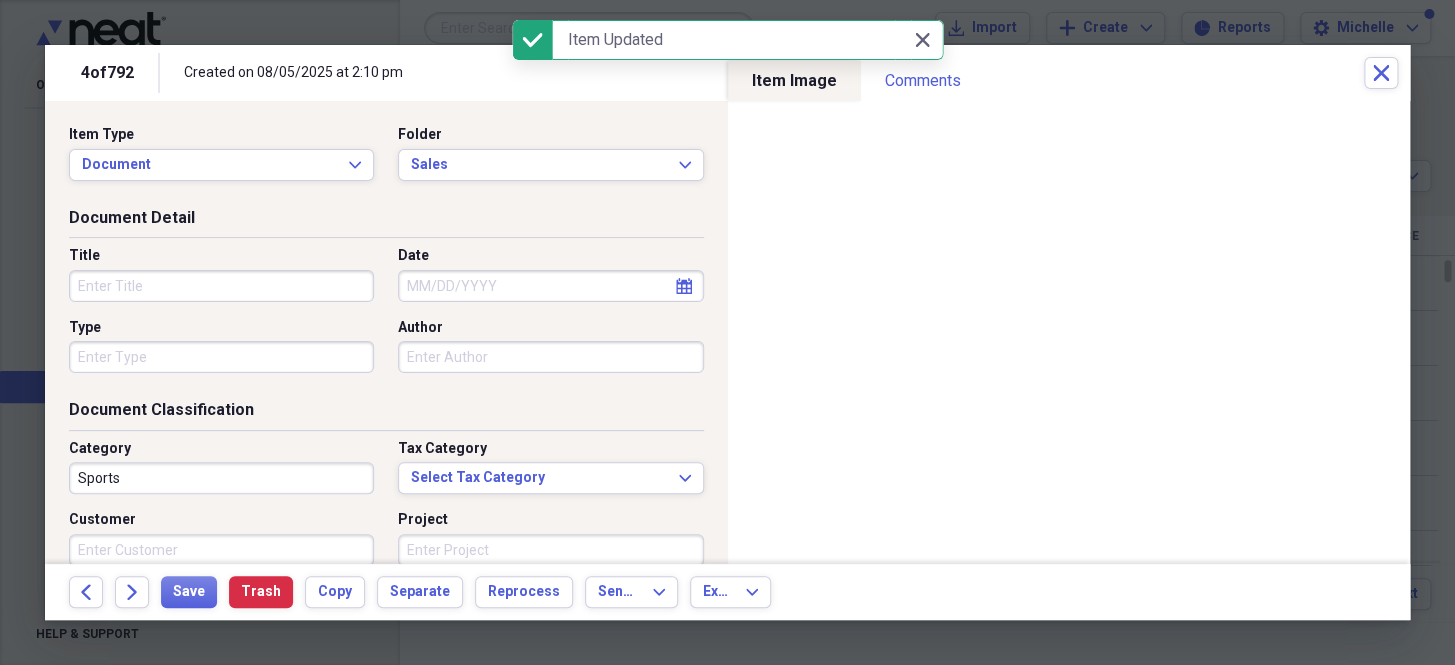 click on "Date" at bounding box center [550, 286] 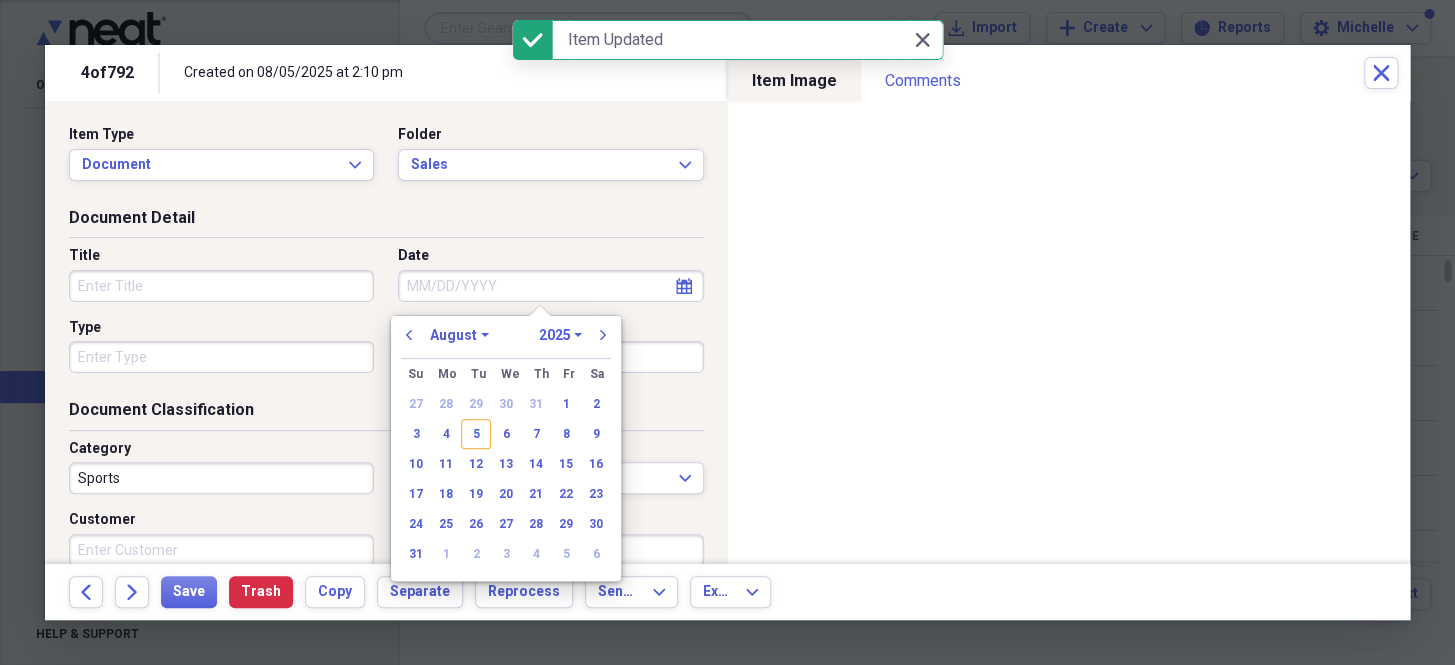 paste on "7/26/25" 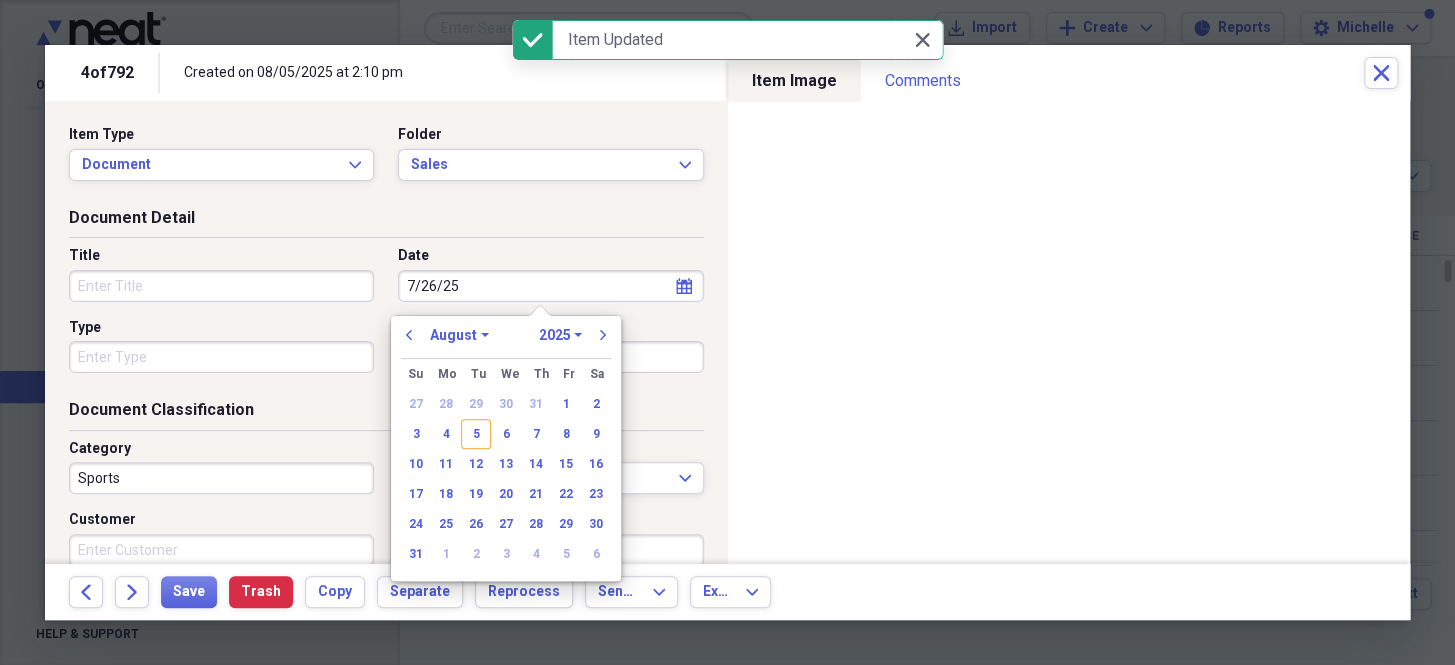 select on "6" 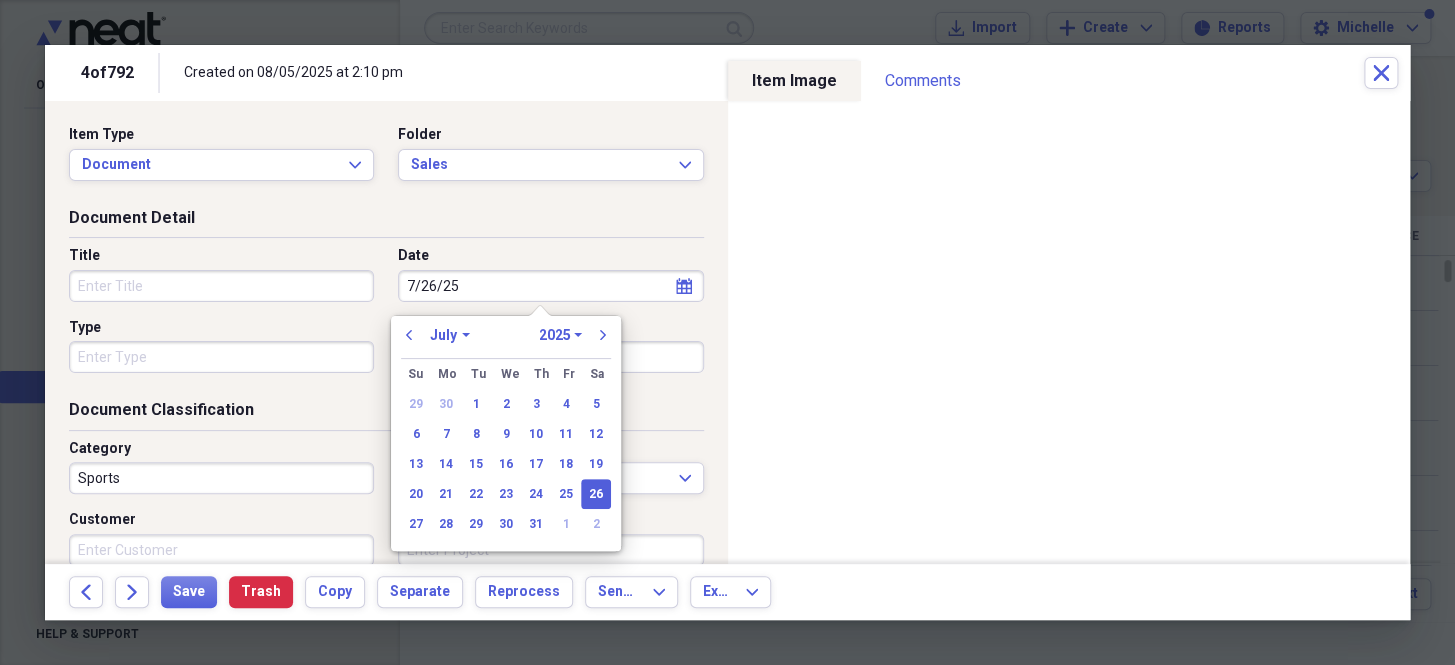 type on "07/26/2025" 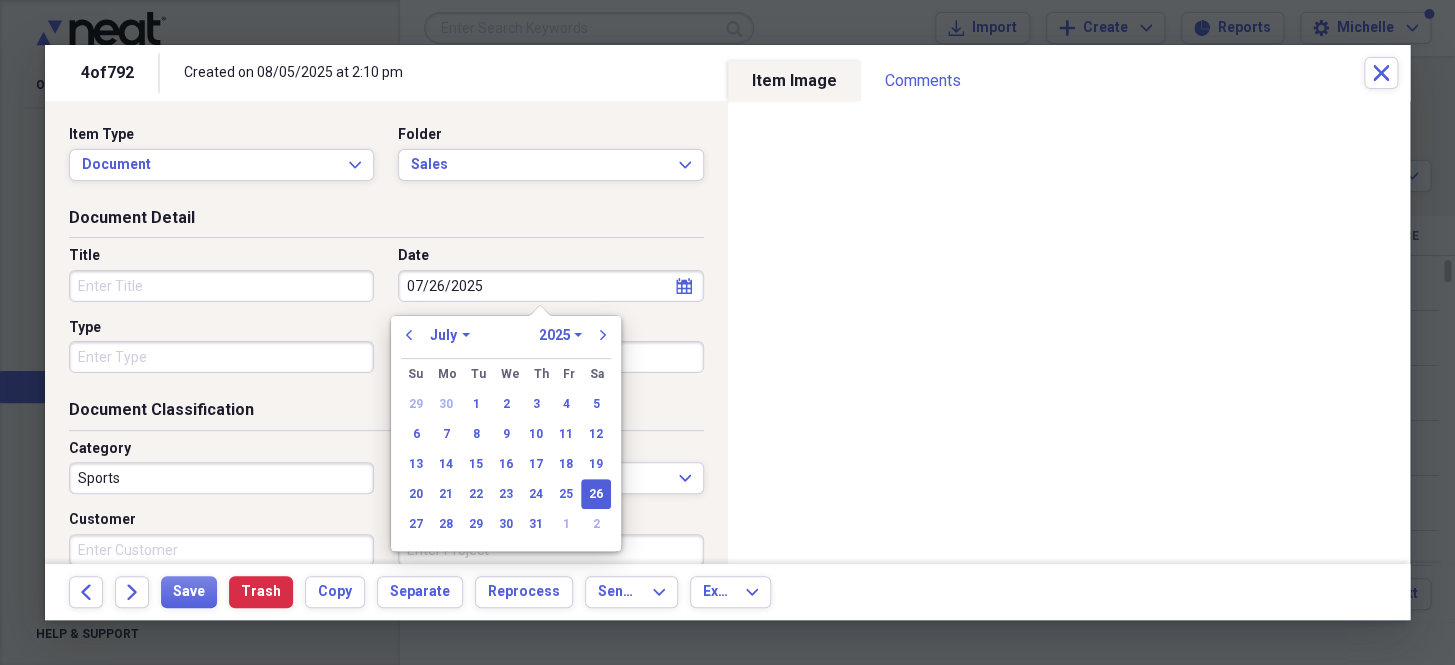 click on "Type" at bounding box center [221, 357] 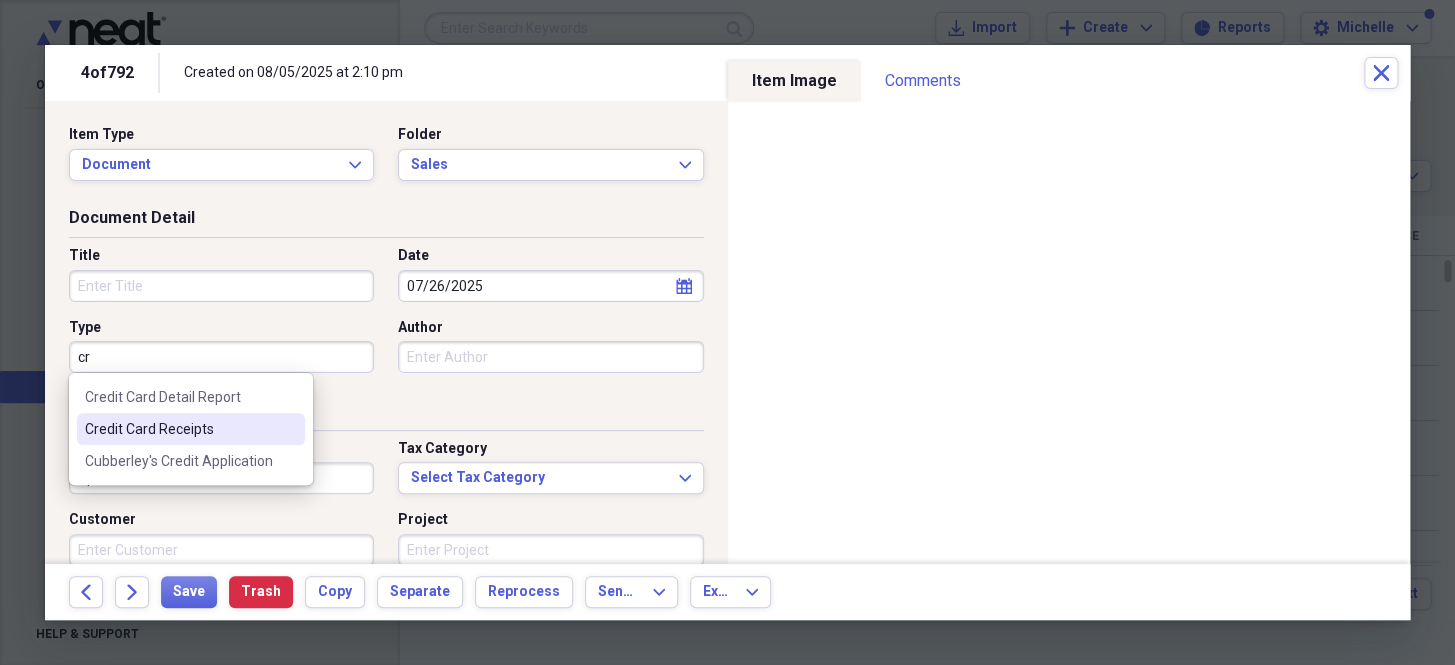 click on "Credit Card Receipts" at bounding box center [179, 429] 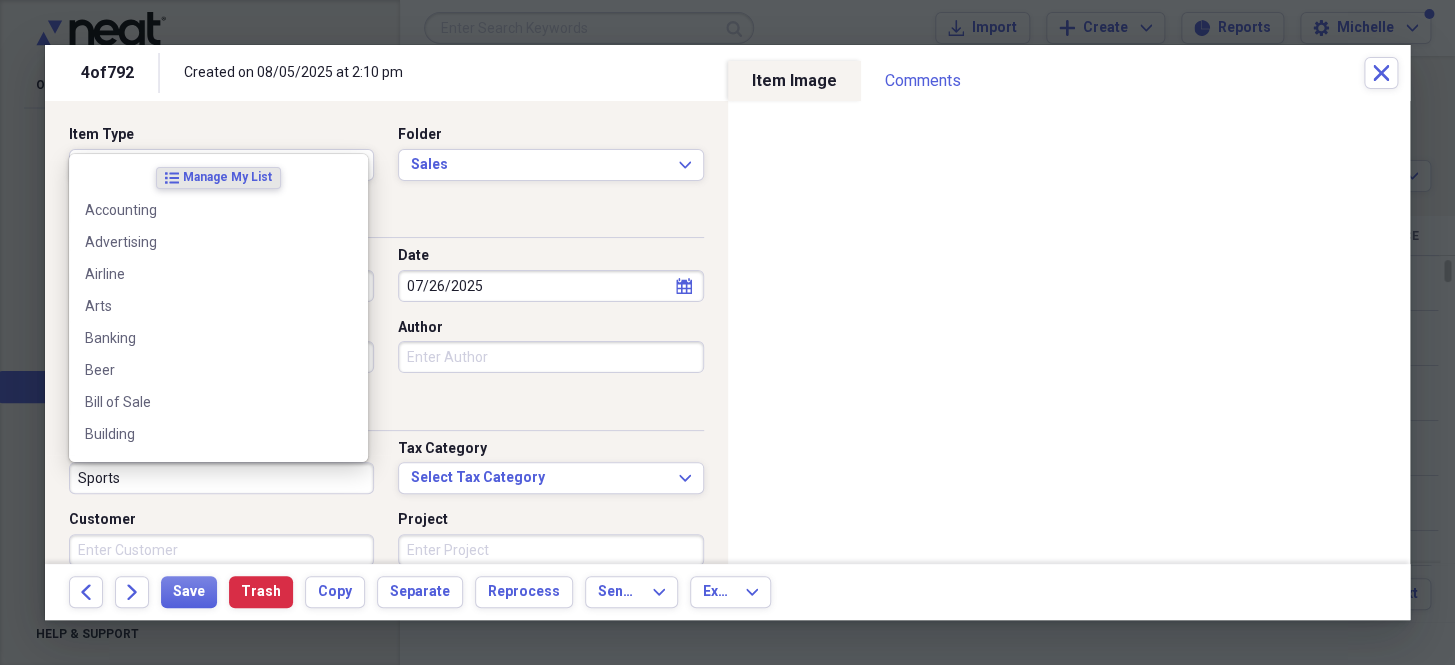 click on "Sports" at bounding box center [221, 478] 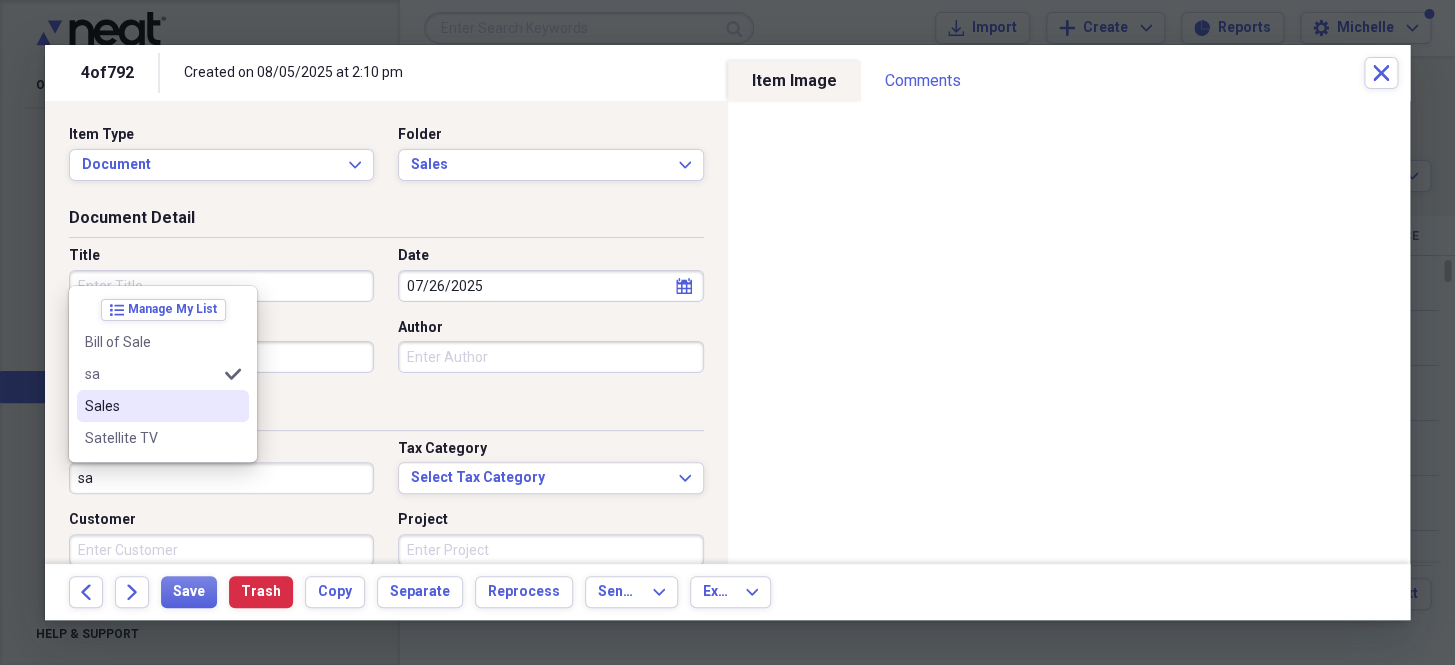 click on "Sales" at bounding box center [151, 406] 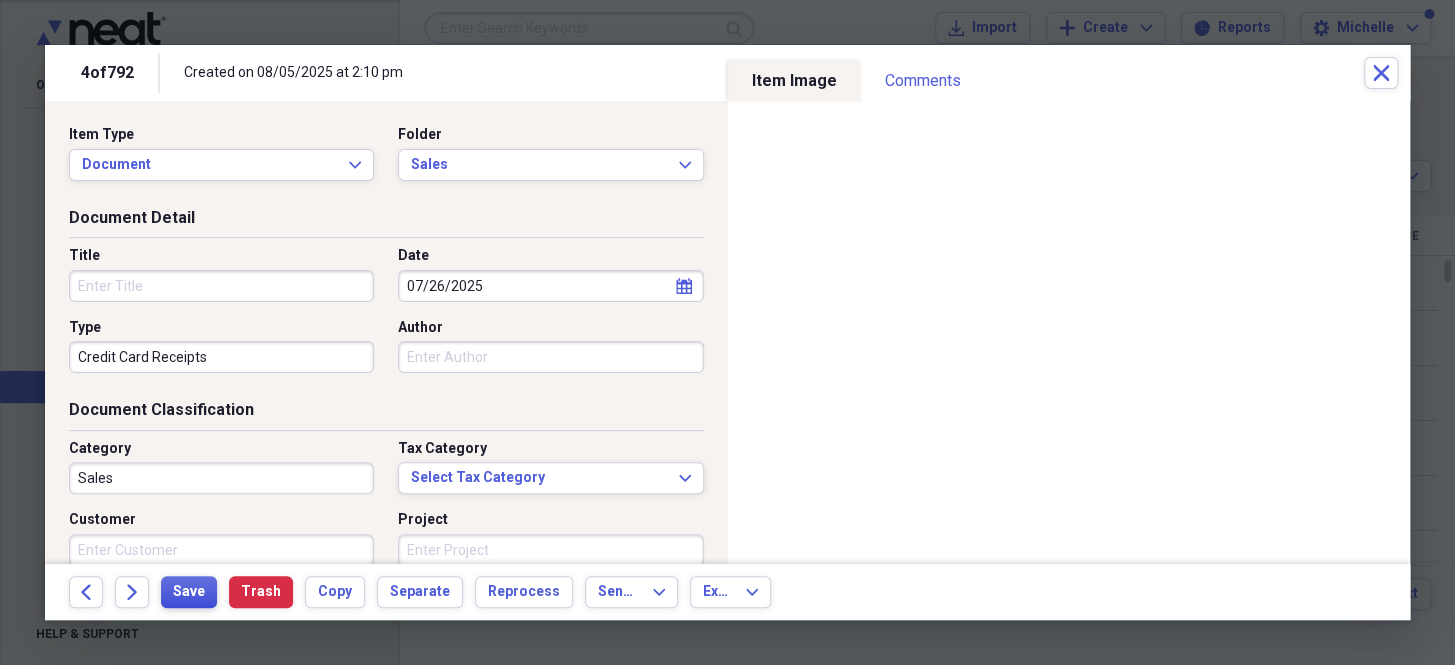 click on "Save" at bounding box center (189, 592) 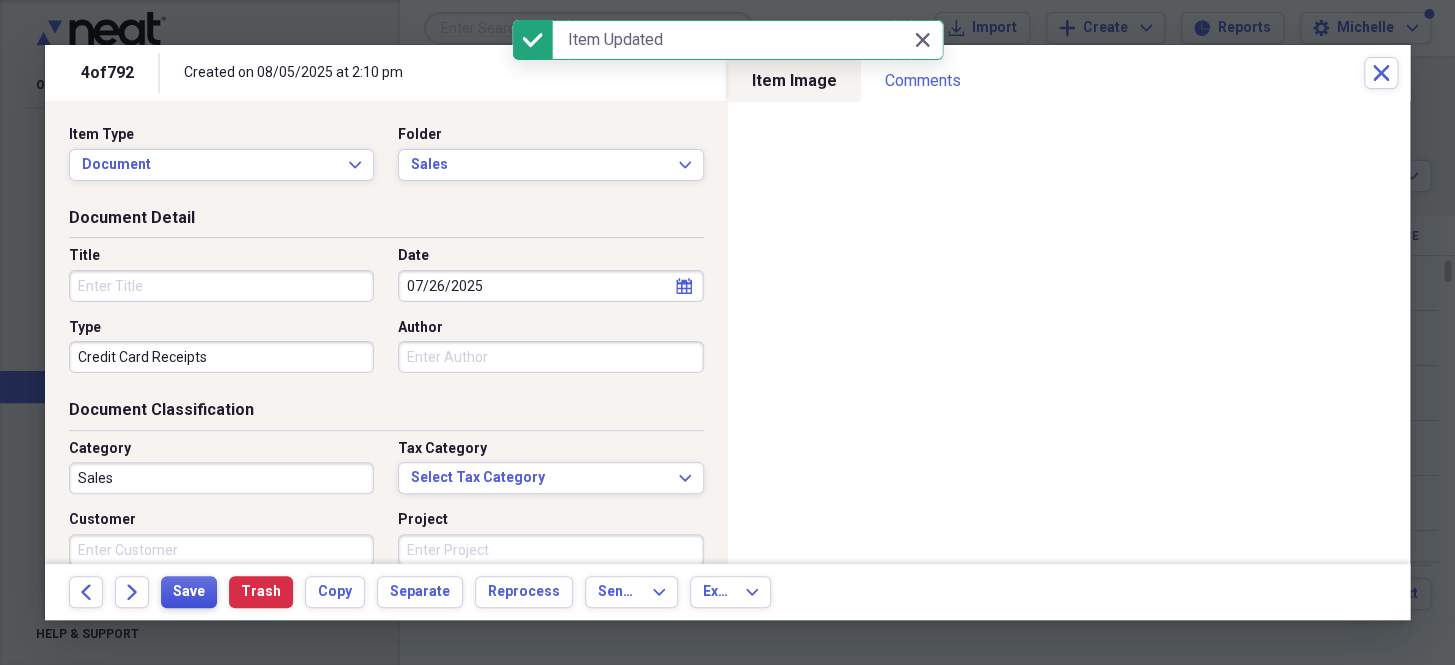 type 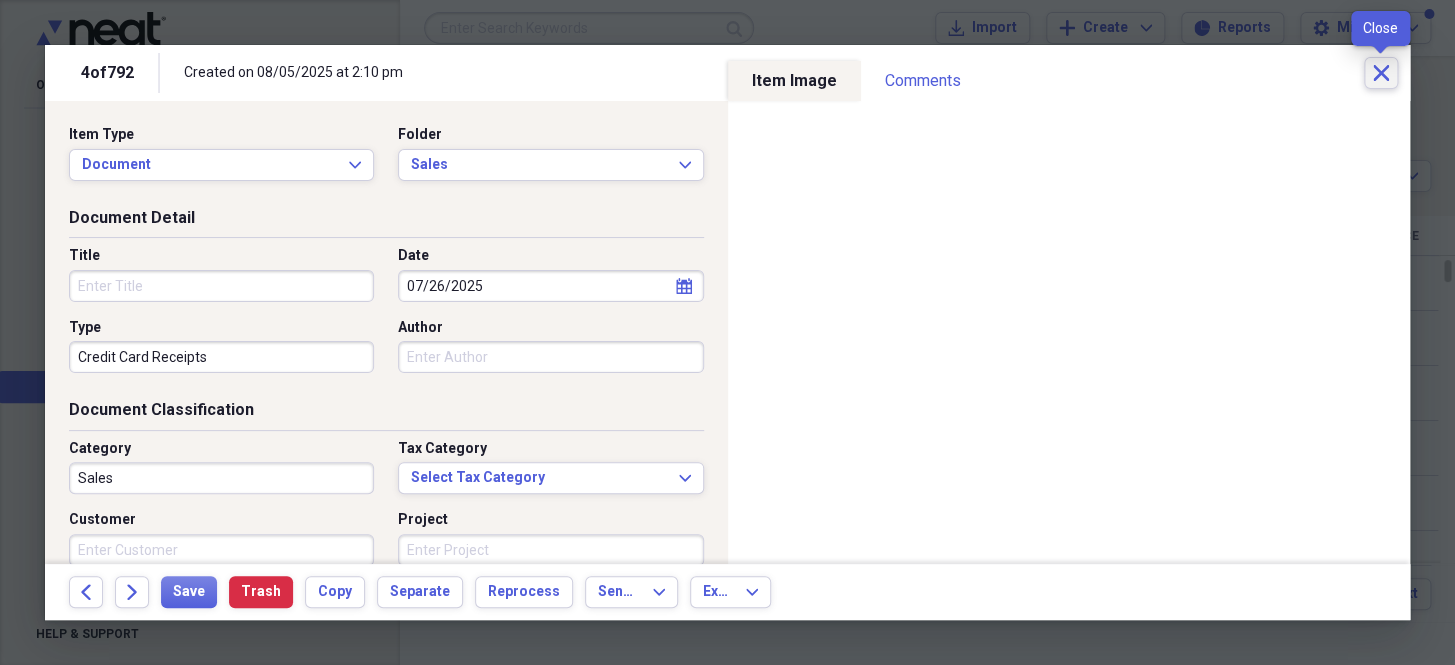 click on "Close" 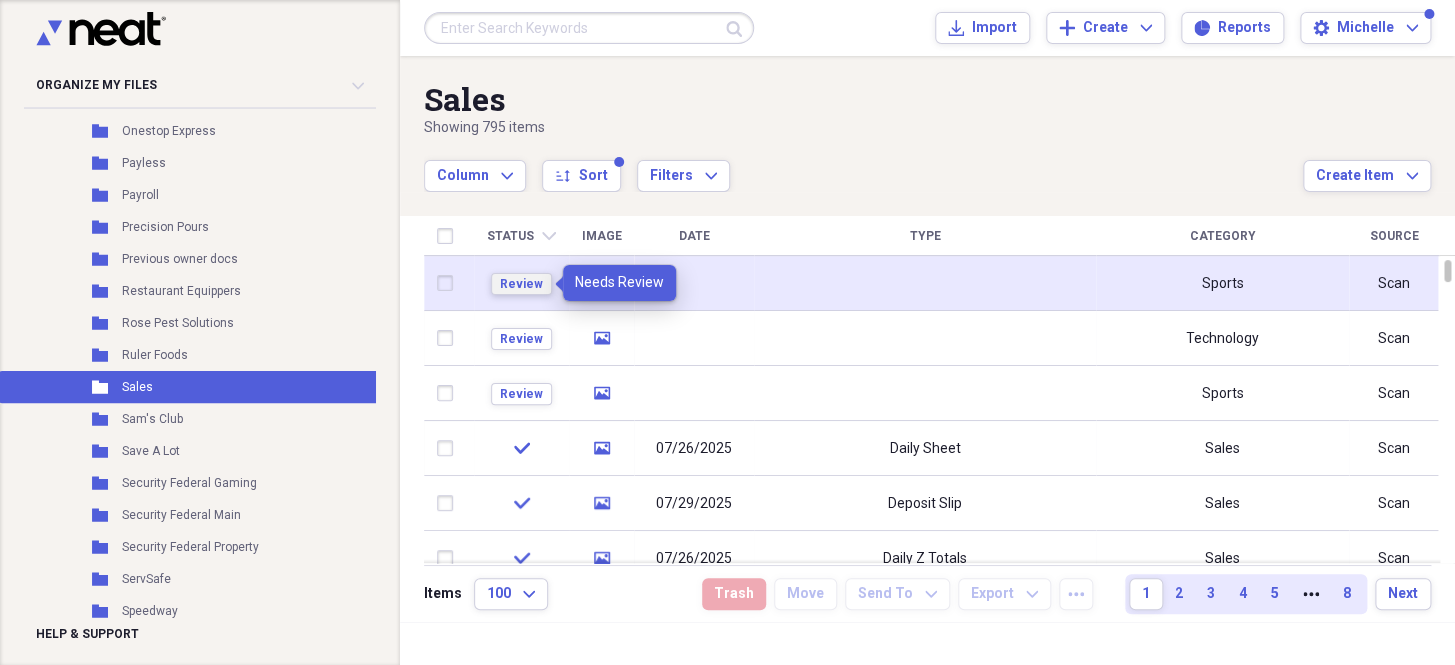 click on "Review" at bounding box center (521, 284) 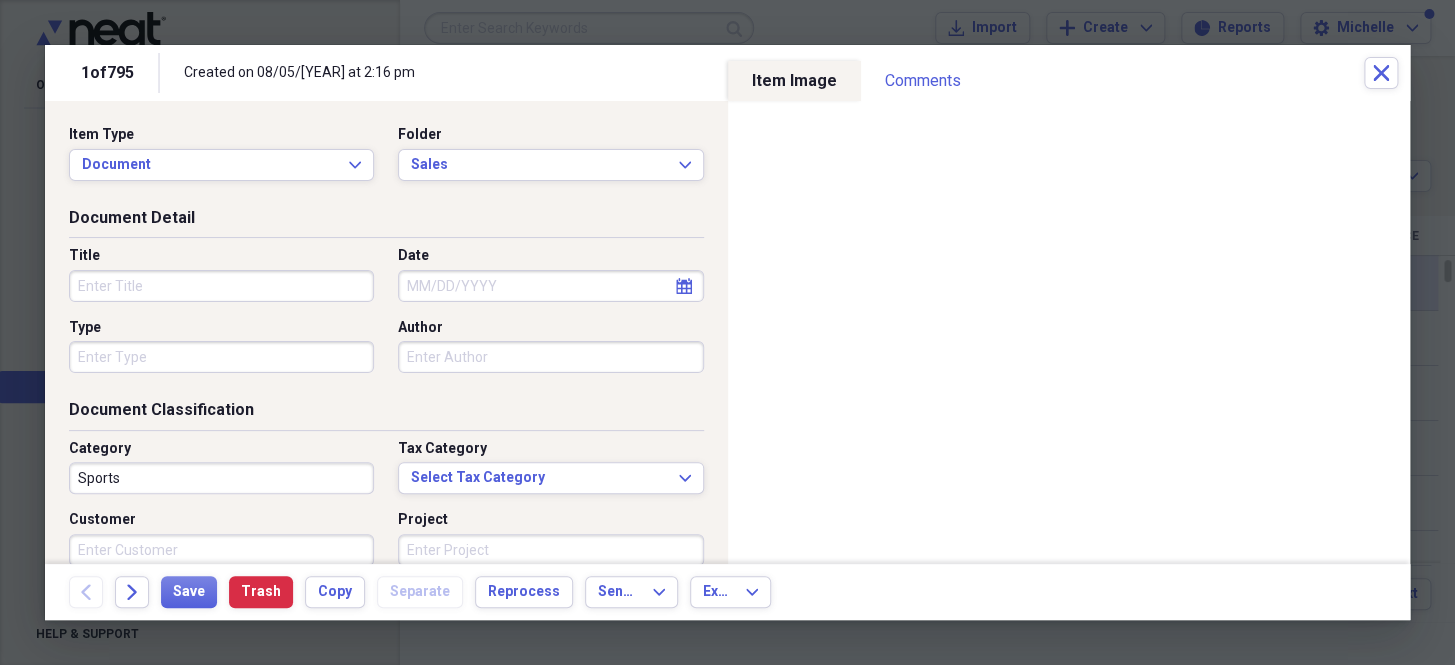 click on "Date" at bounding box center [550, 286] 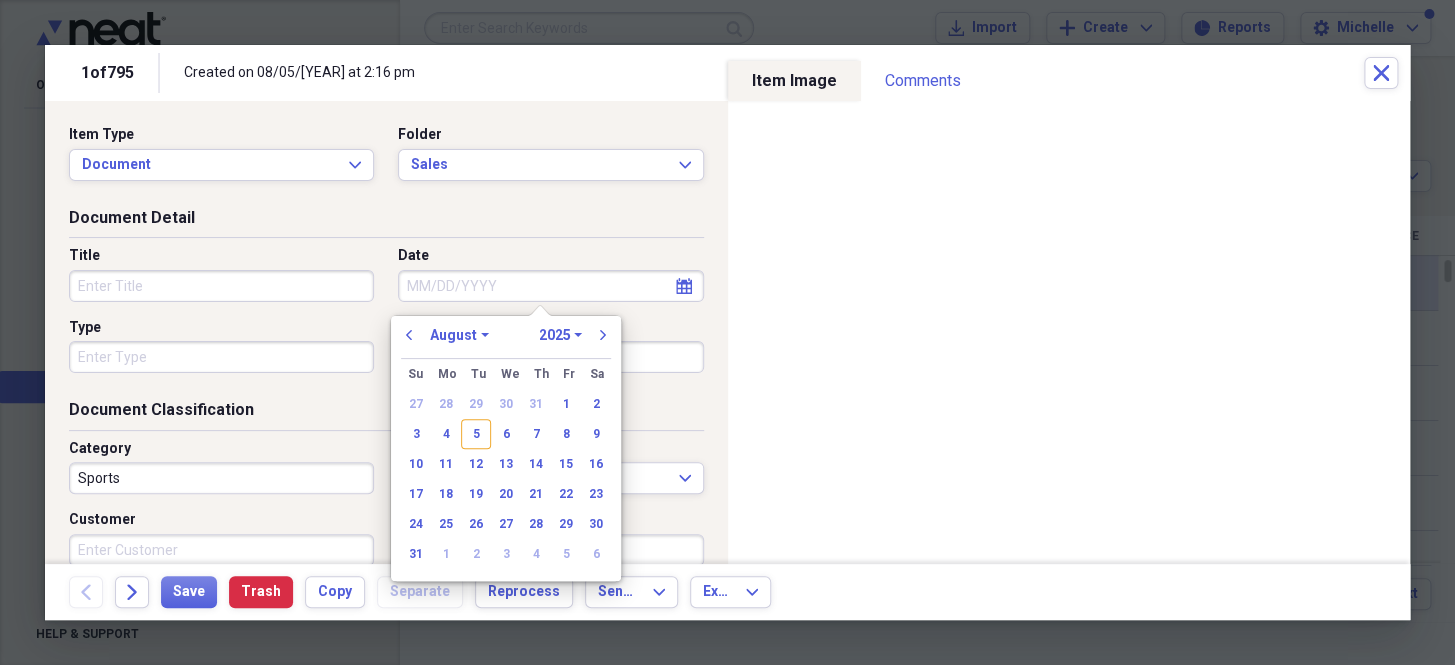 paste on "7/26/25" 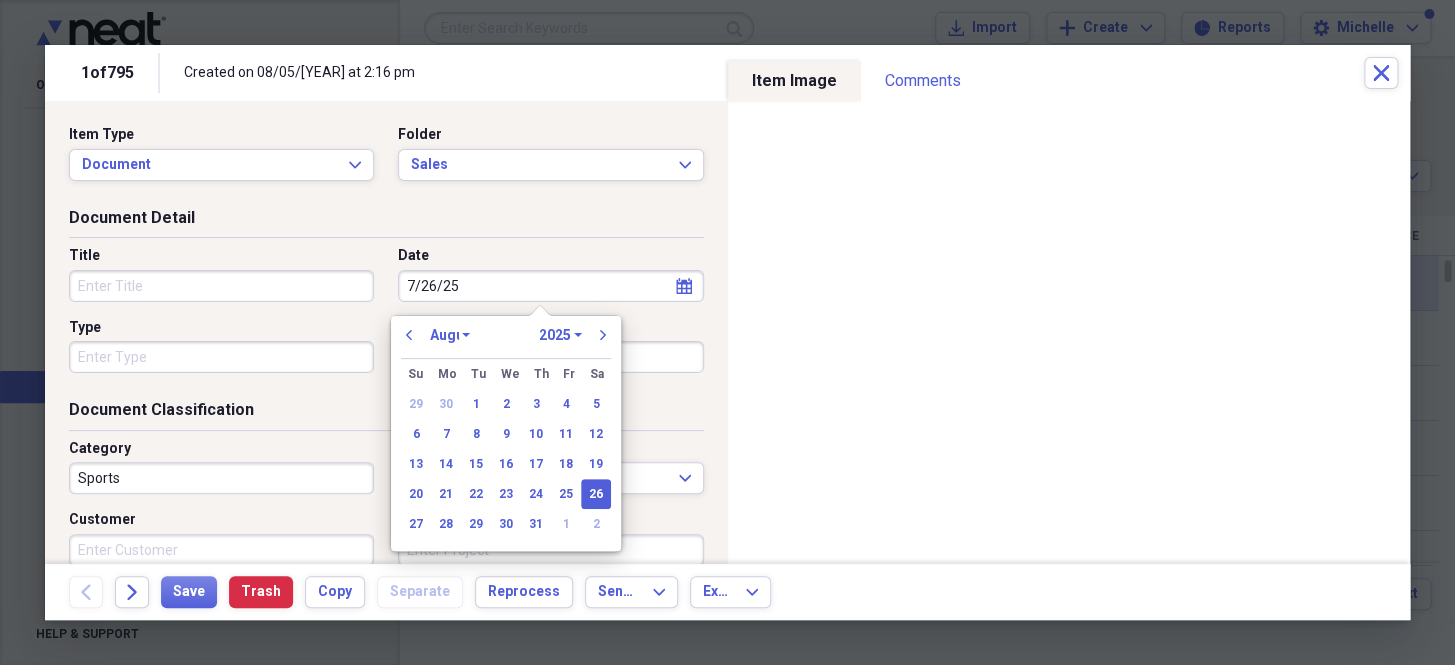 select on "6" 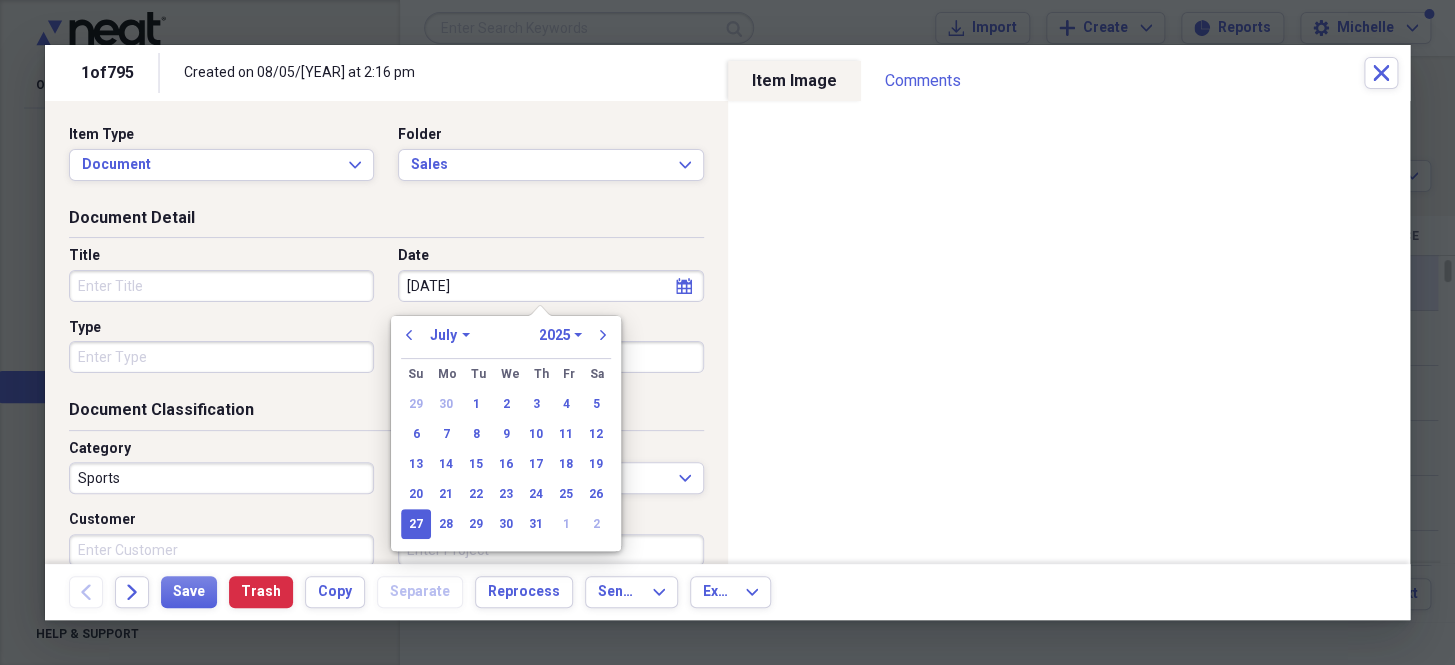 drag, startPoint x: 493, startPoint y: 288, endPoint x: 333, endPoint y: 304, distance: 160.798 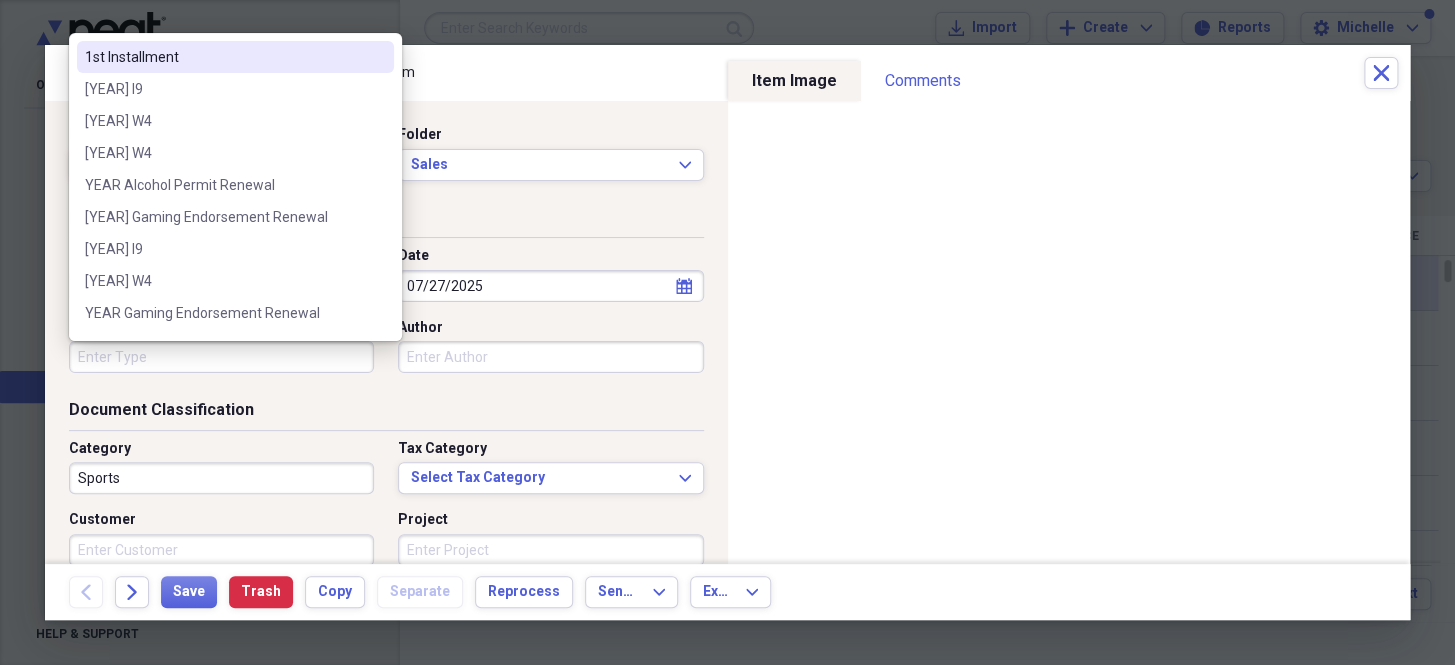 click on "Type" at bounding box center (221, 357) 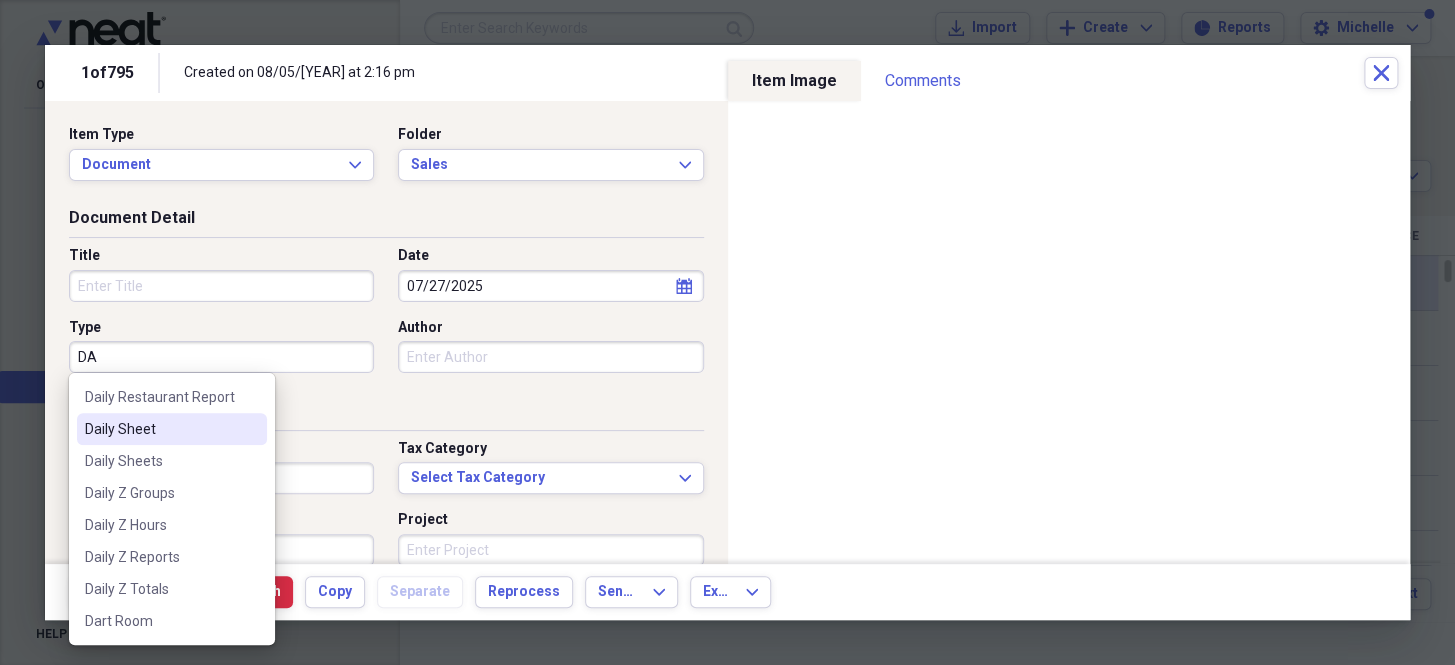 click on "Daily Sheet" at bounding box center [172, 429] 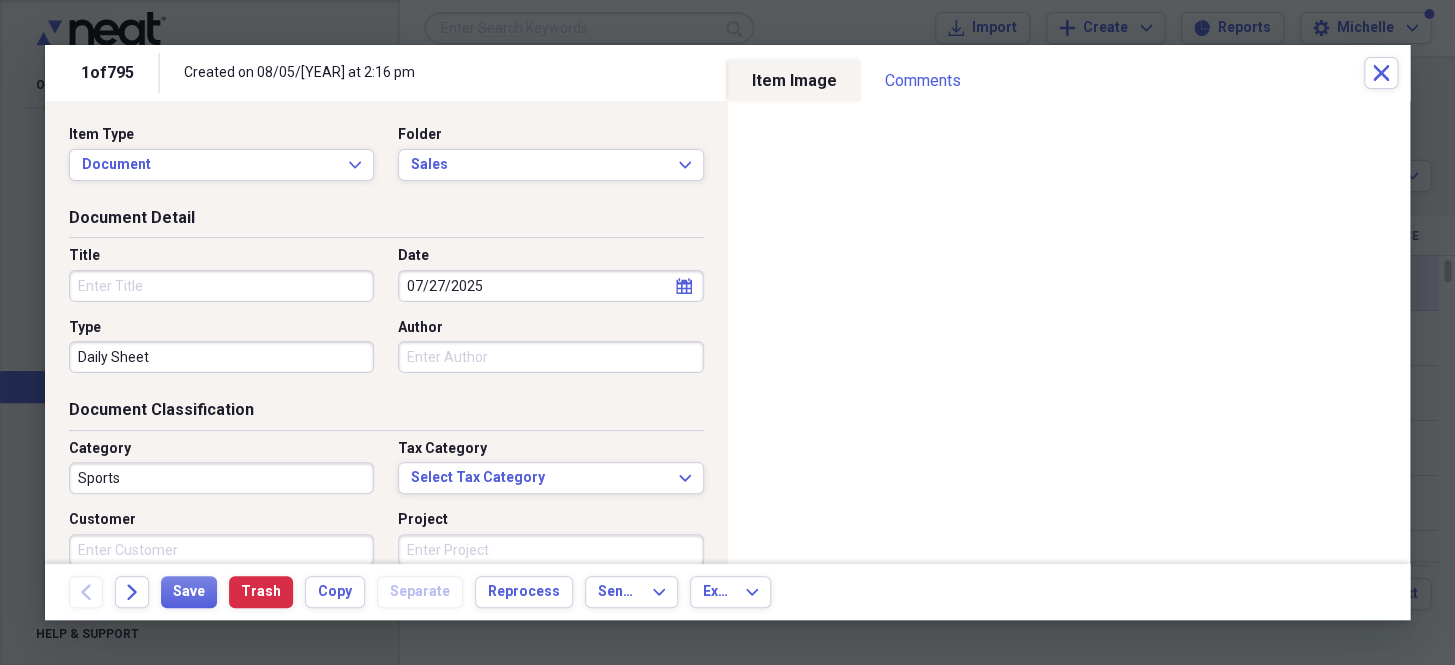 click on "Sports" at bounding box center [221, 478] 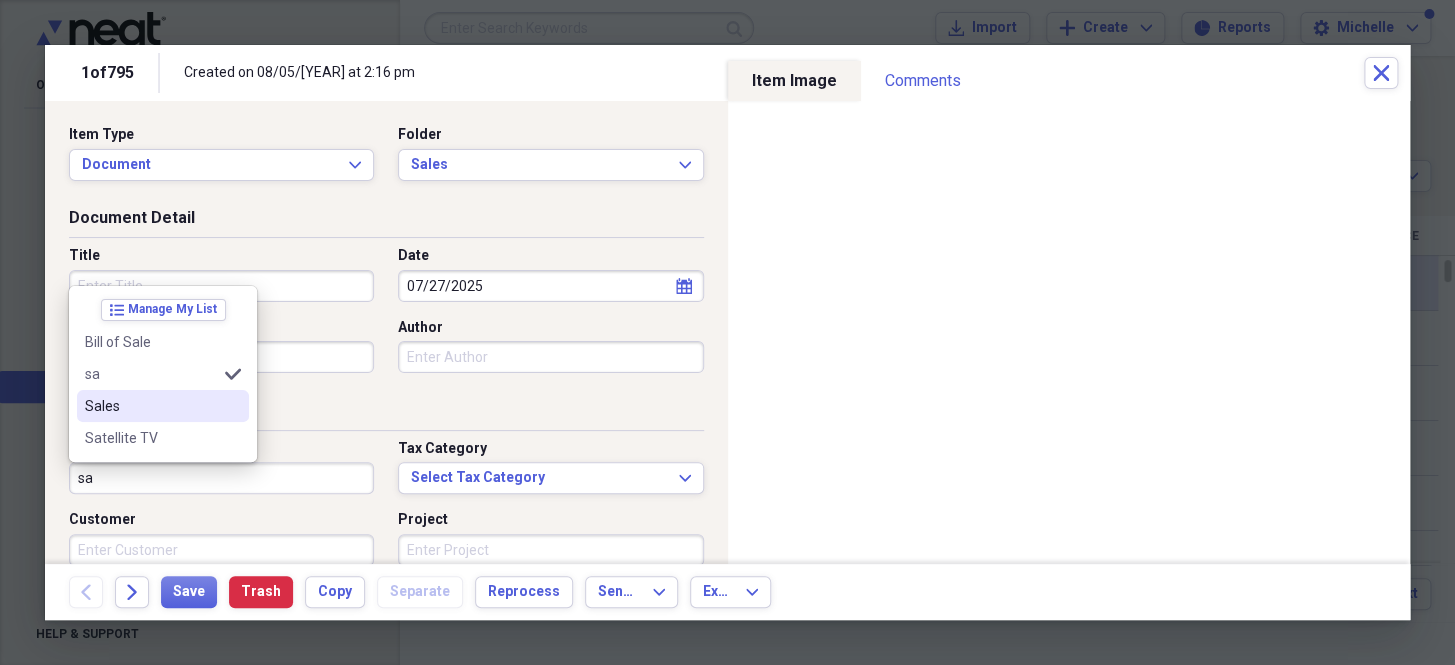 click on "Sales" at bounding box center (151, 406) 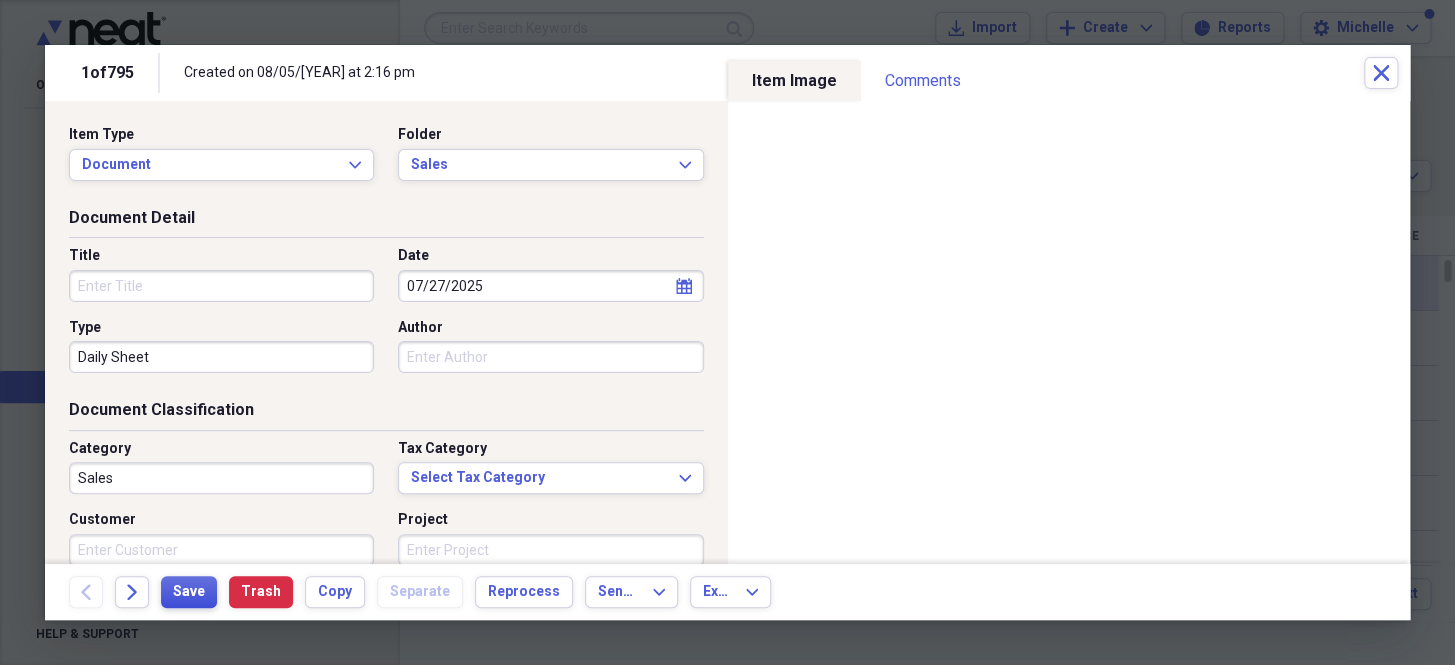 click on "Save" at bounding box center (189, 592) 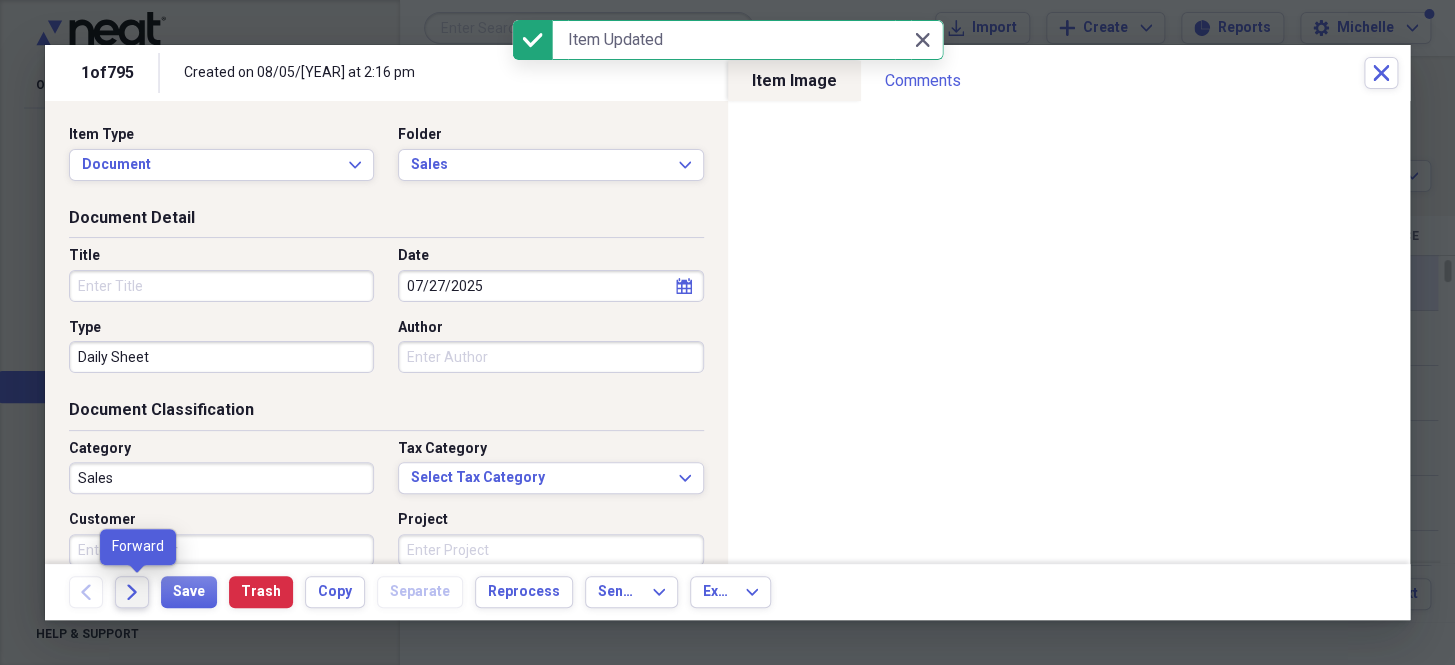 click 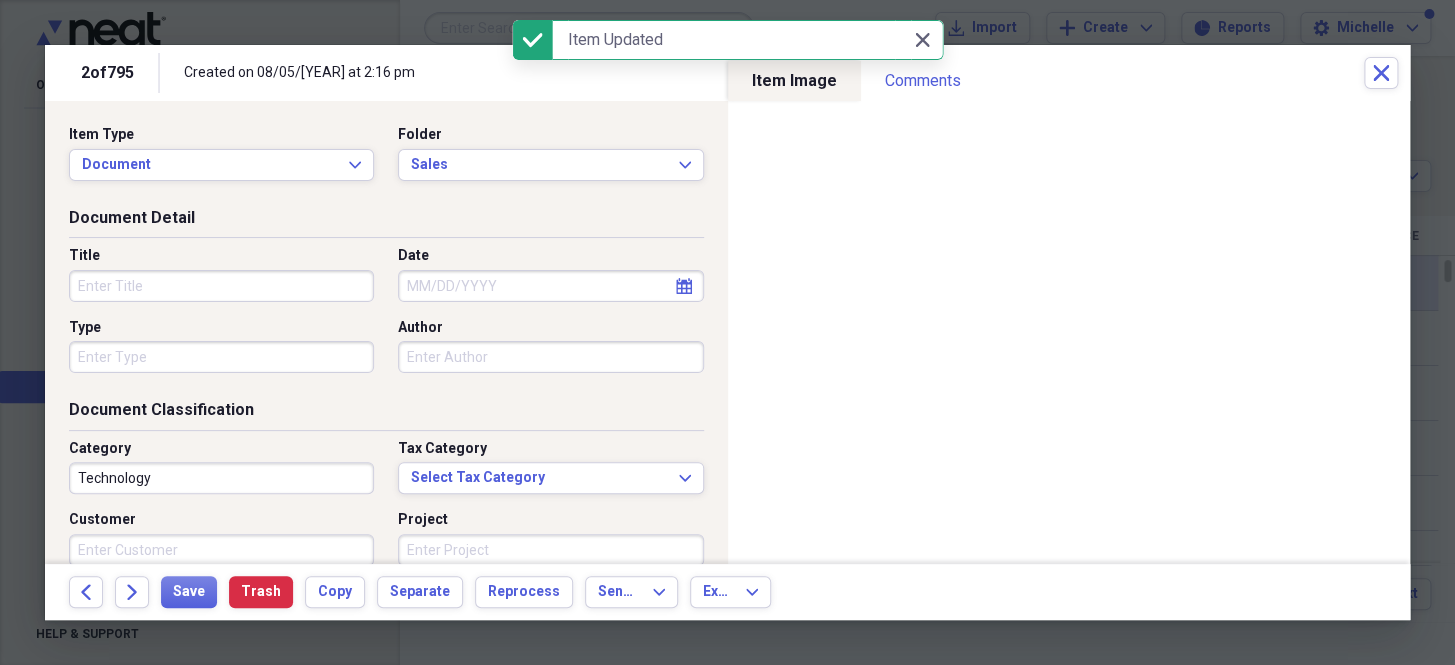click on "Date" at bounding box center [550, 286] 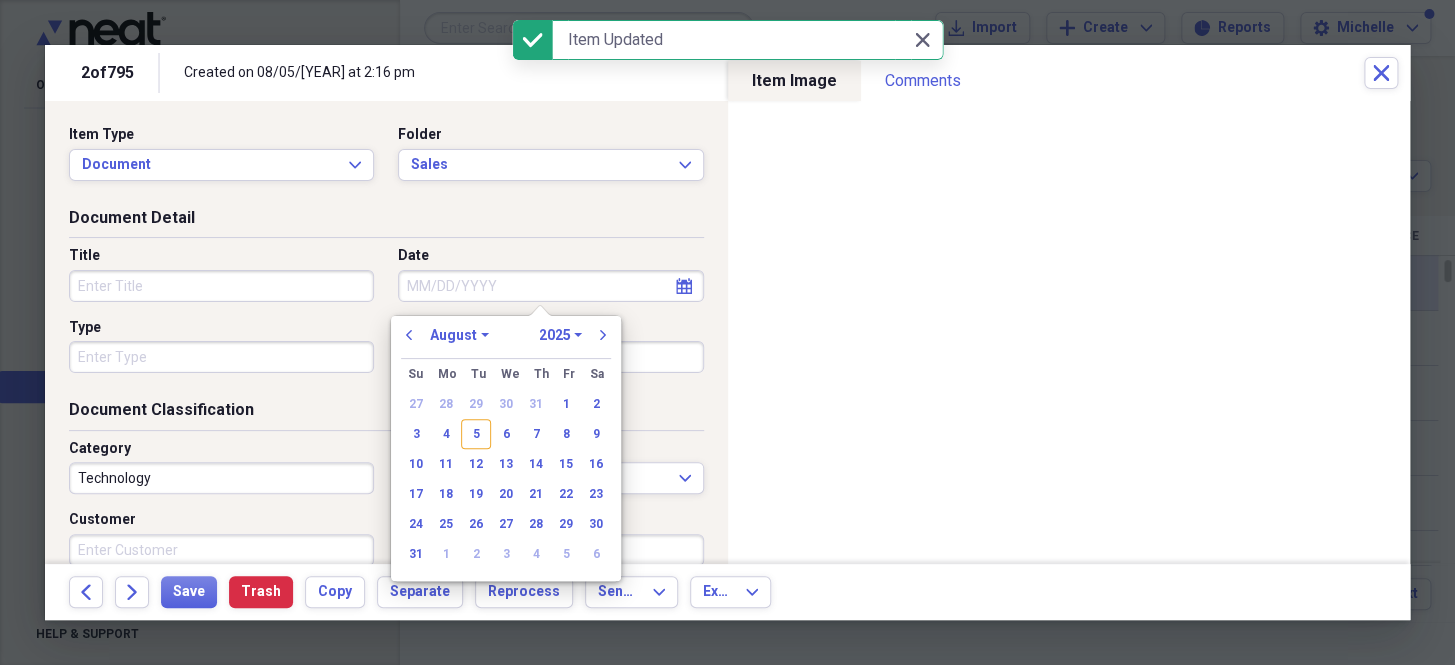 paste on "[DATE]" 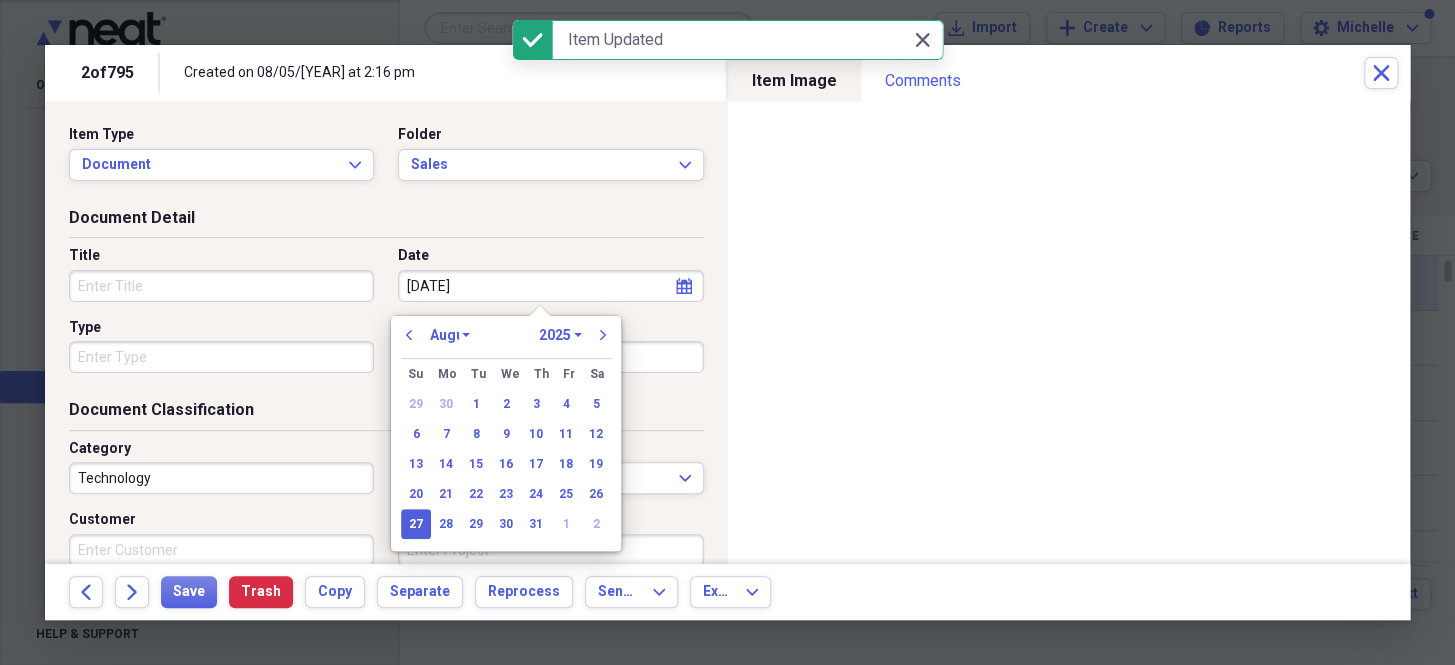 select on "6" 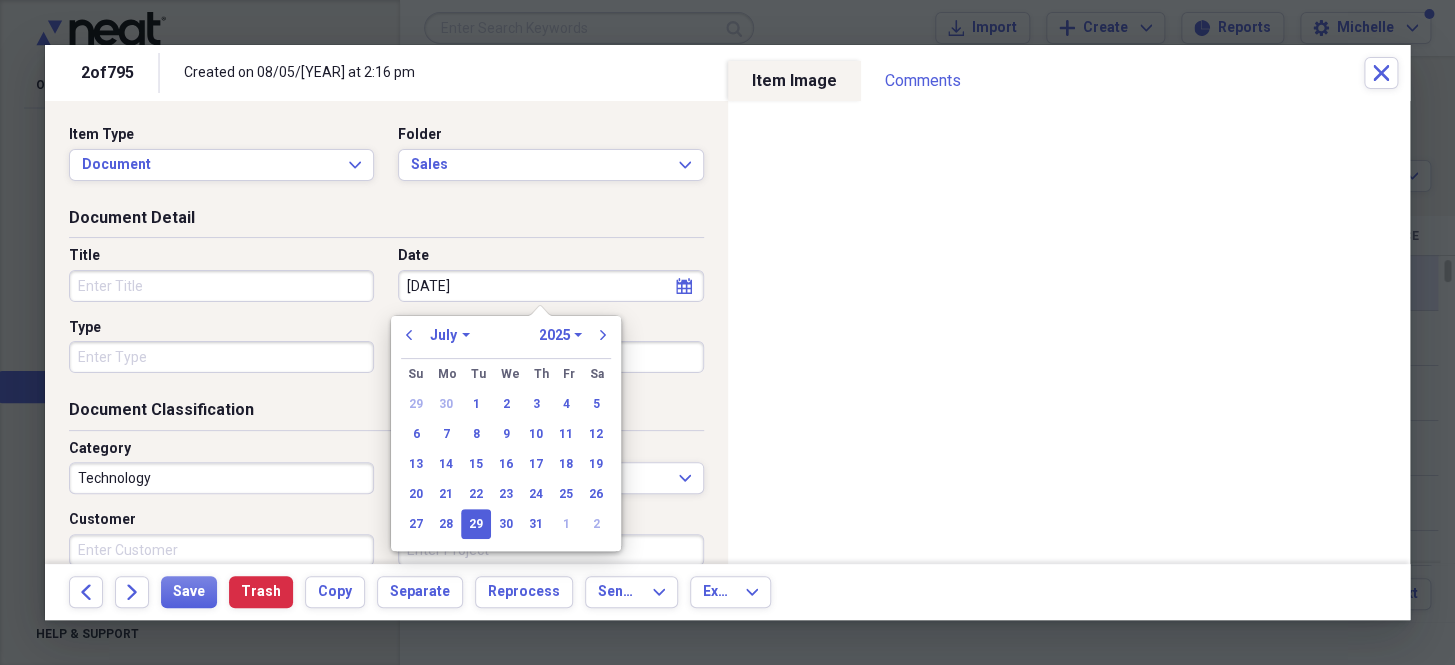 click on "Type" at bounding box center [221, 357] 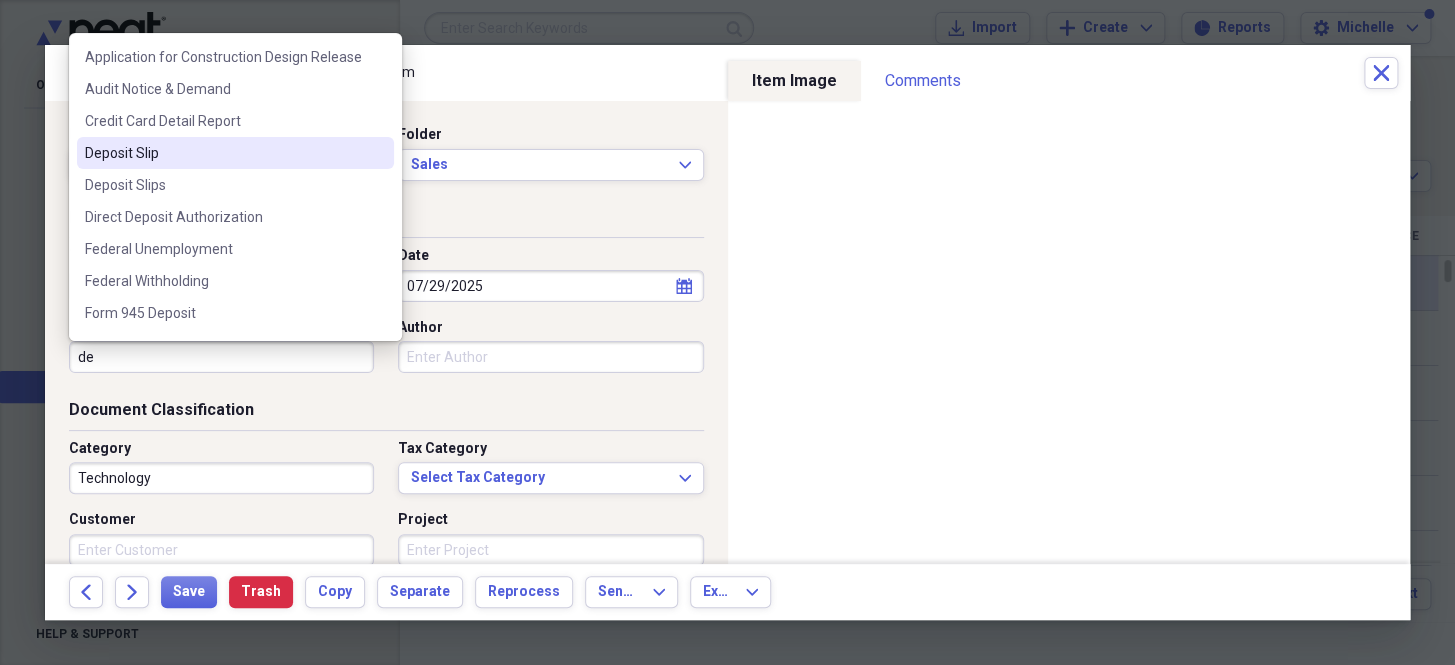 click on "Deposit Slip" at bounding box center (223, 153) 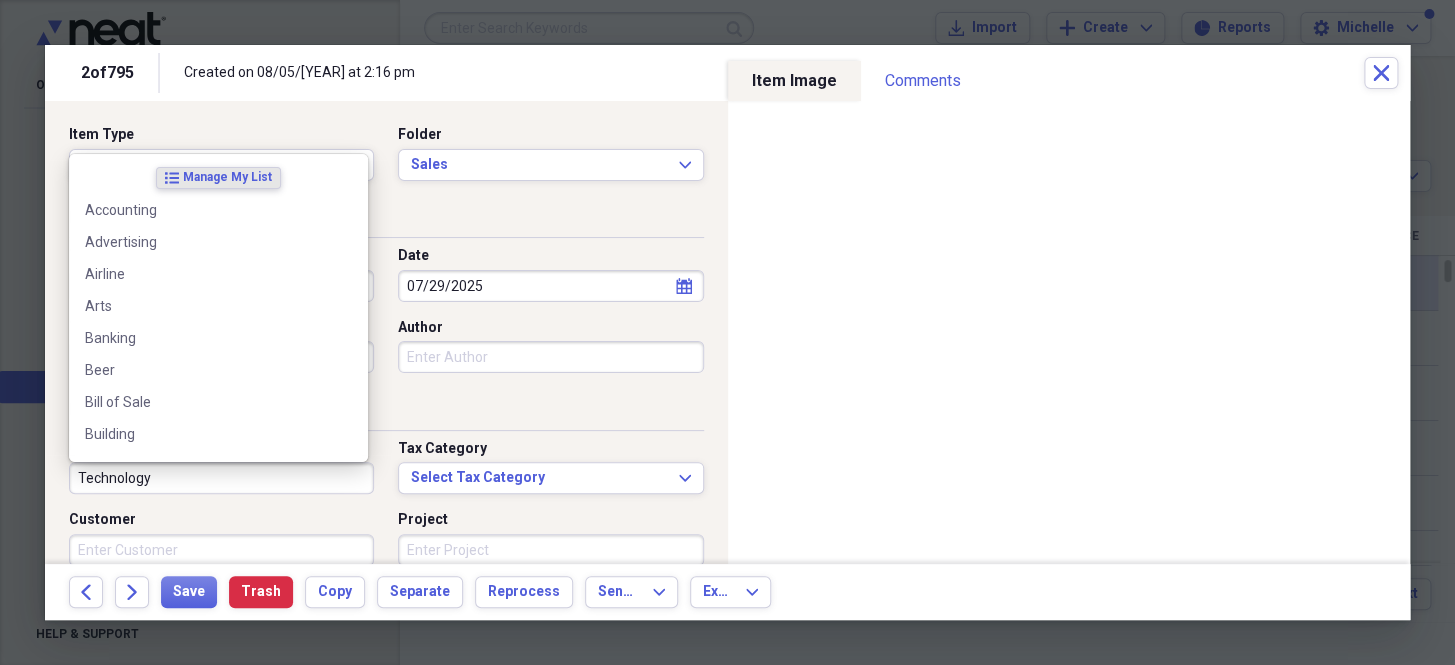click on "Technology" at bounding box center [221, 478] 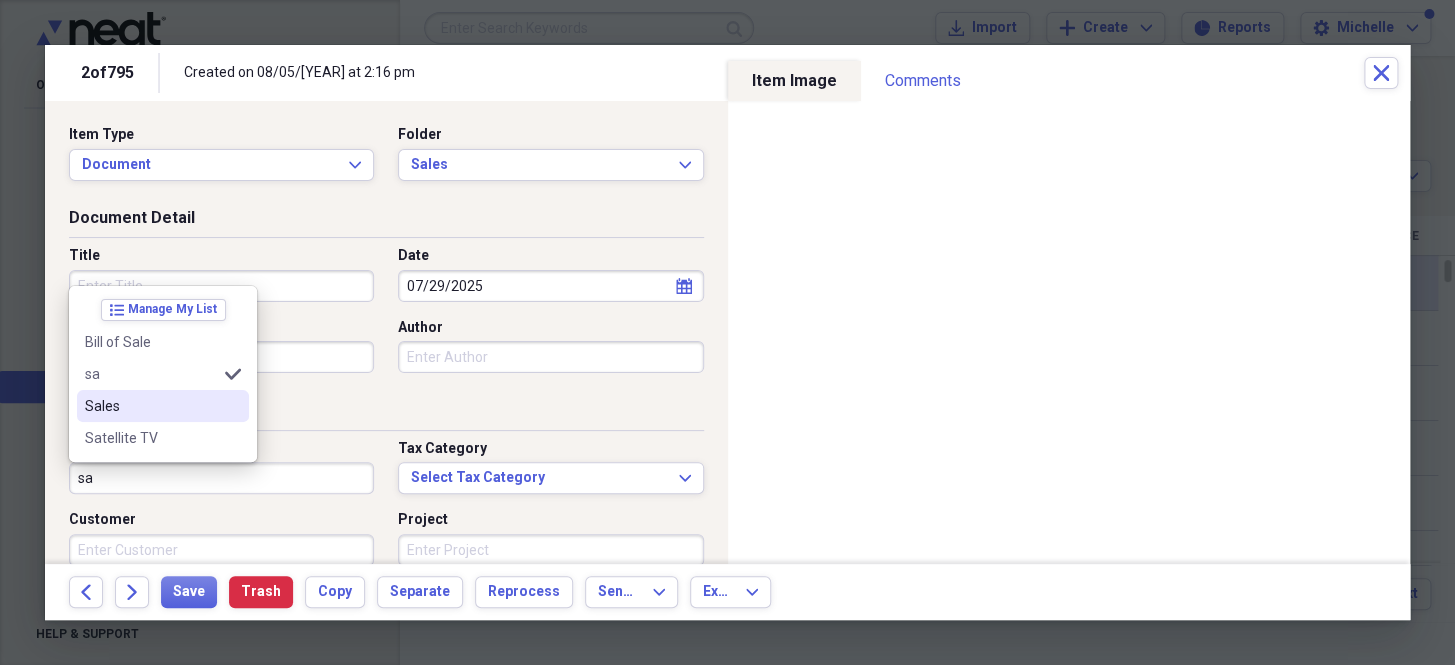 click on "Sales" at bounding box center (151, 406) 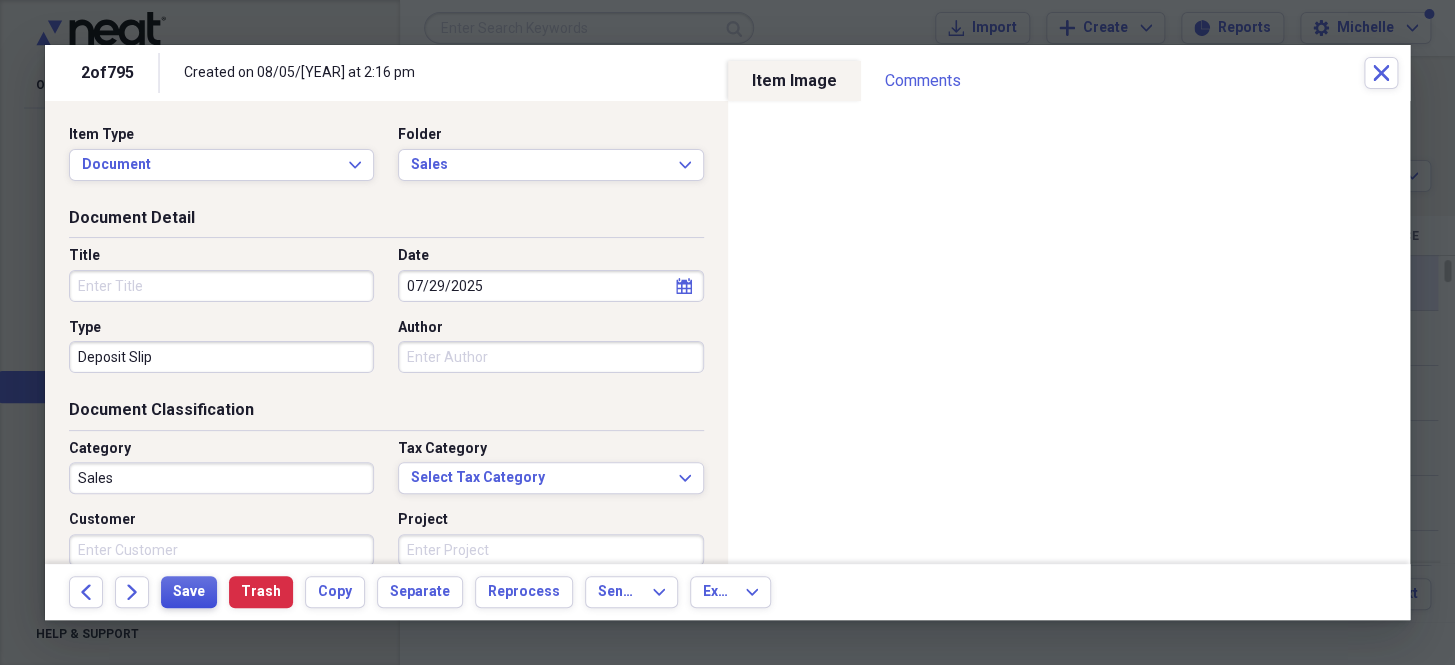 click on "Save" at bounding box center (189, 592) 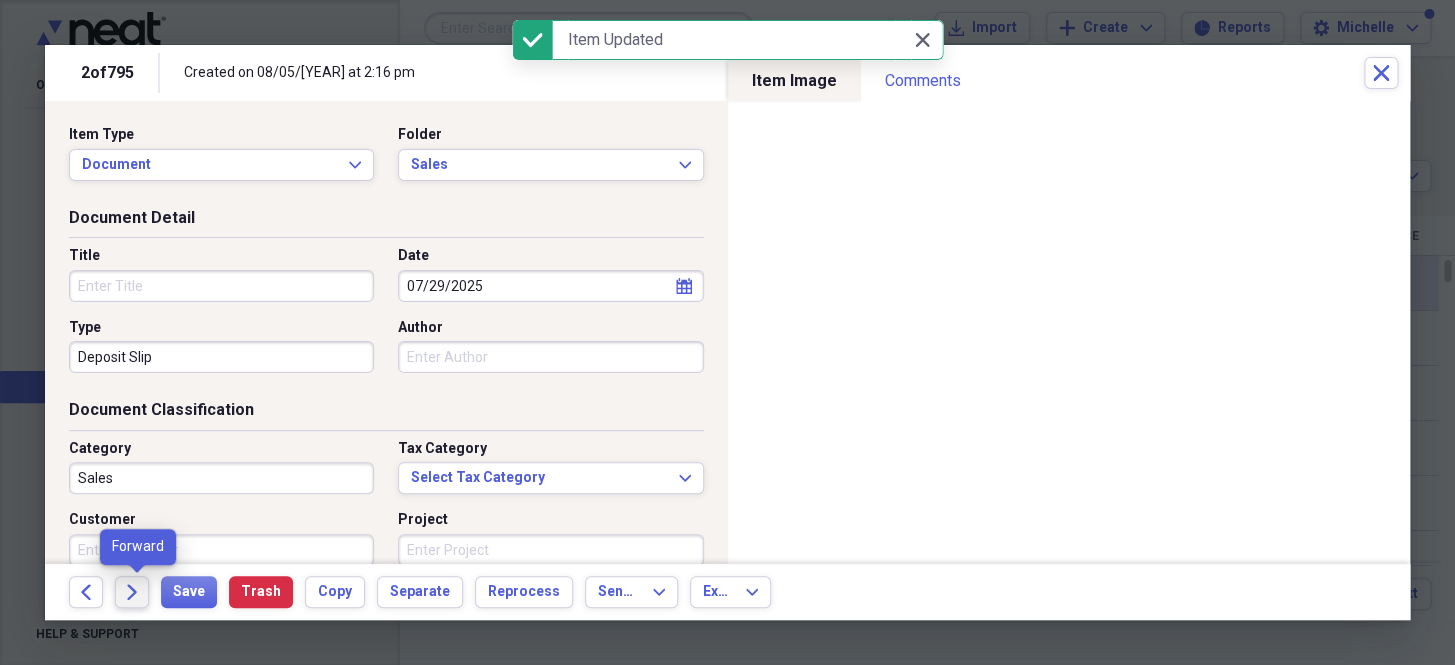 click on "Forward" 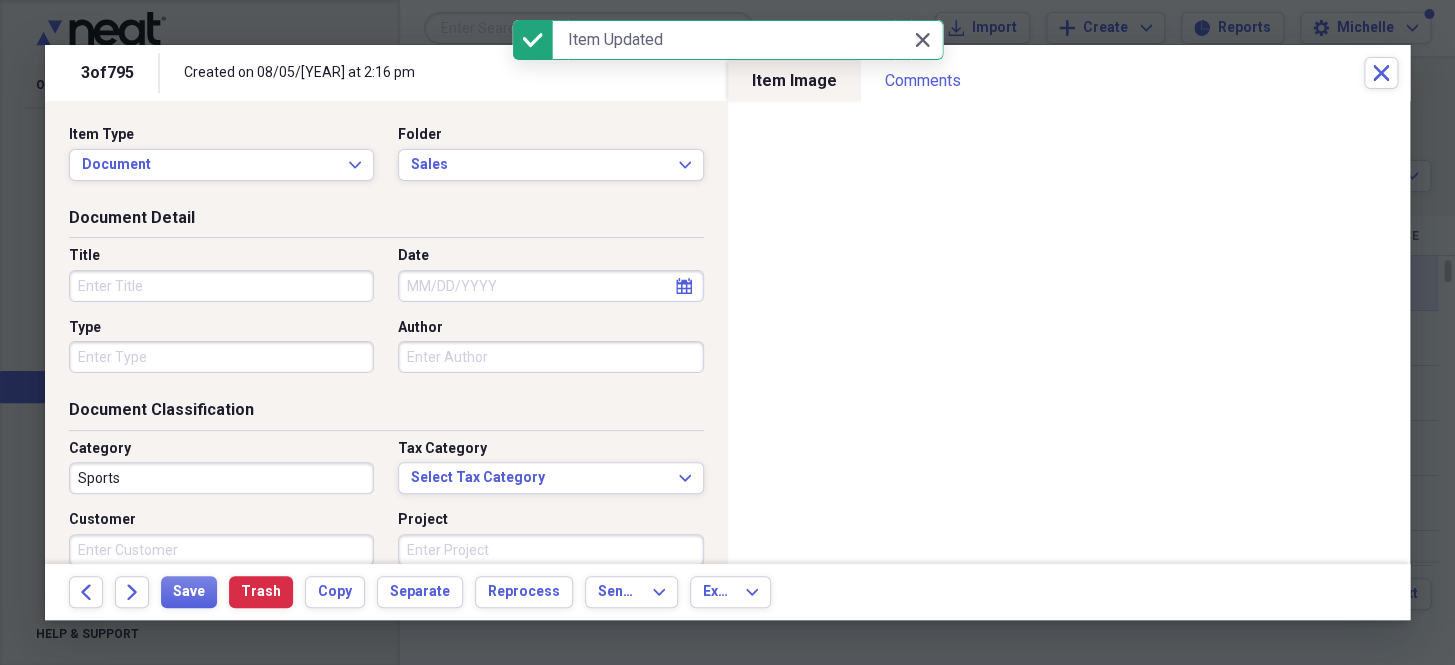 click on "Date" at bounding box center (550, 286) 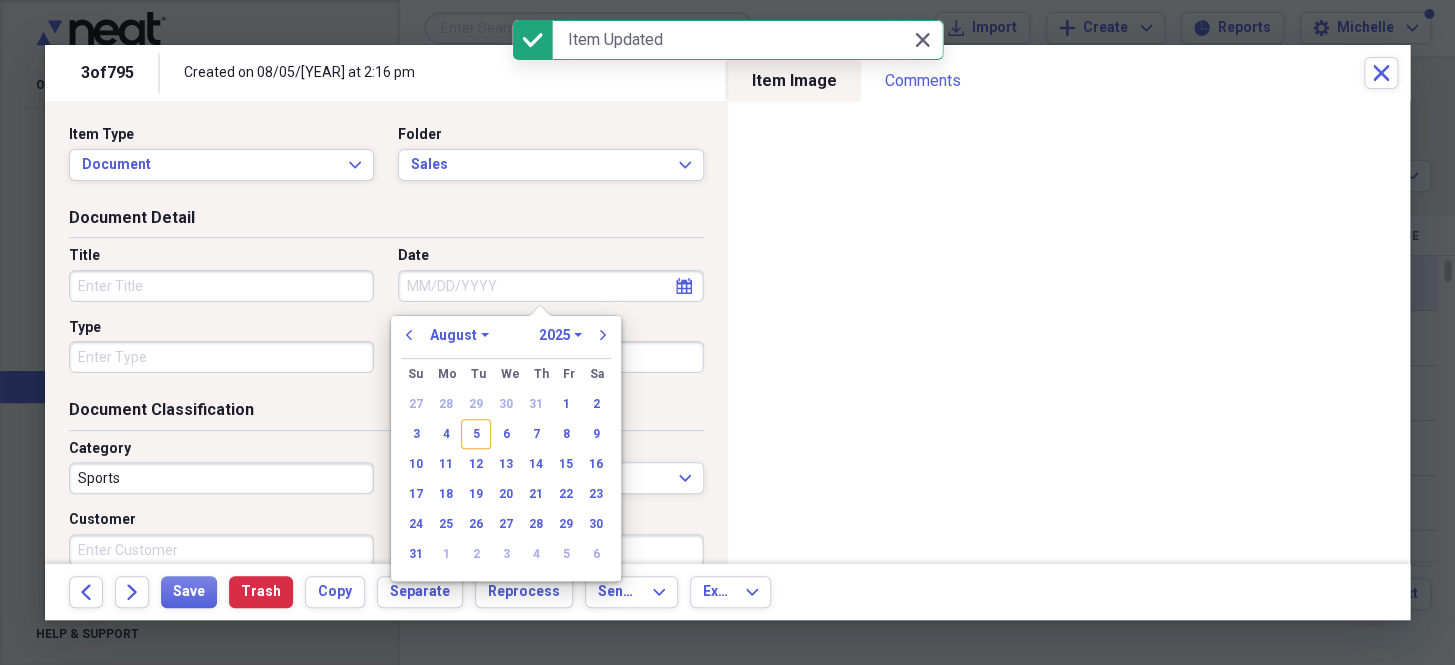 paste on "[DATE]" 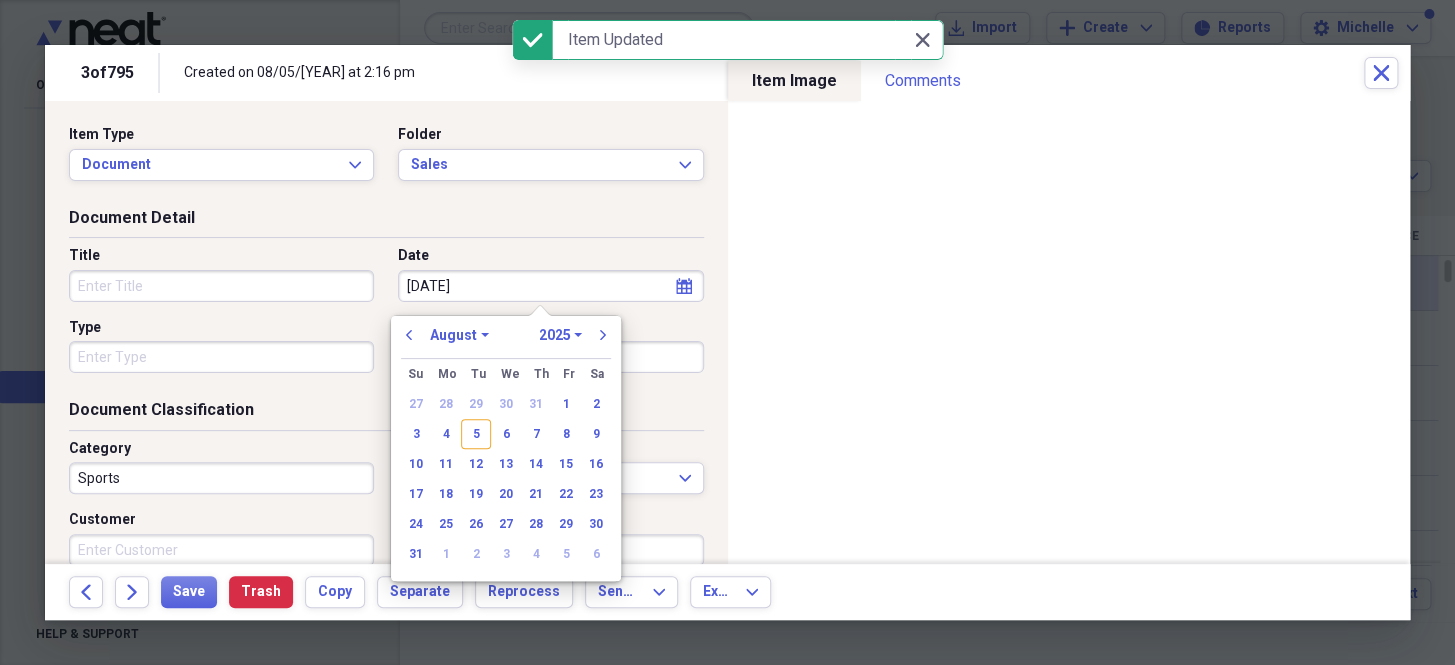 select on "6" 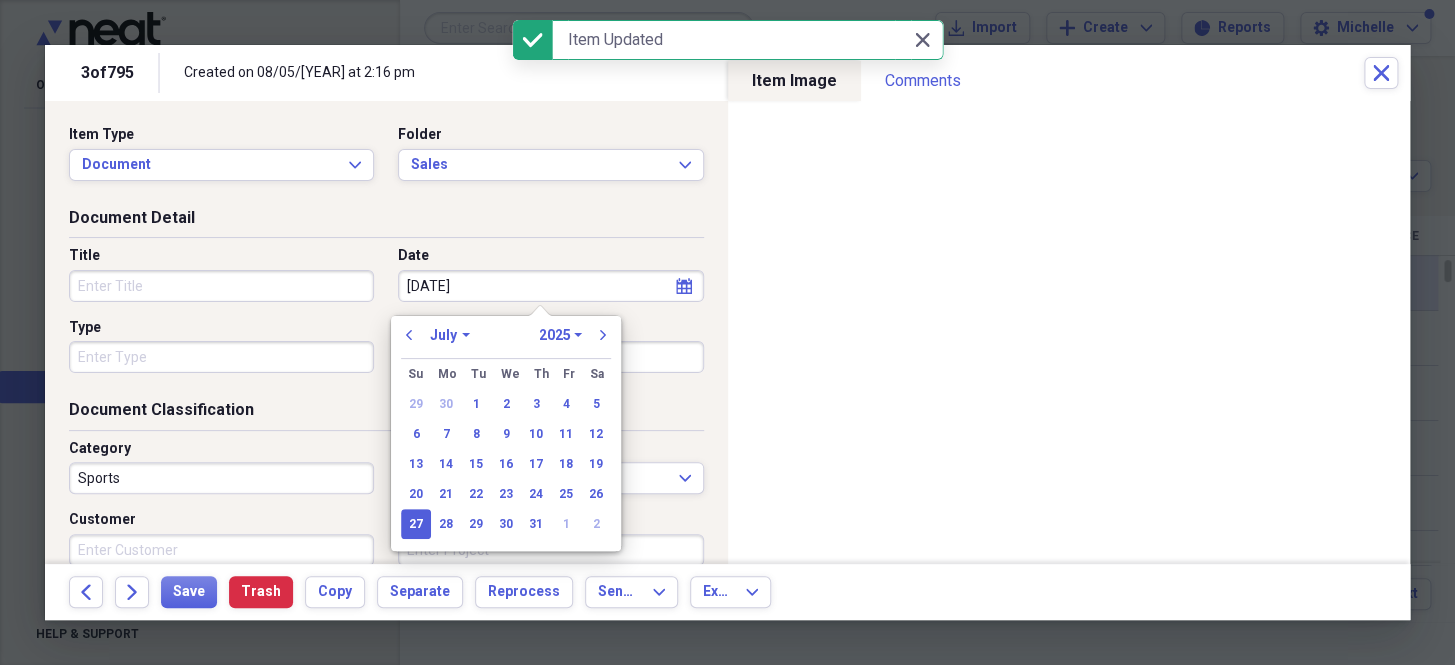 type on "07/27/2025" 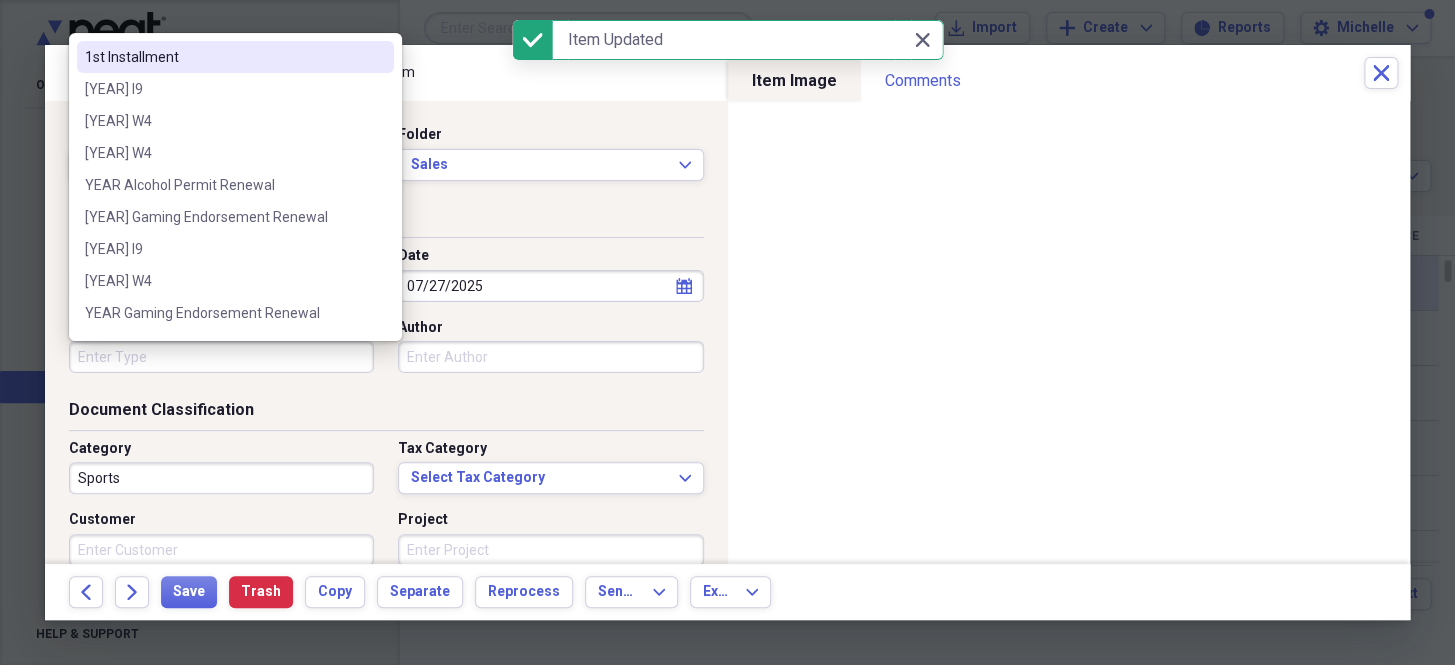 click on "Type" at bounding box center (221, 357) 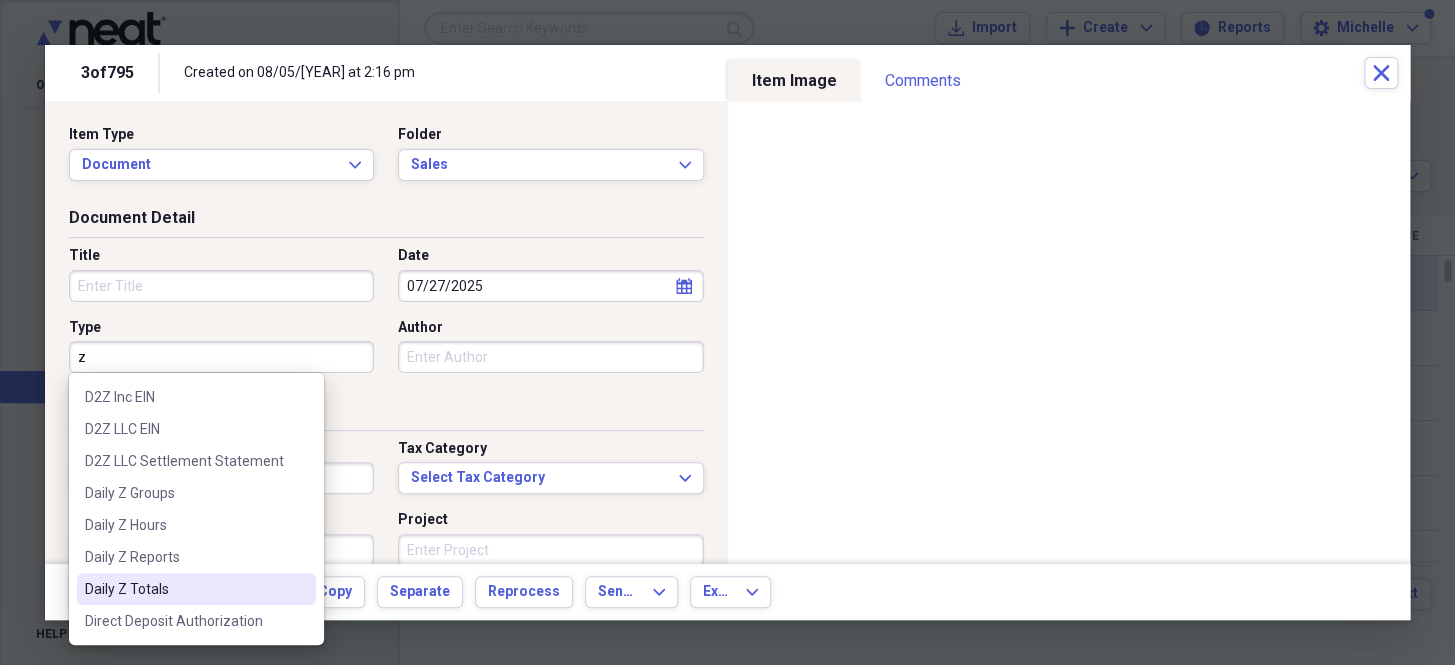 click on "Daily Z Totals" at bounding box center [184, 589] 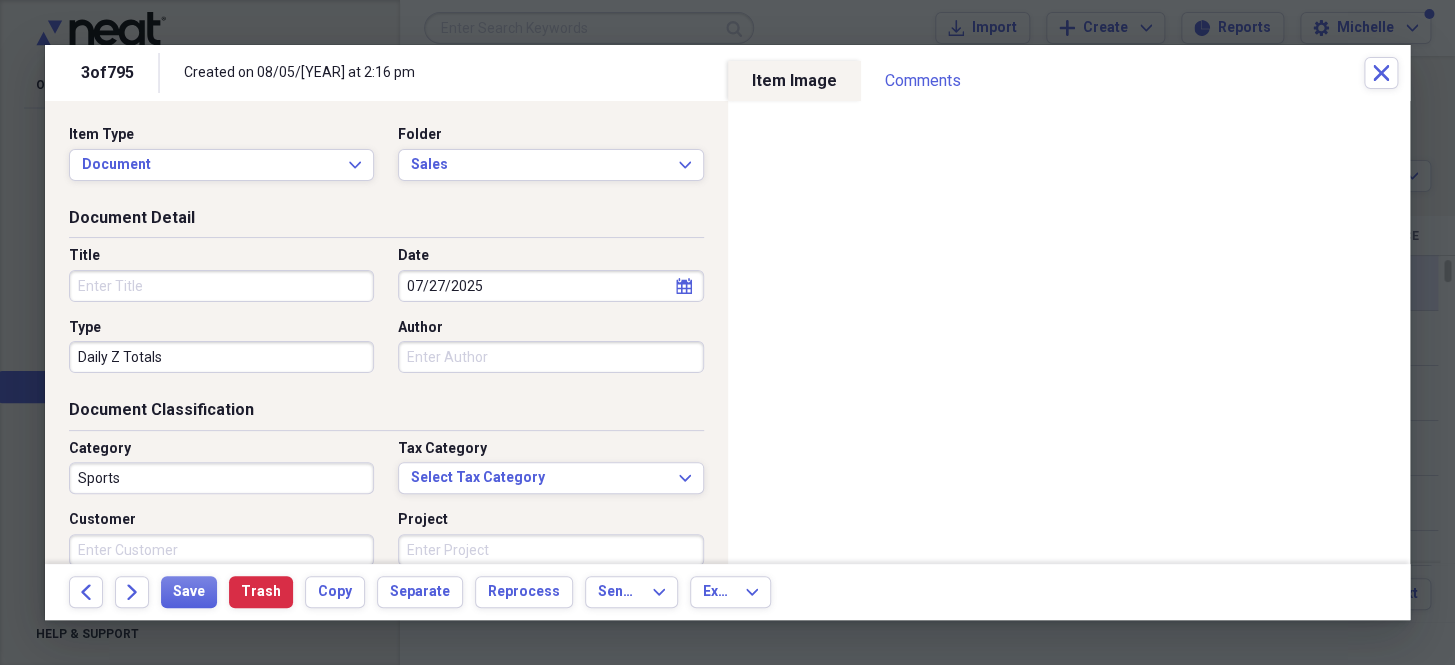 click on "Sports" at bounding box center [221, 478] 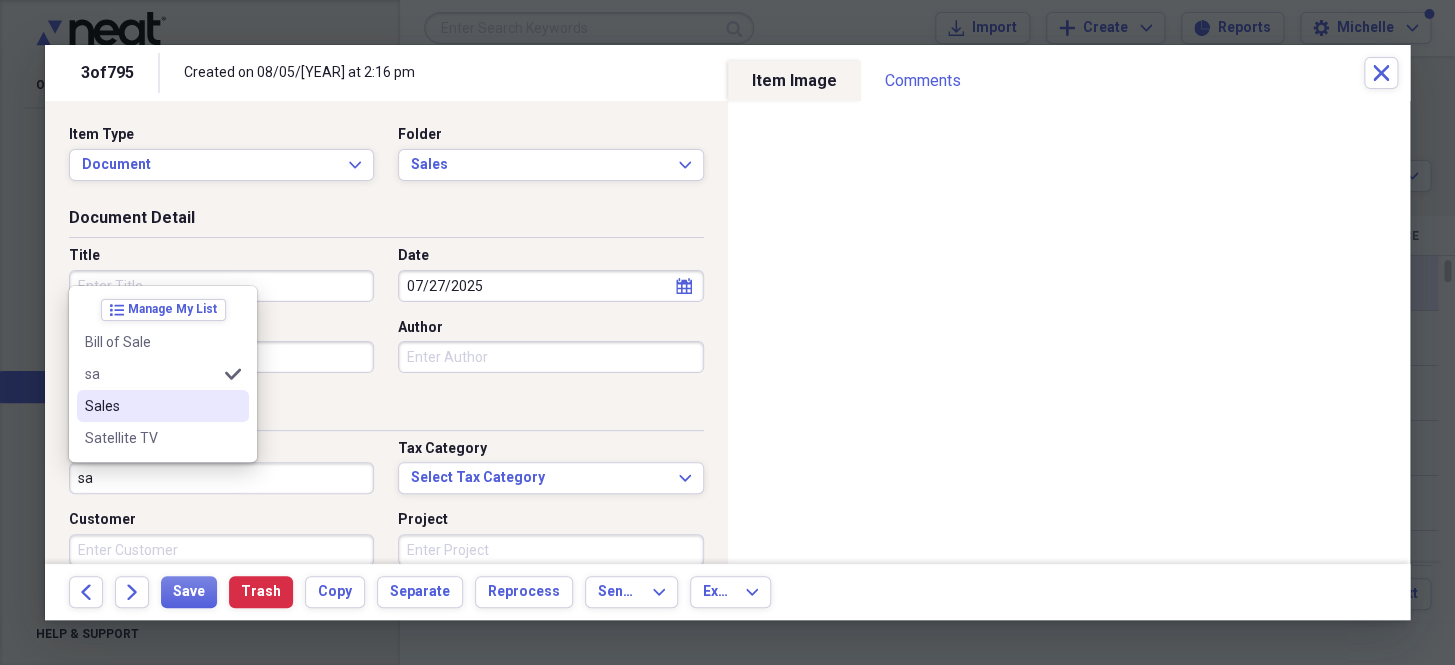 click on "Sales" at bounding box center (151, 406) 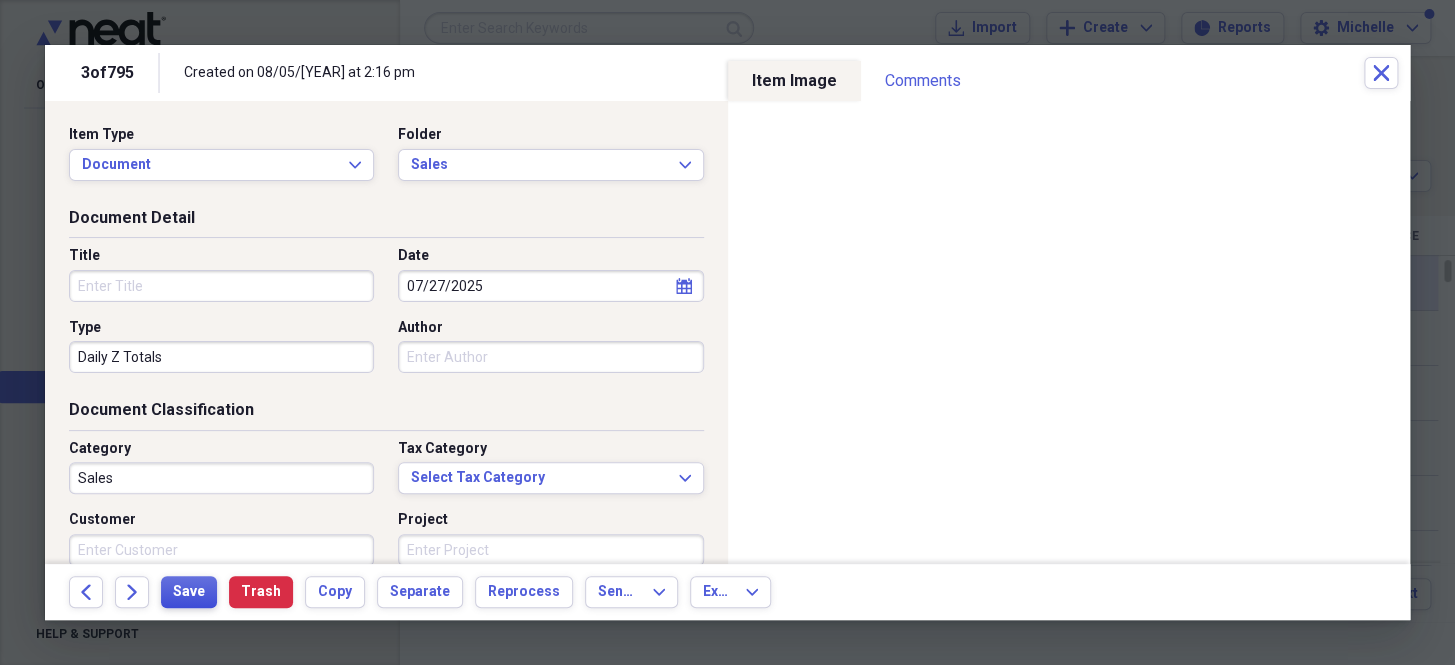 click on "Save" at bounding box center (189, 592) 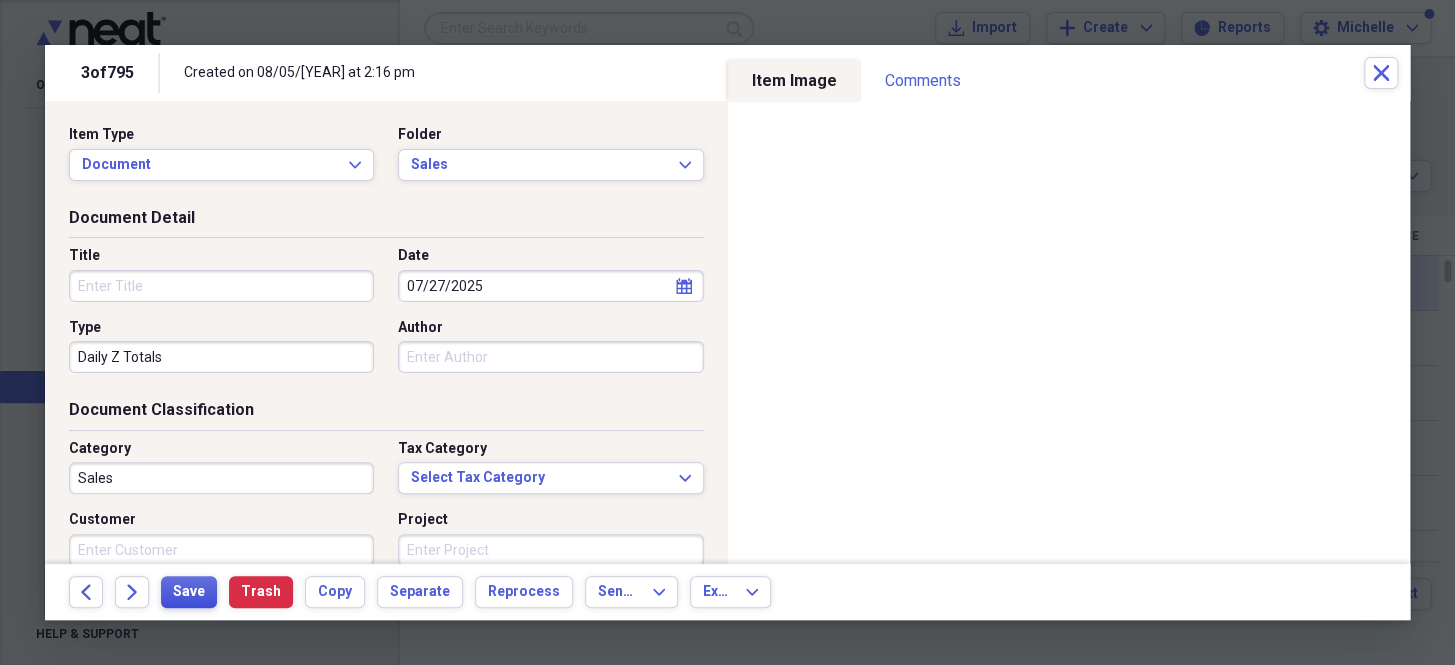 click on "Save" at bounding box center (189, 592) 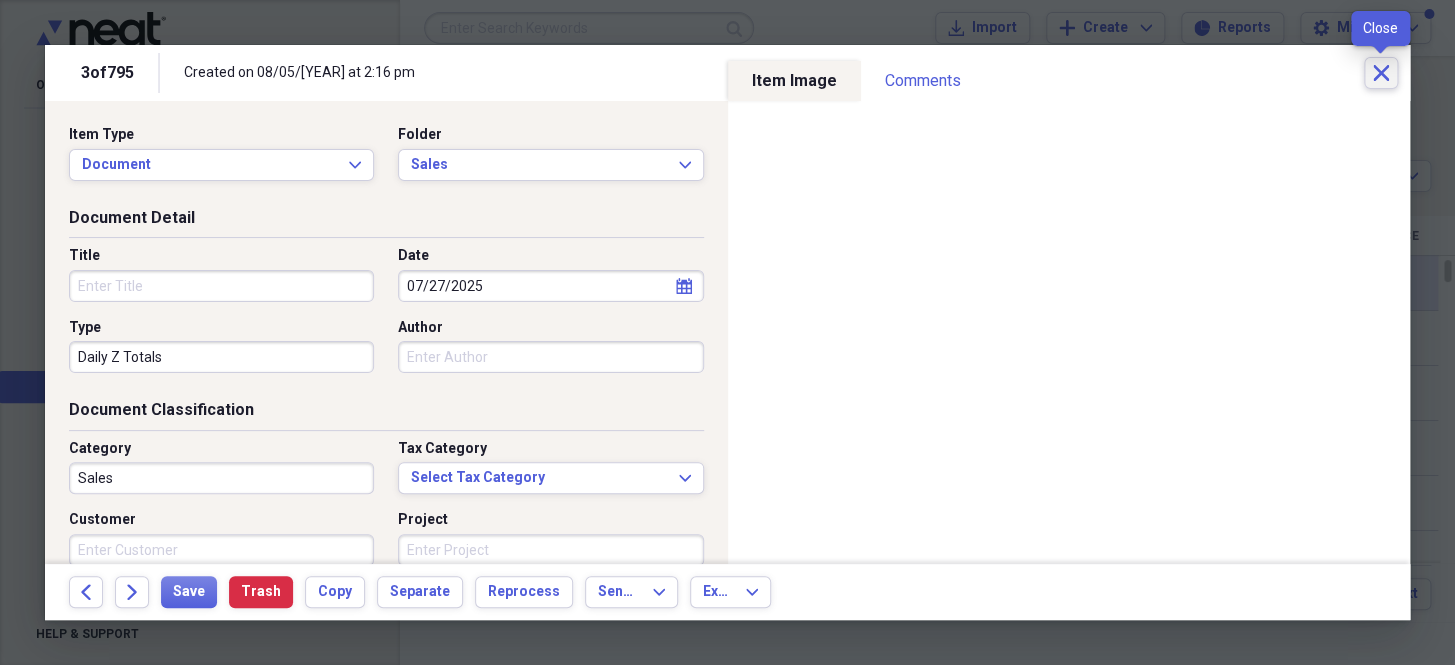 click on "Close" 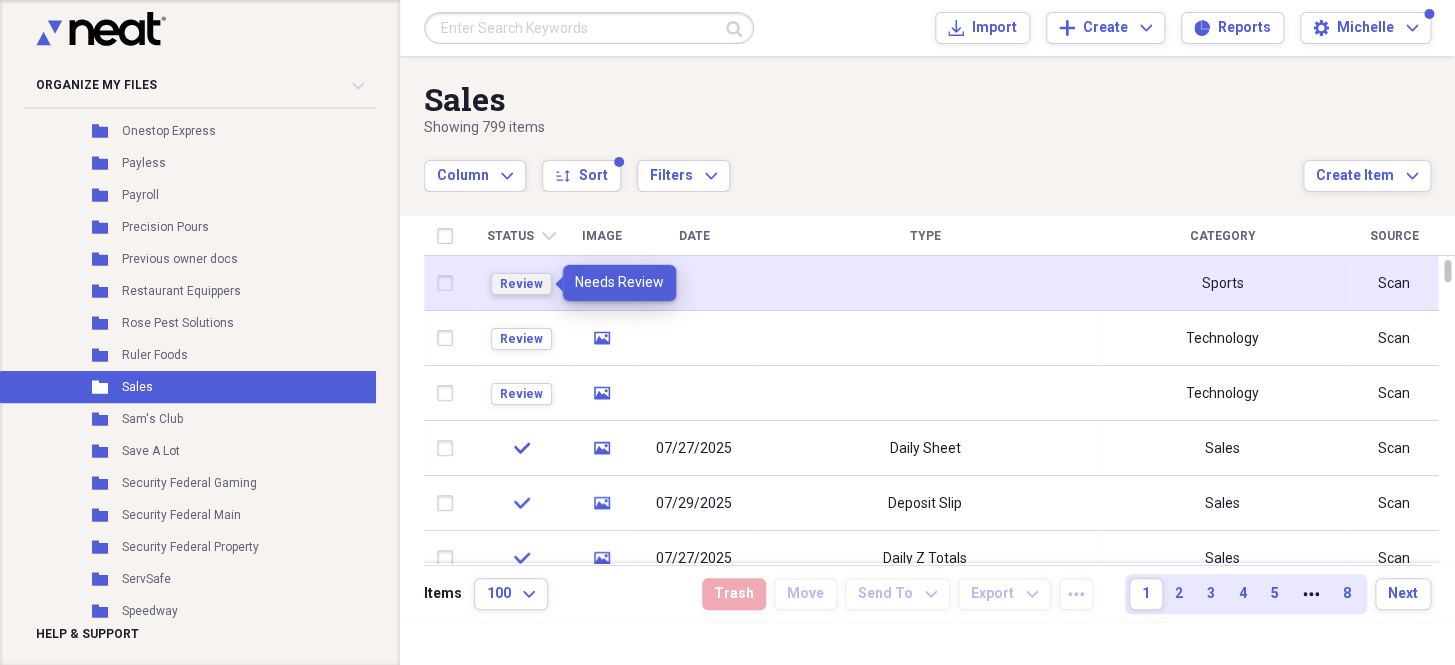 click on "Review" at bounding box center [521, 284] 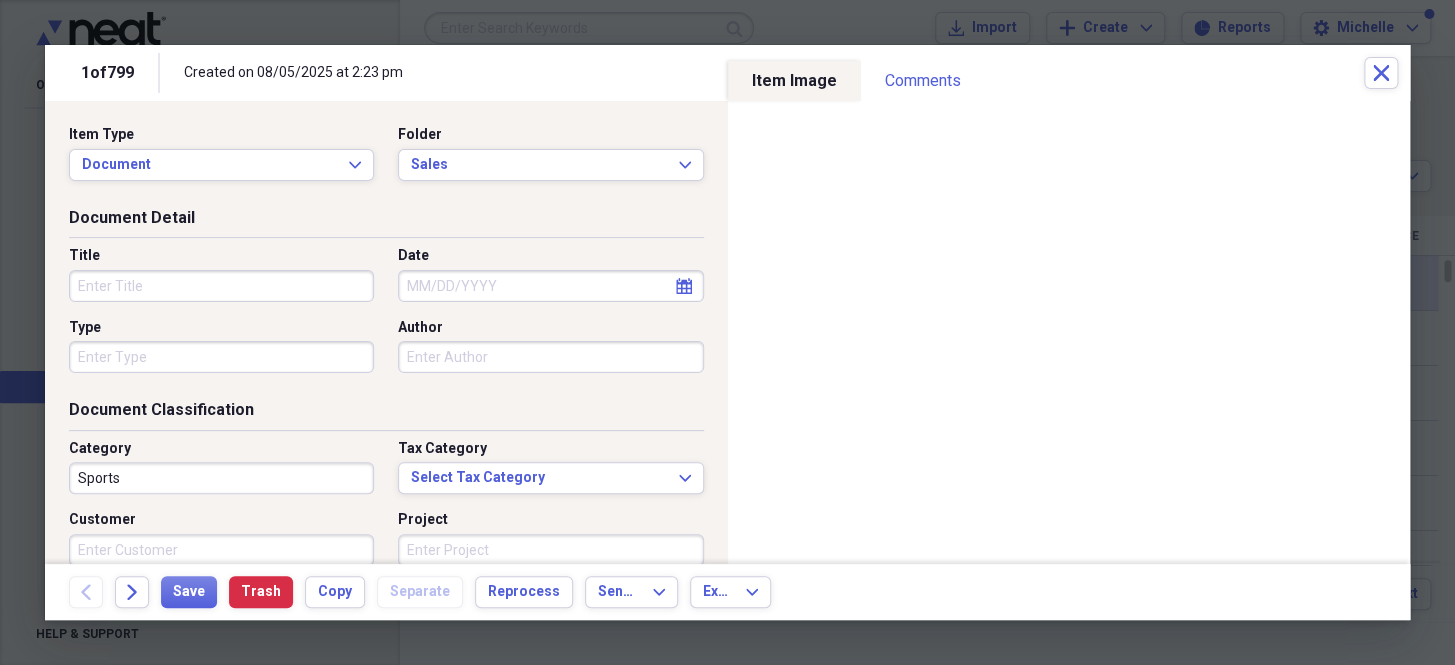 click on "Date" at bounding box center (550, 286) 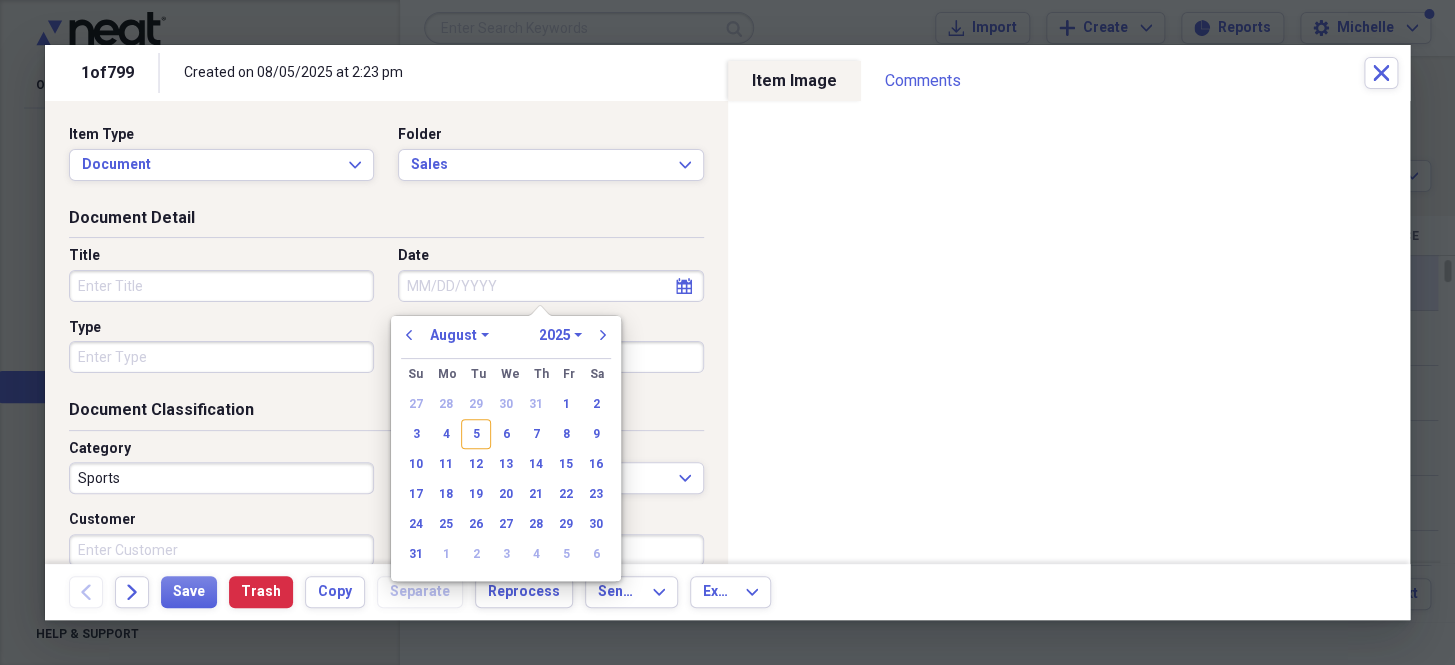 paste on "[DATE]" 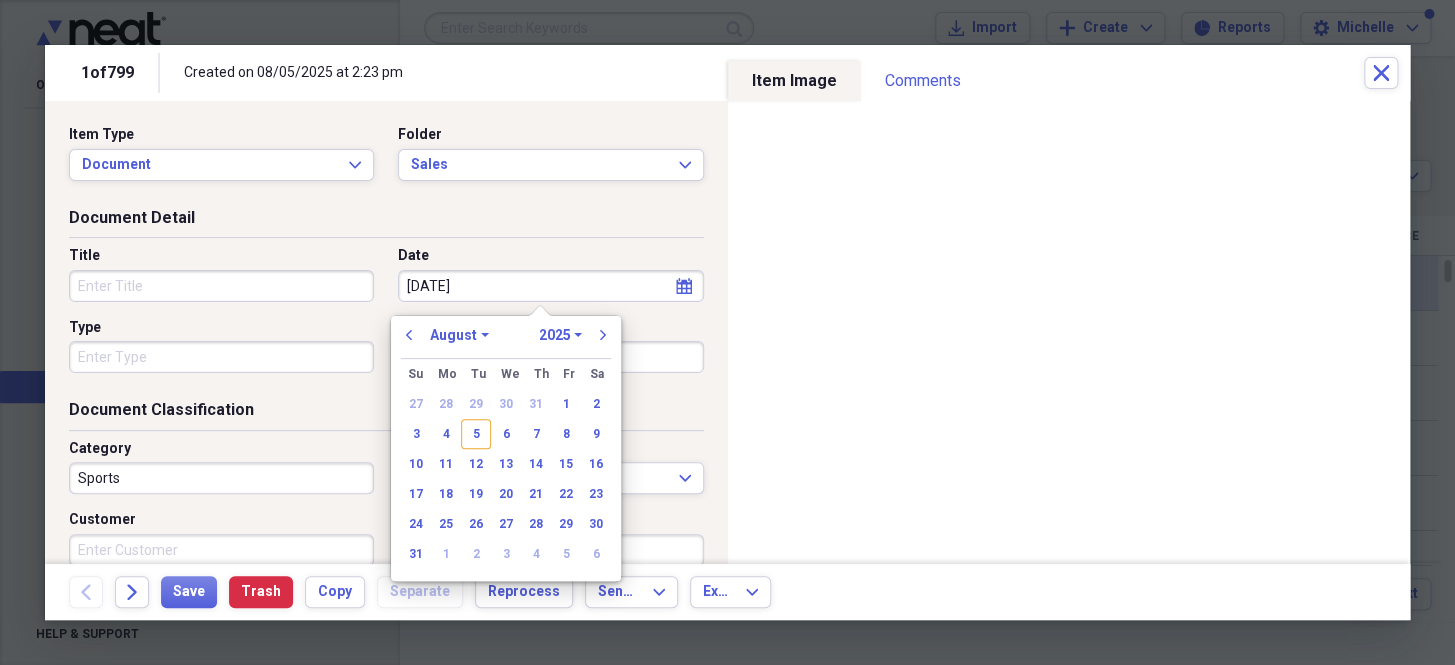 select on "6" 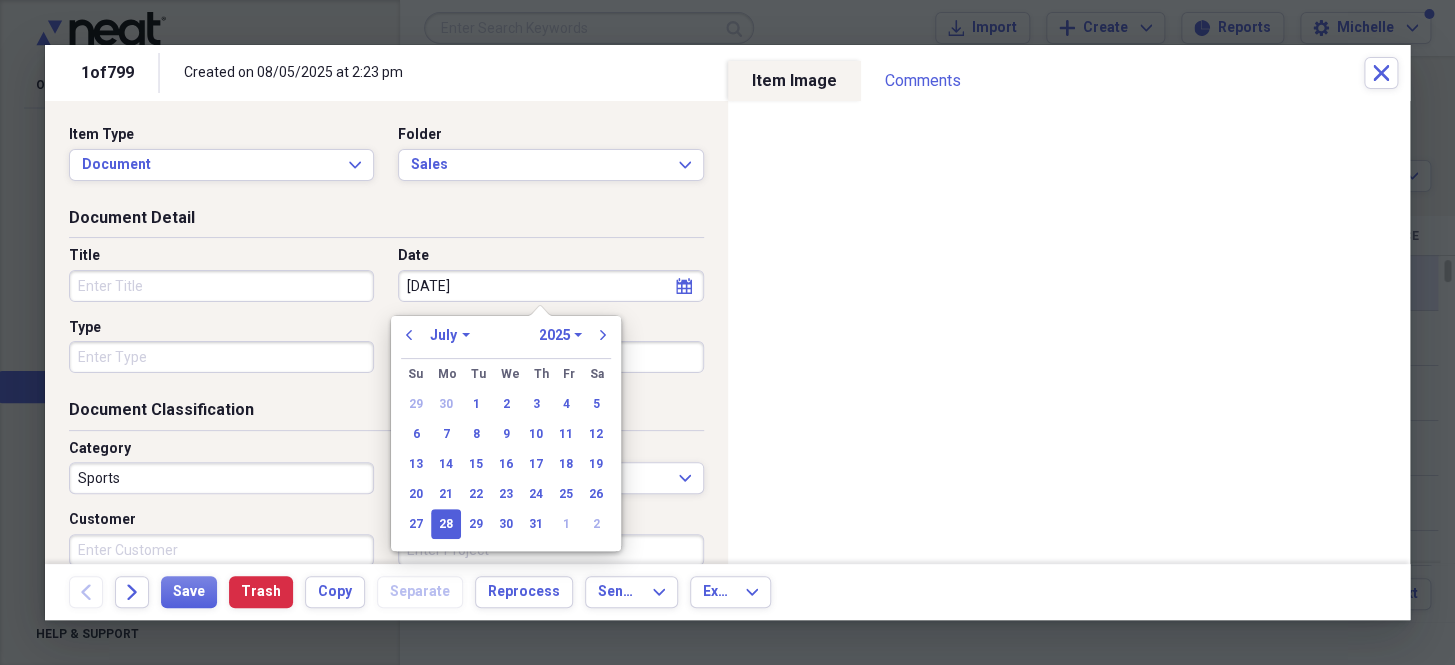drag, startPoint x: 491, startPoint y: 286, endPoint x: 278, endPoint y: 306, distance: 213.9369 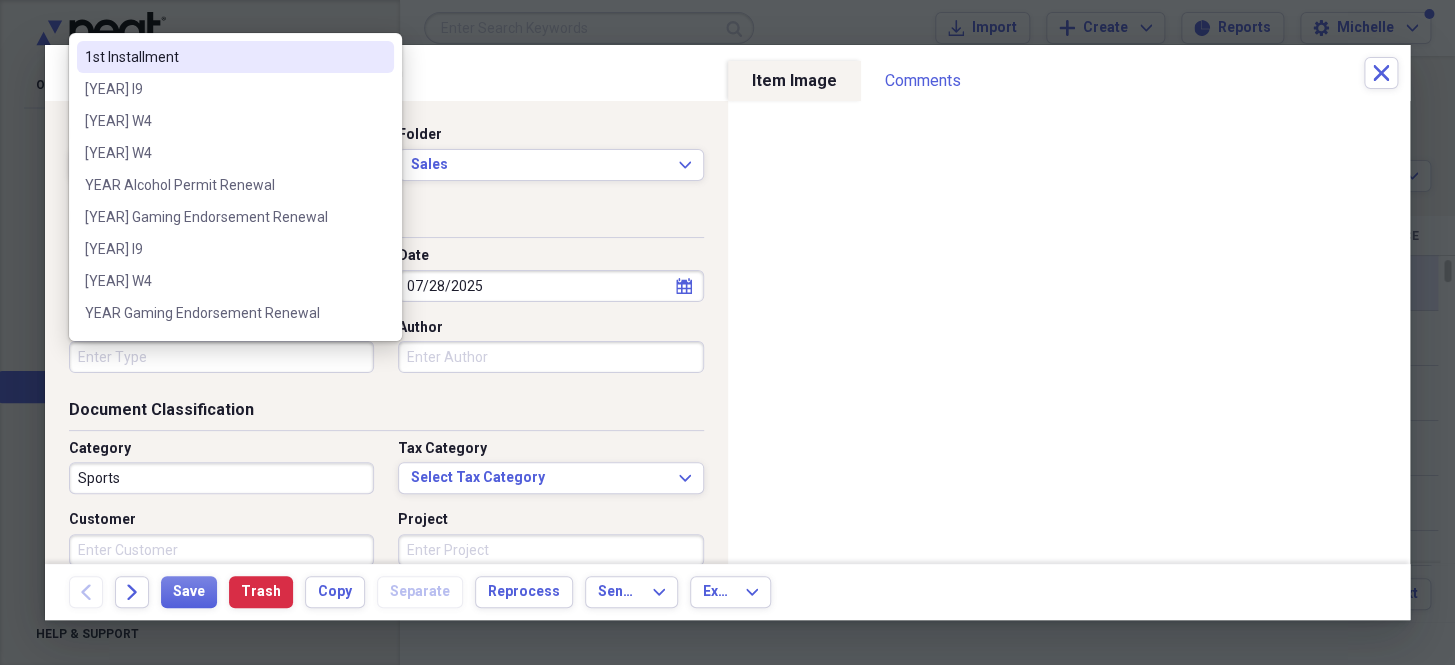click on "Type" at bounding box center (221, 357) 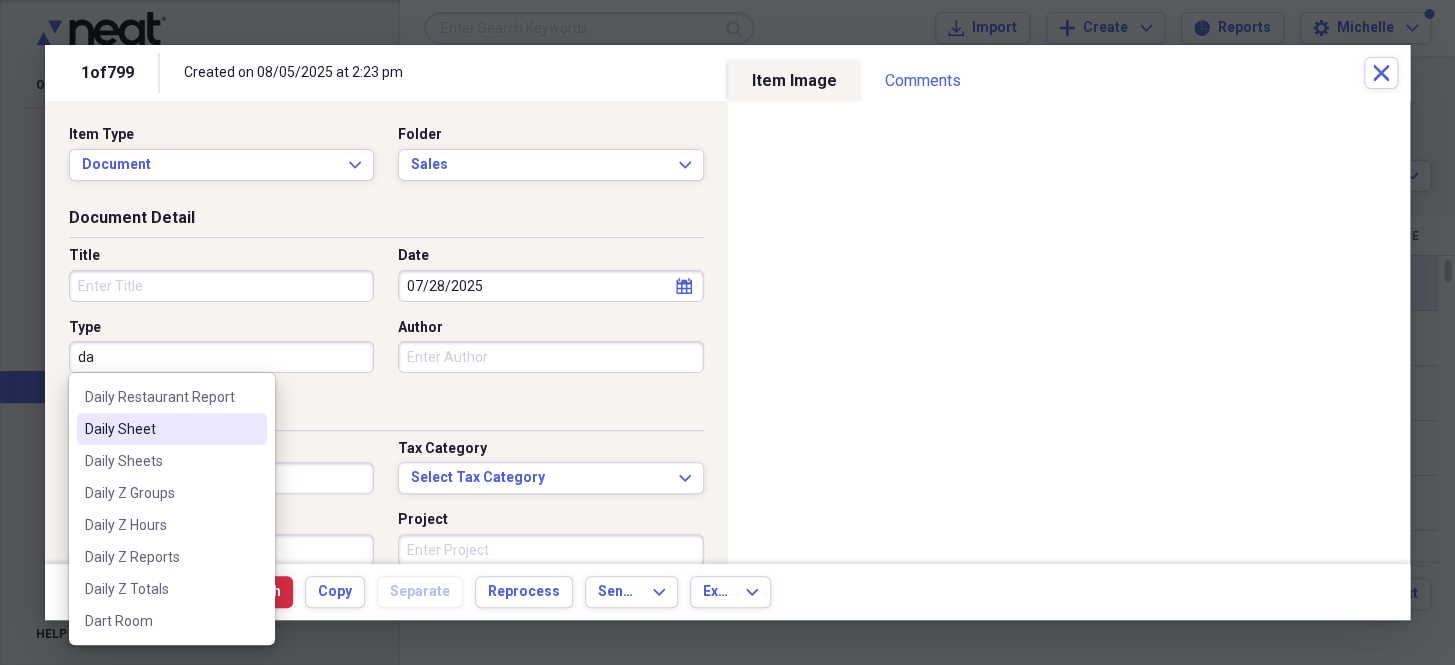 click on "Daily Sheet" at bounding box center [160, 429] 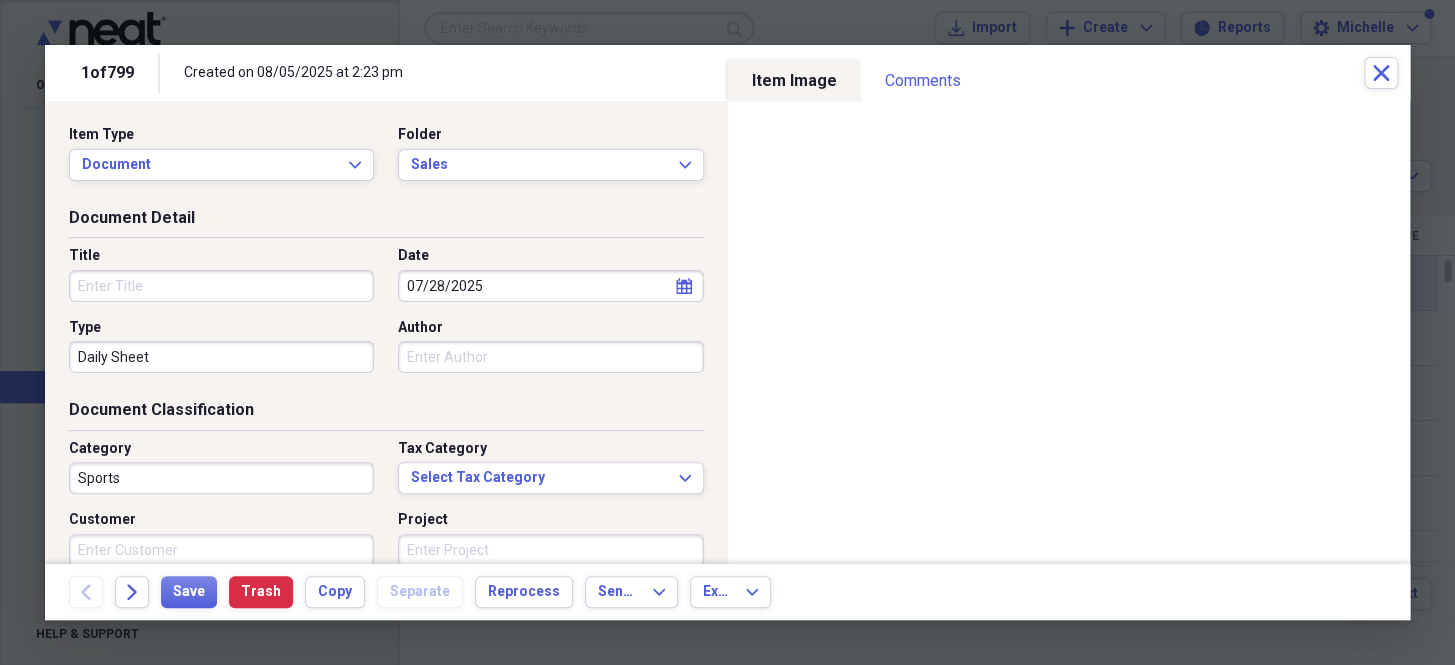 click on "Sports" at bounding box center (221, 478) 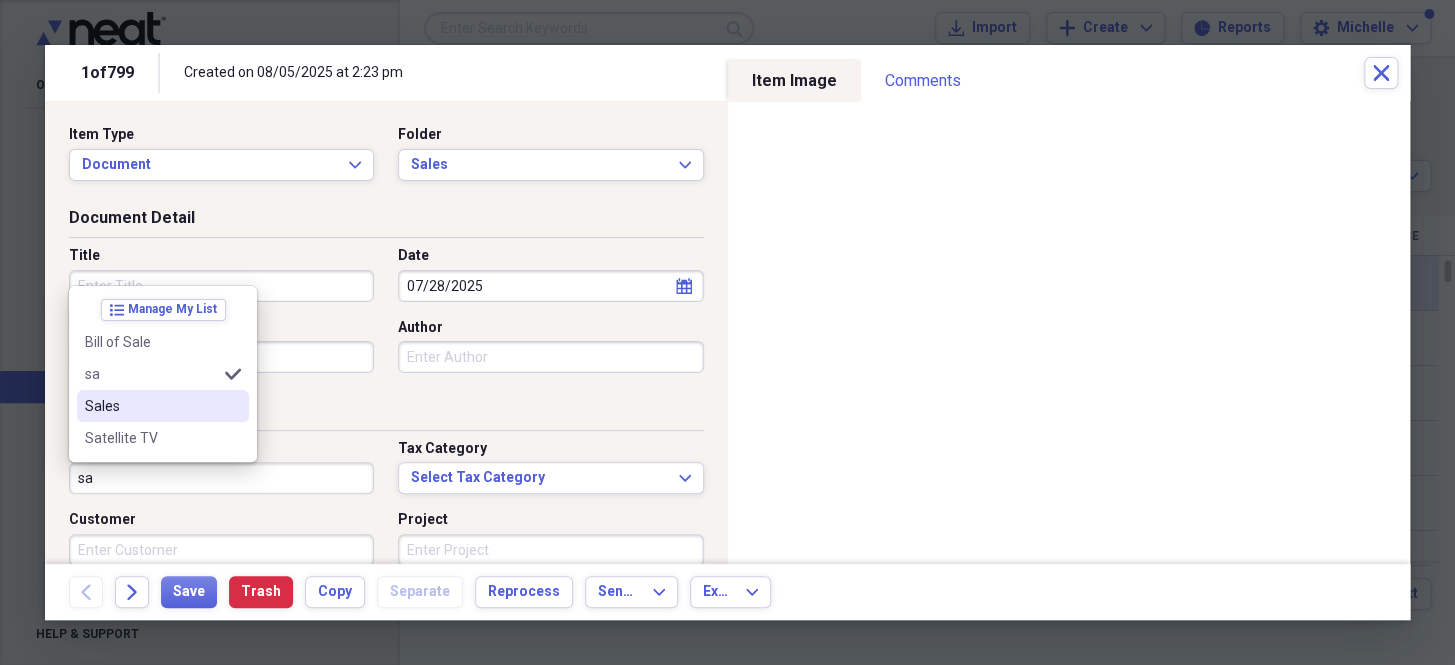 click on "Sales" at bounding box center (151, 406) 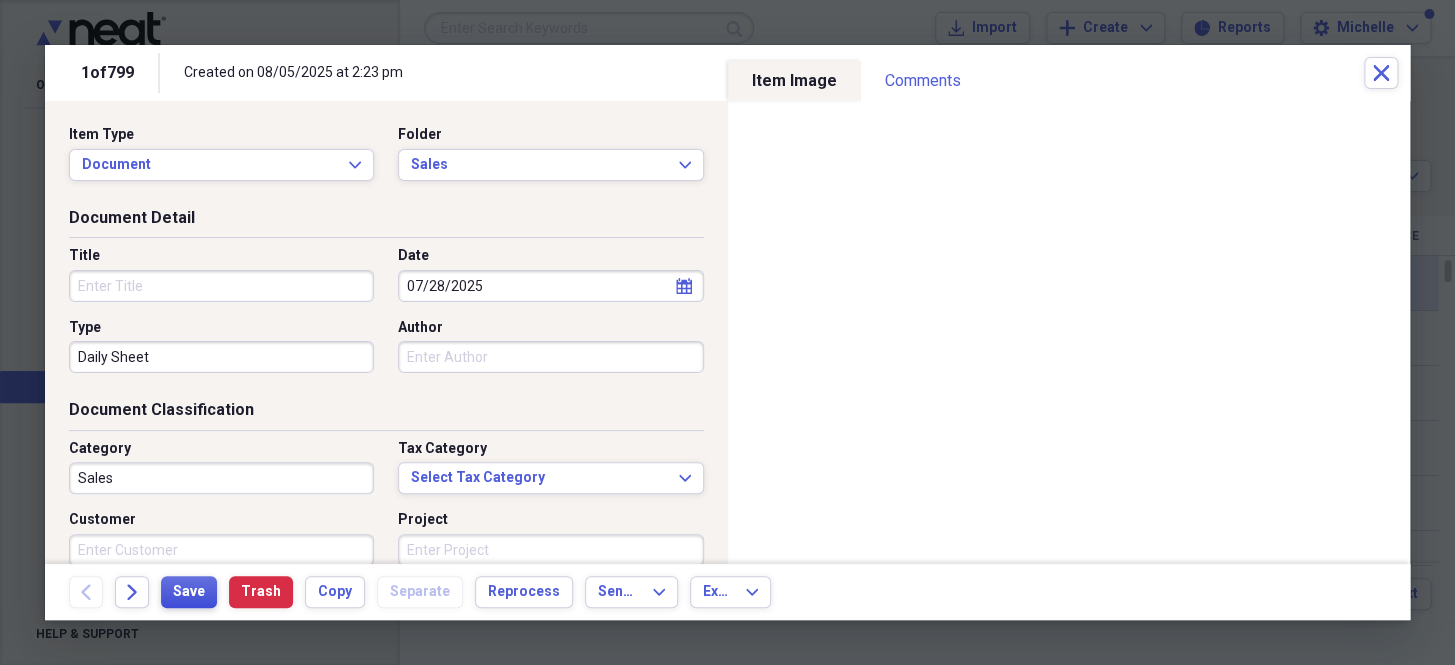 click on "Save" at bounding box center (189, 592) 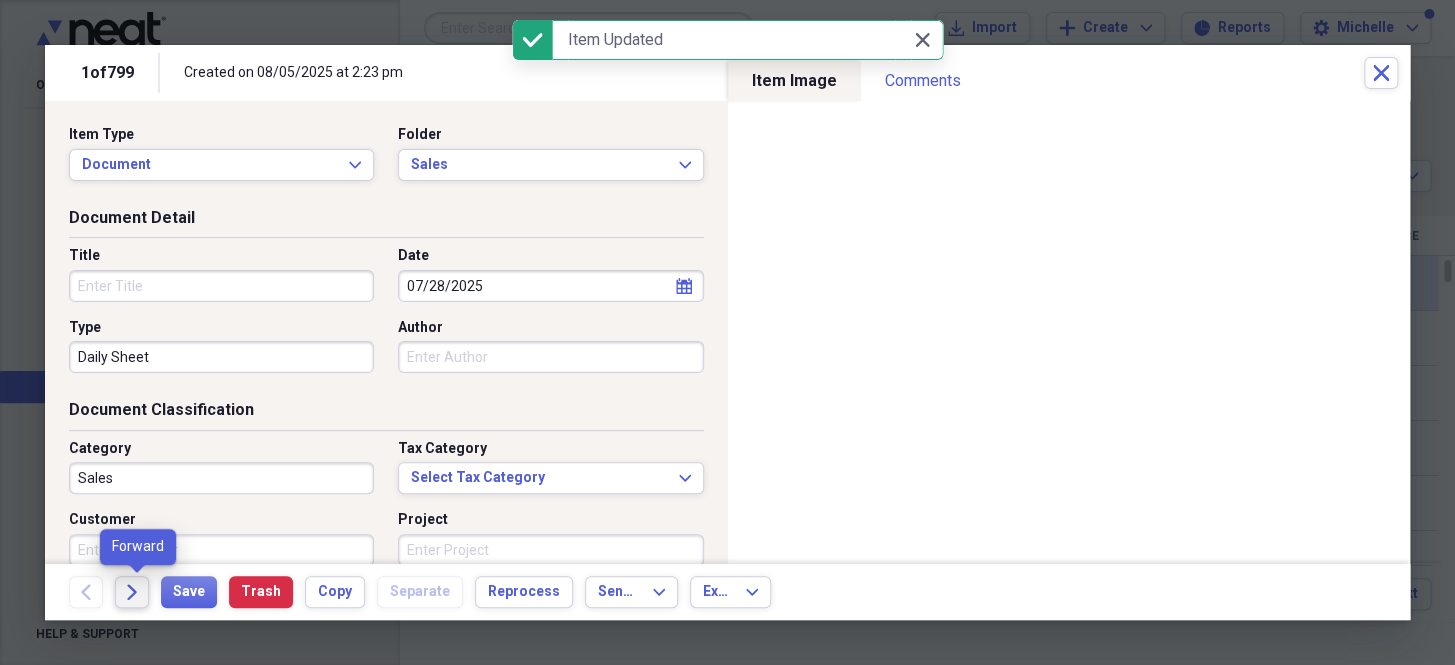 click 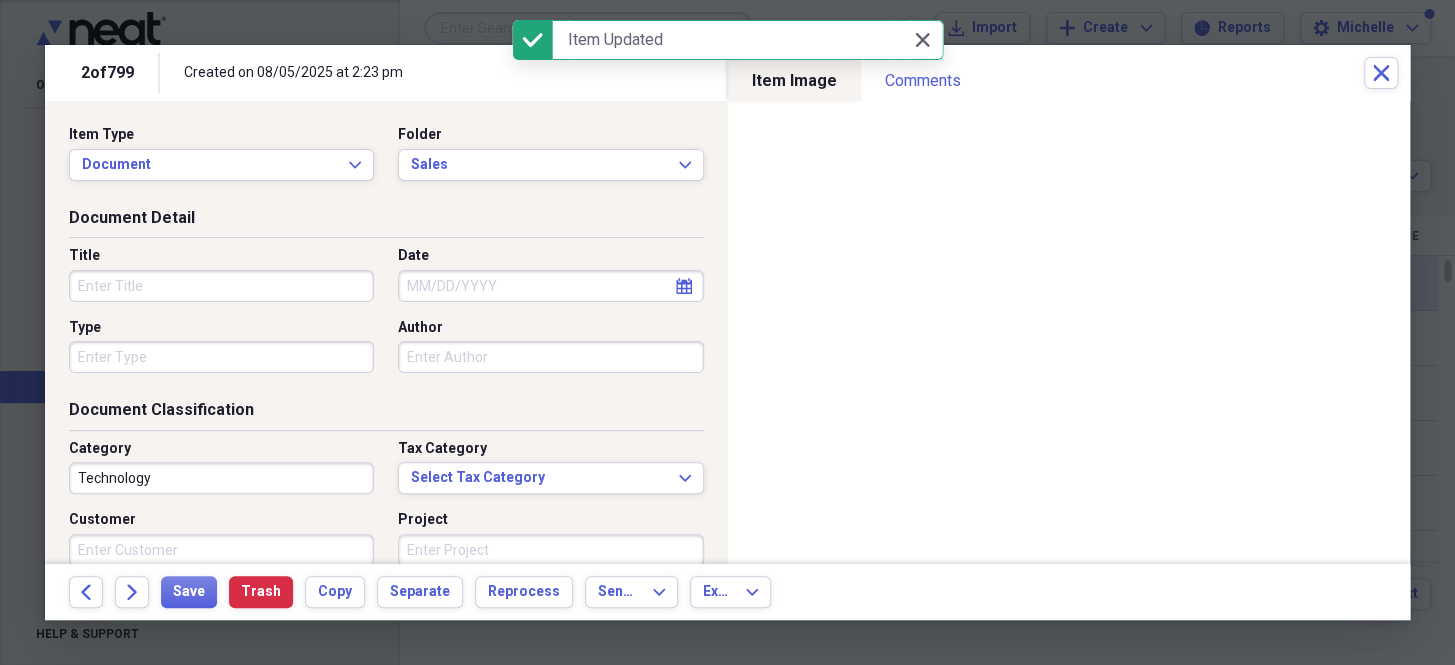 click on "Date" at bounding box center [550, 286] 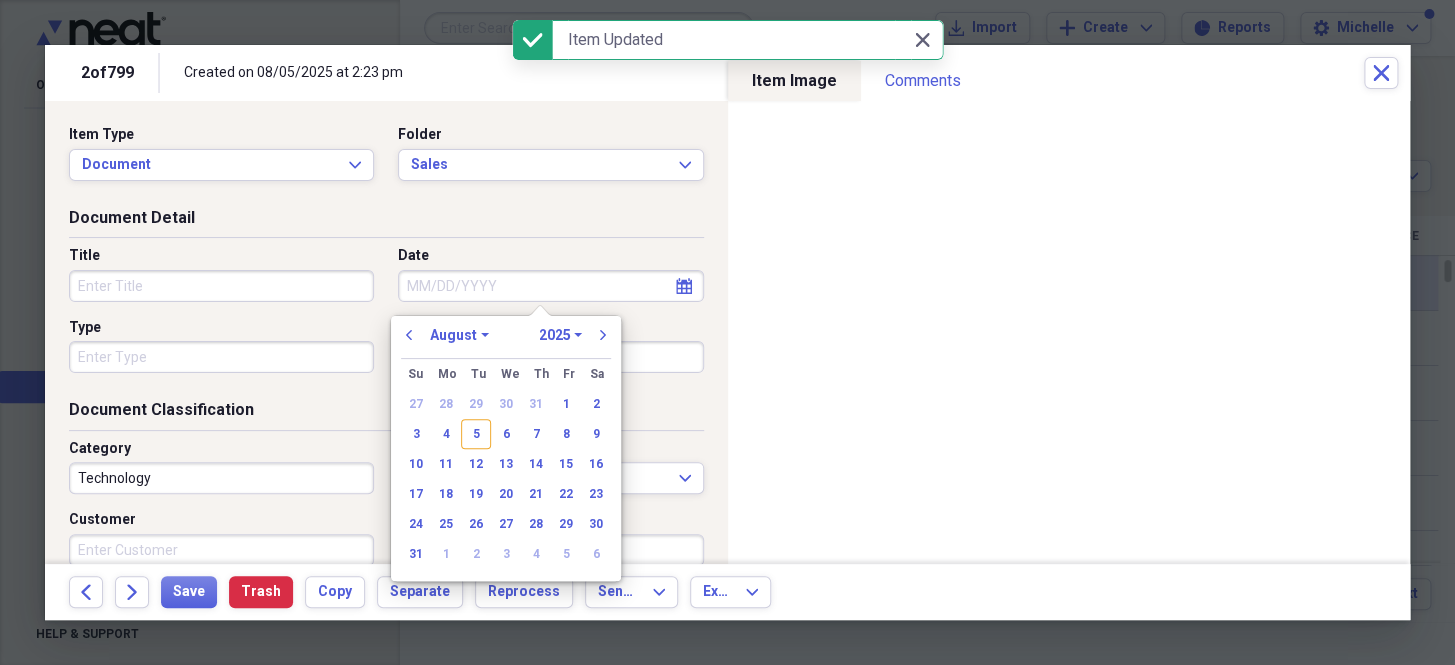 paste on "[DATE]" 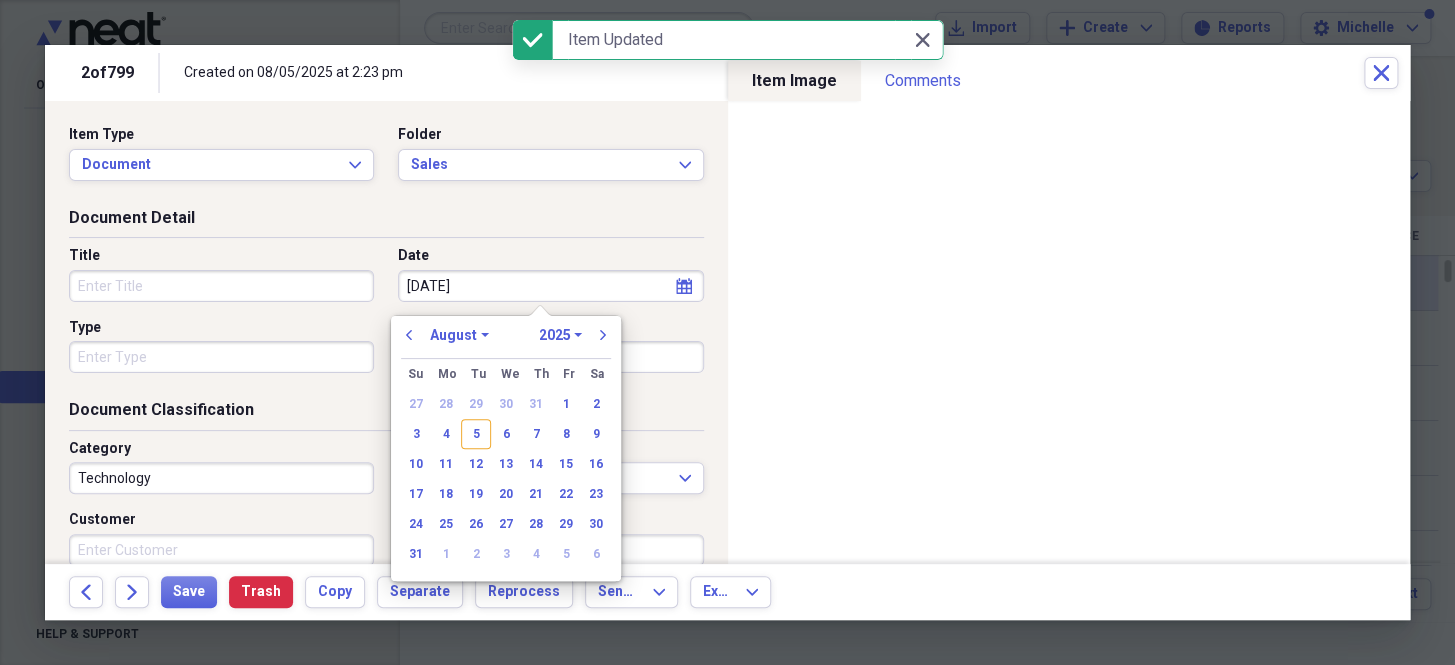 type on "[DATE]" 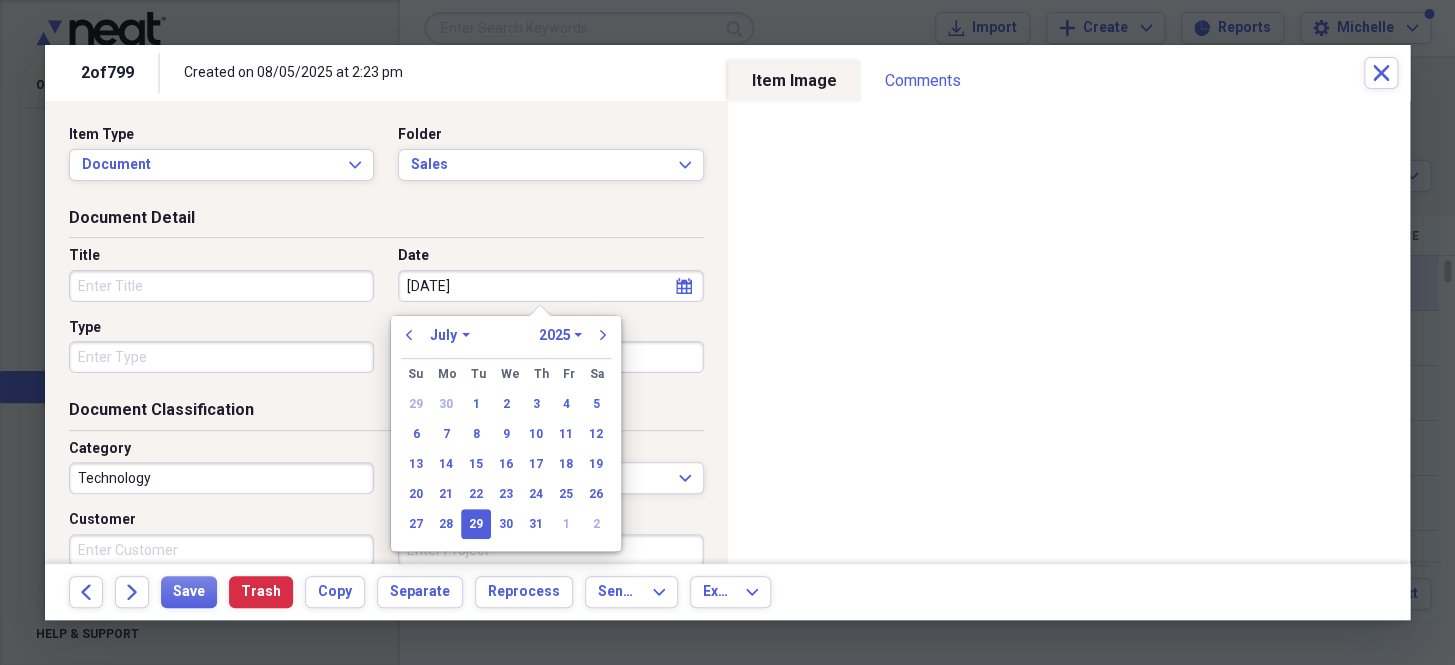 click on "Type" at bounding box center (221, 357) 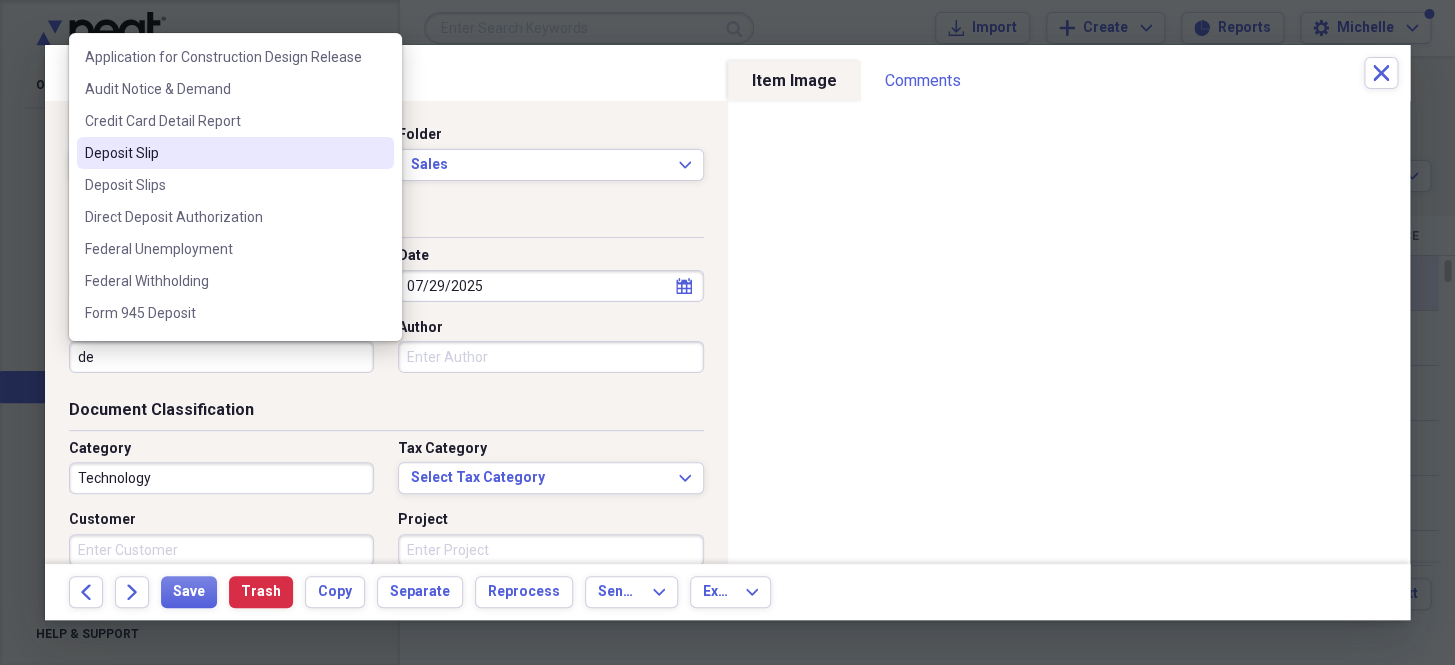 click on "Deposit Slip" at bounding box center [235, 153] 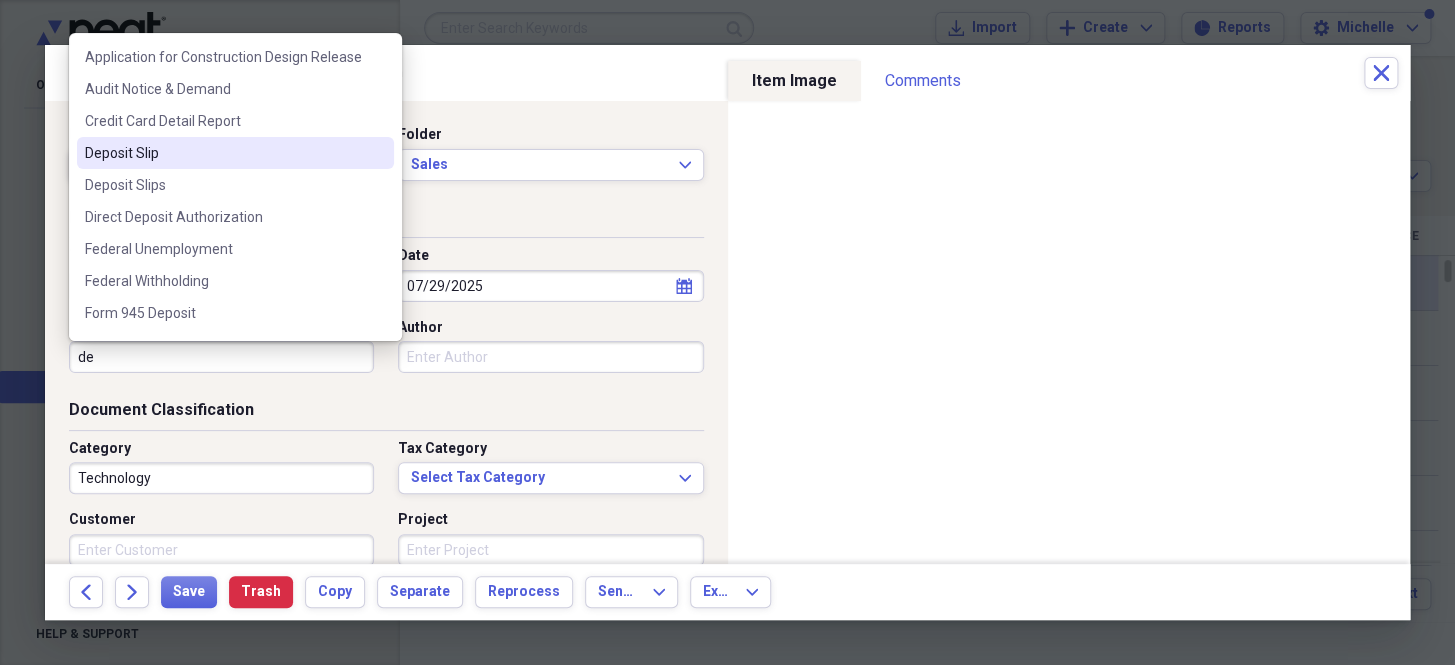 type on "Deposit Slip" 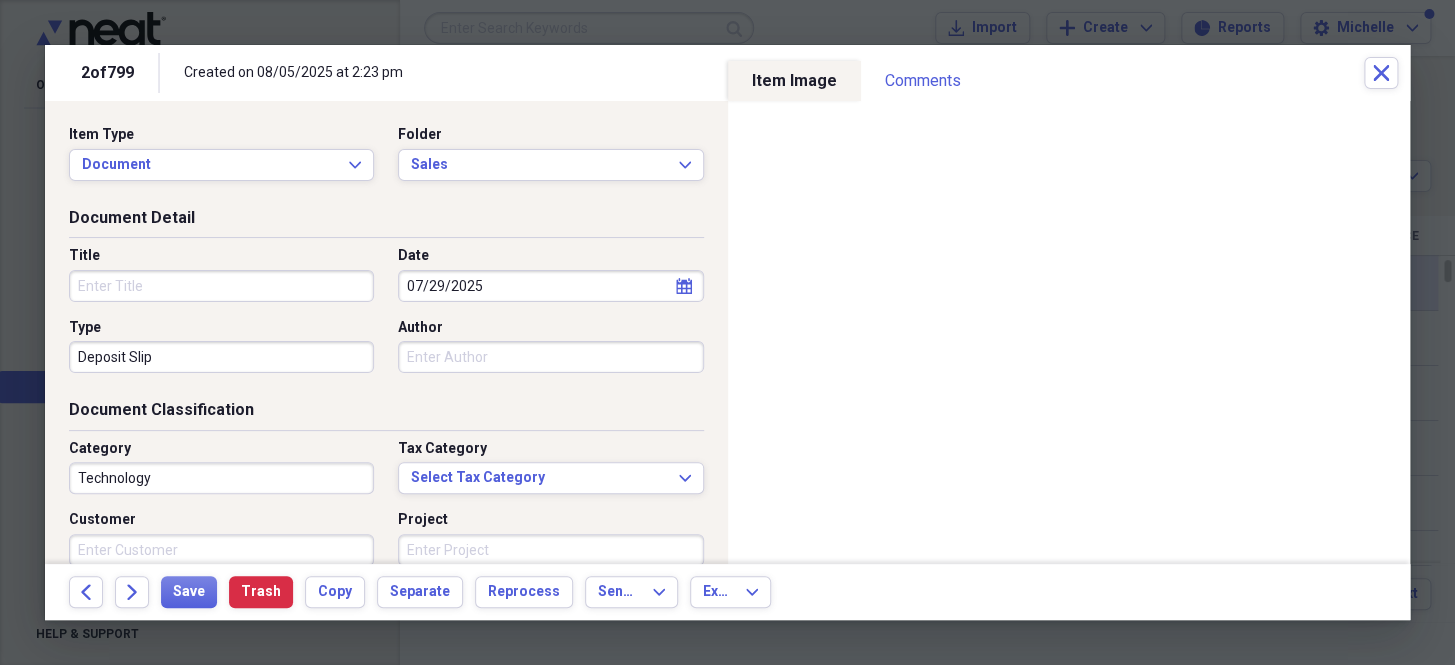 click on "Technology" at bounding box center (221, 478) 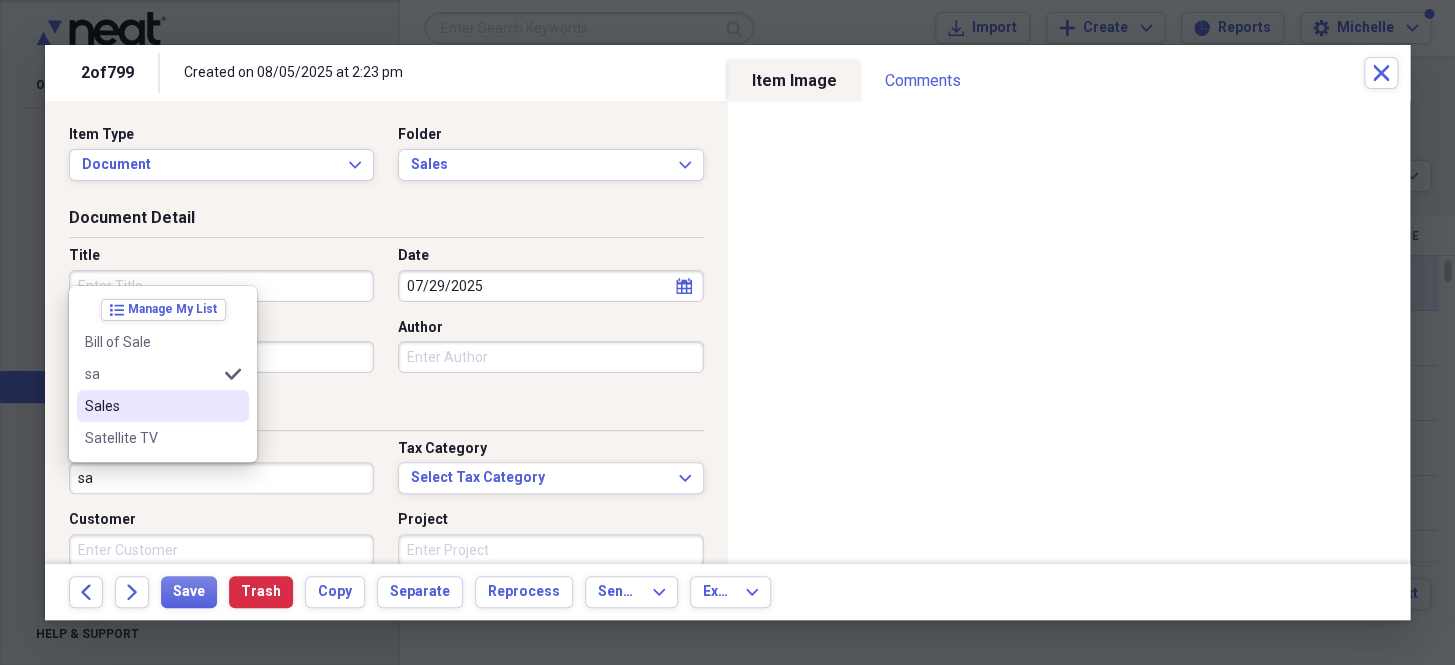 click on "Sales" at bounding box center [151, 406] 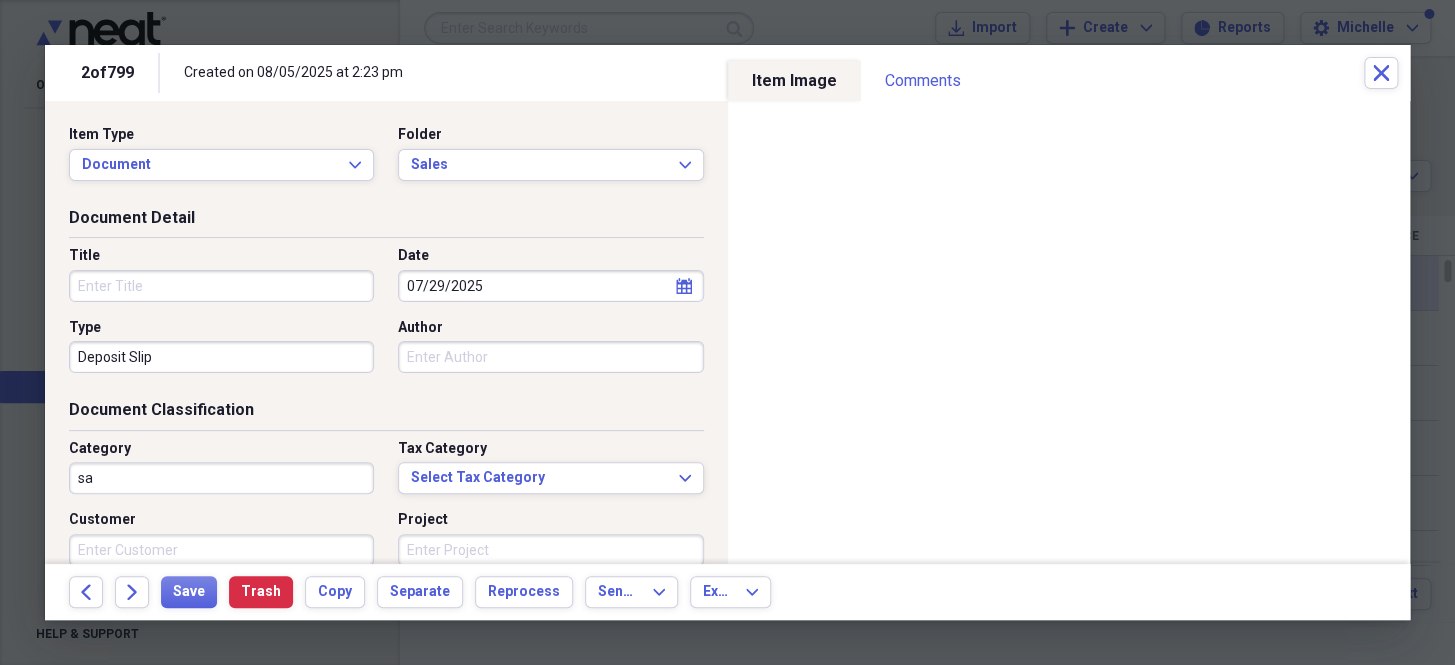 type on "Sales" 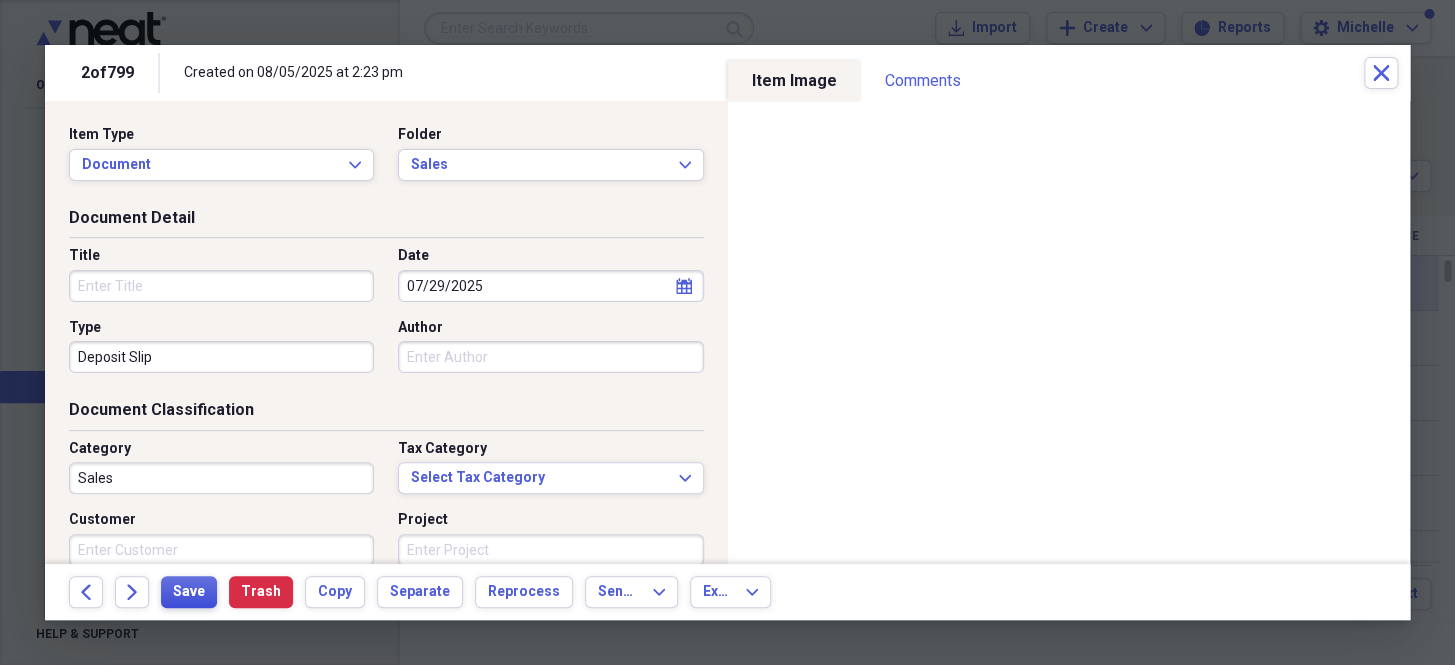 click on "Save" at bounding box center (189, 592) 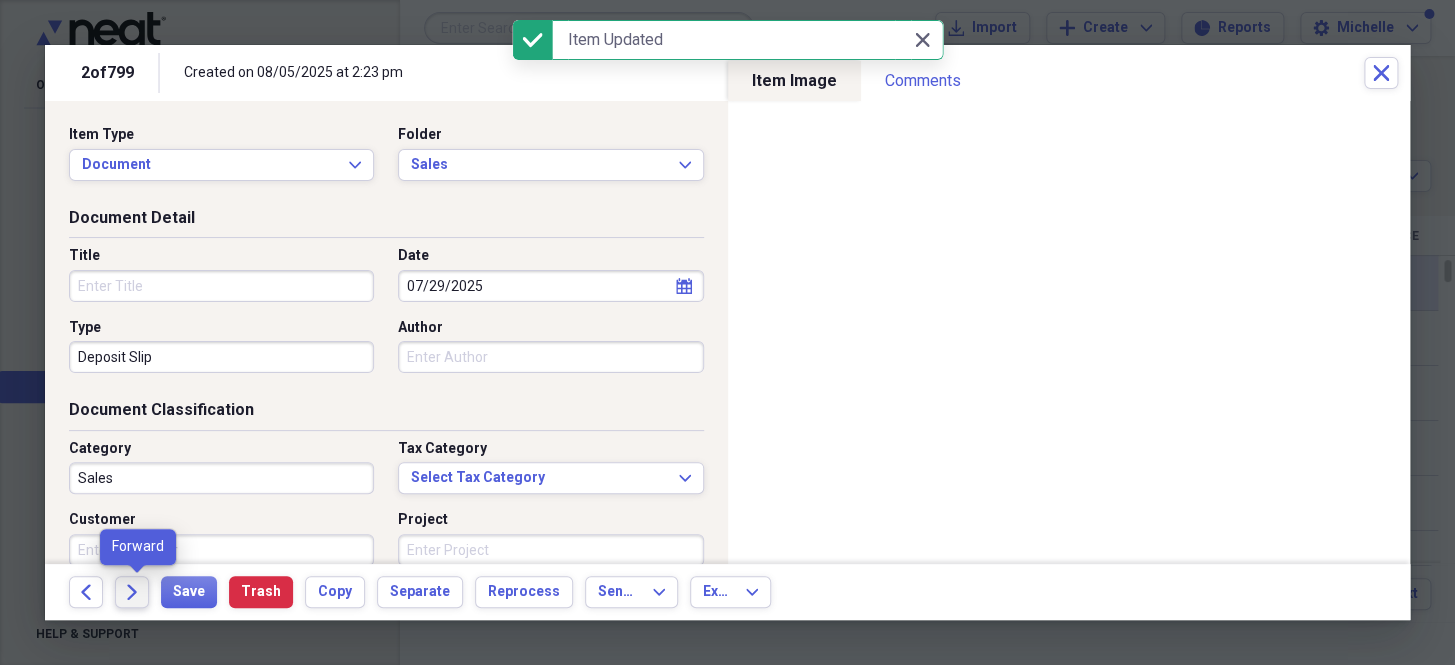 click on "Forward" at bounding box center [132, 592] 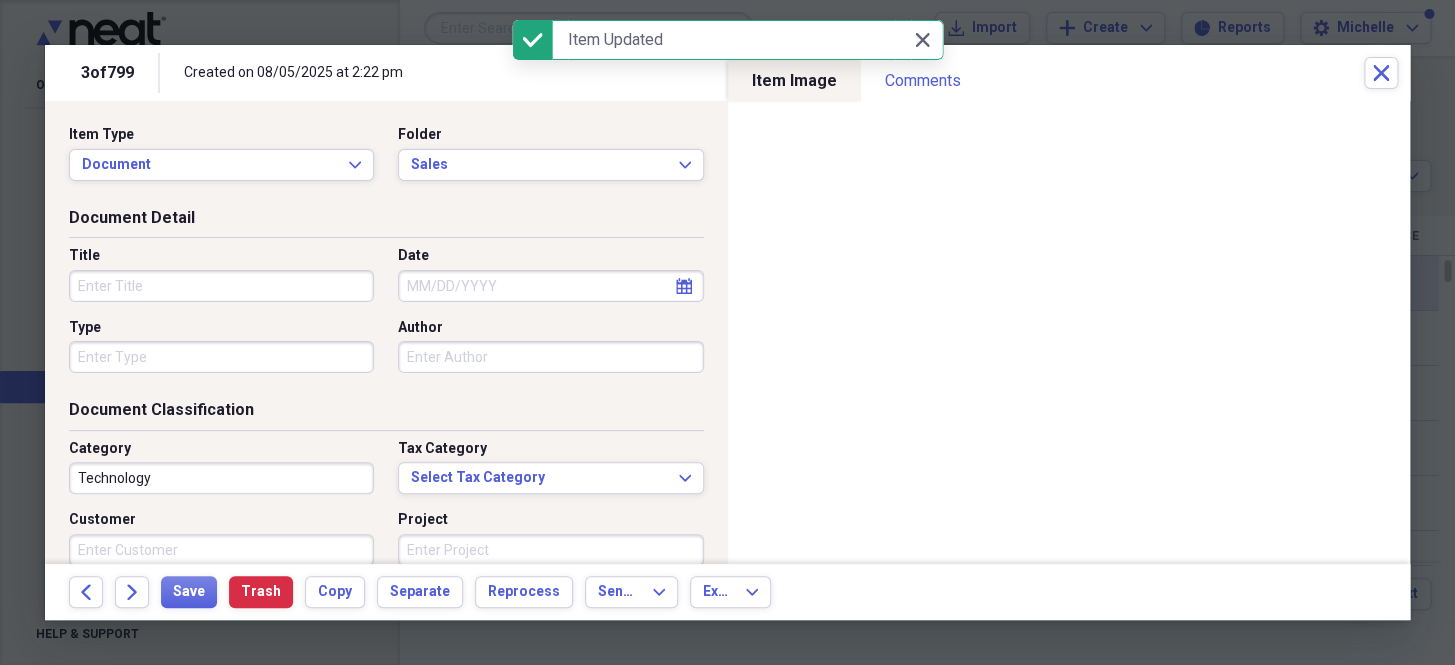 click on "Date" at bounding box center [550, 286] 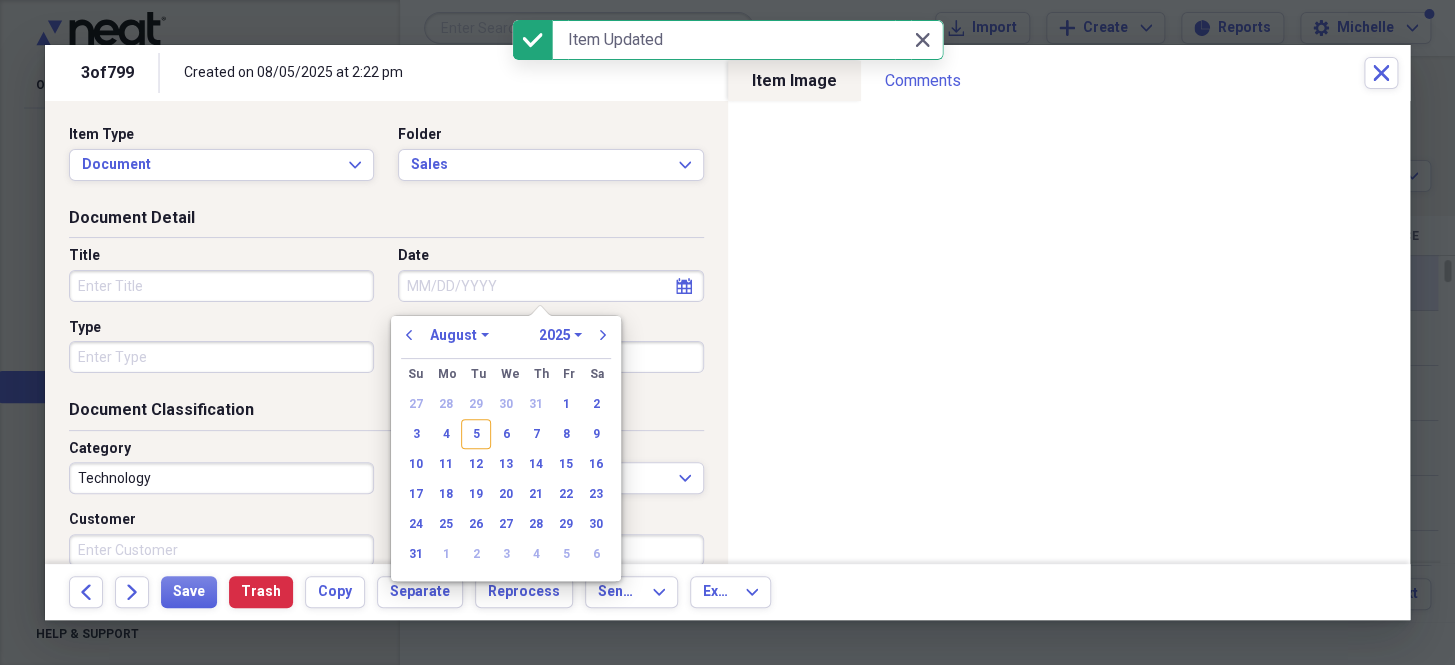paste on "[DATE]" 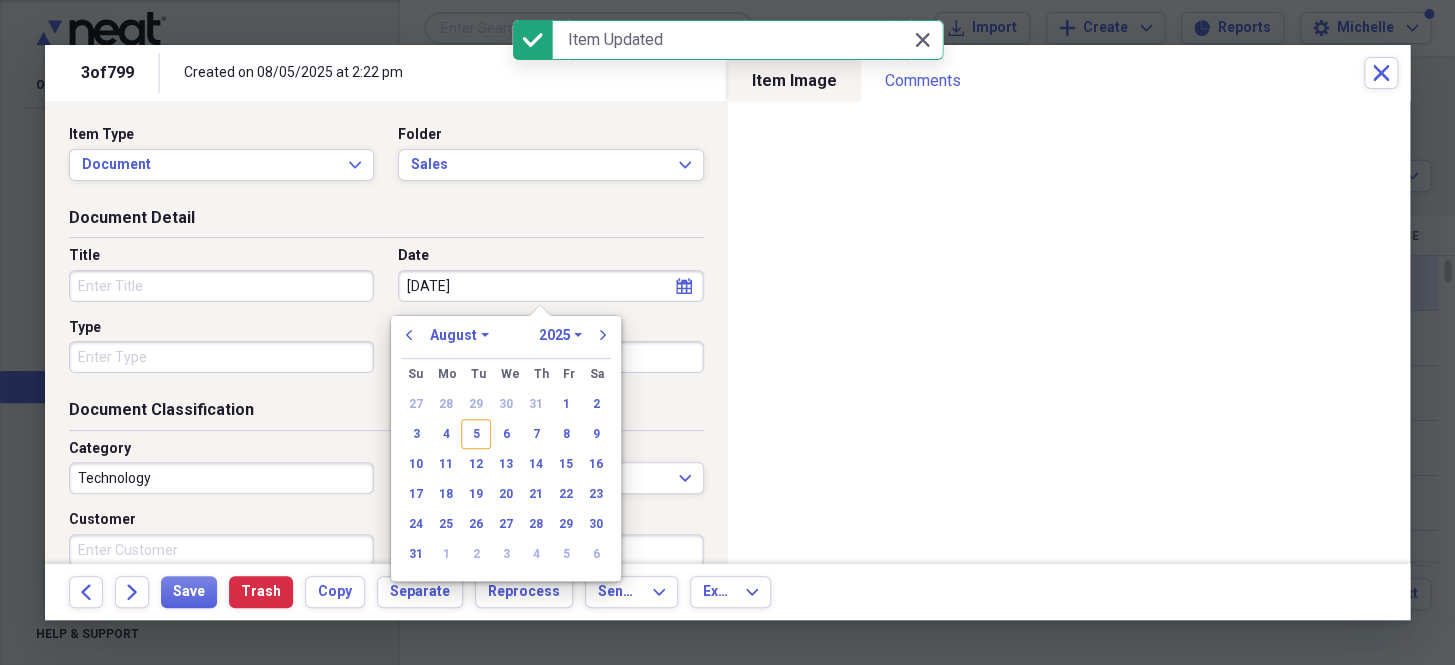 select on "6" 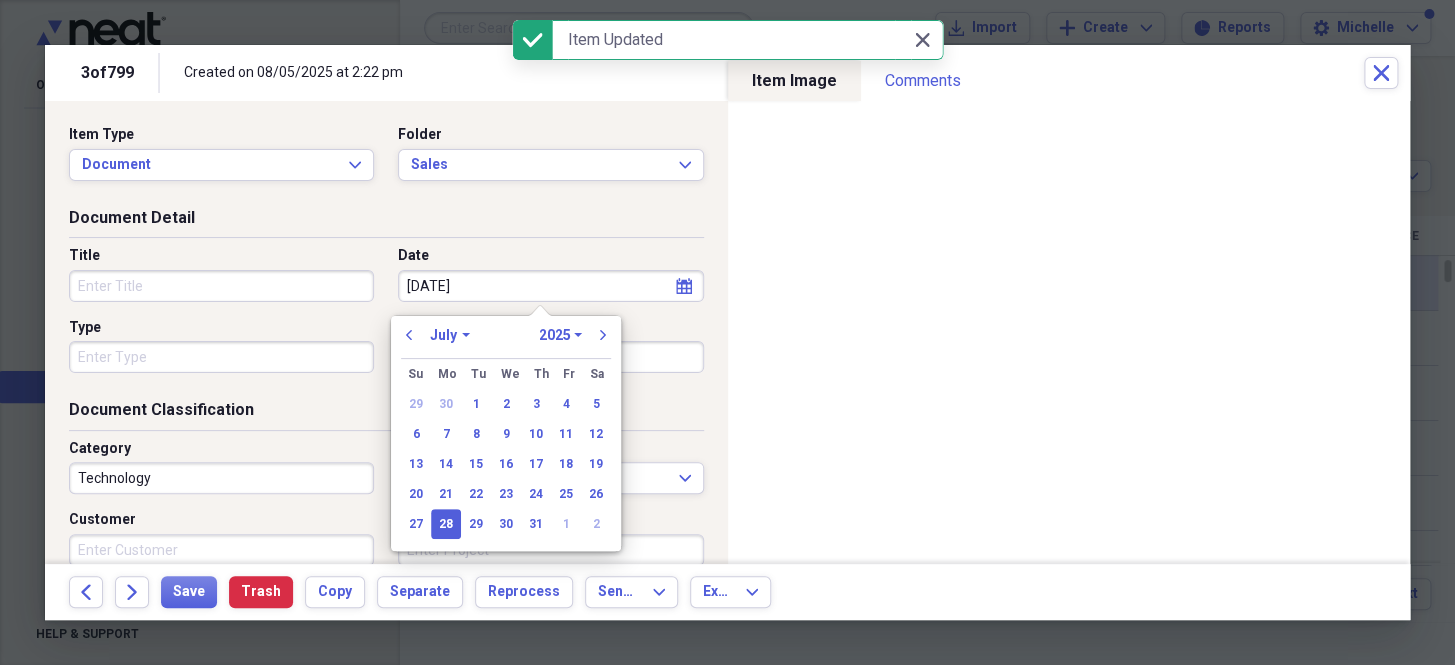 type on "07/28/2025" 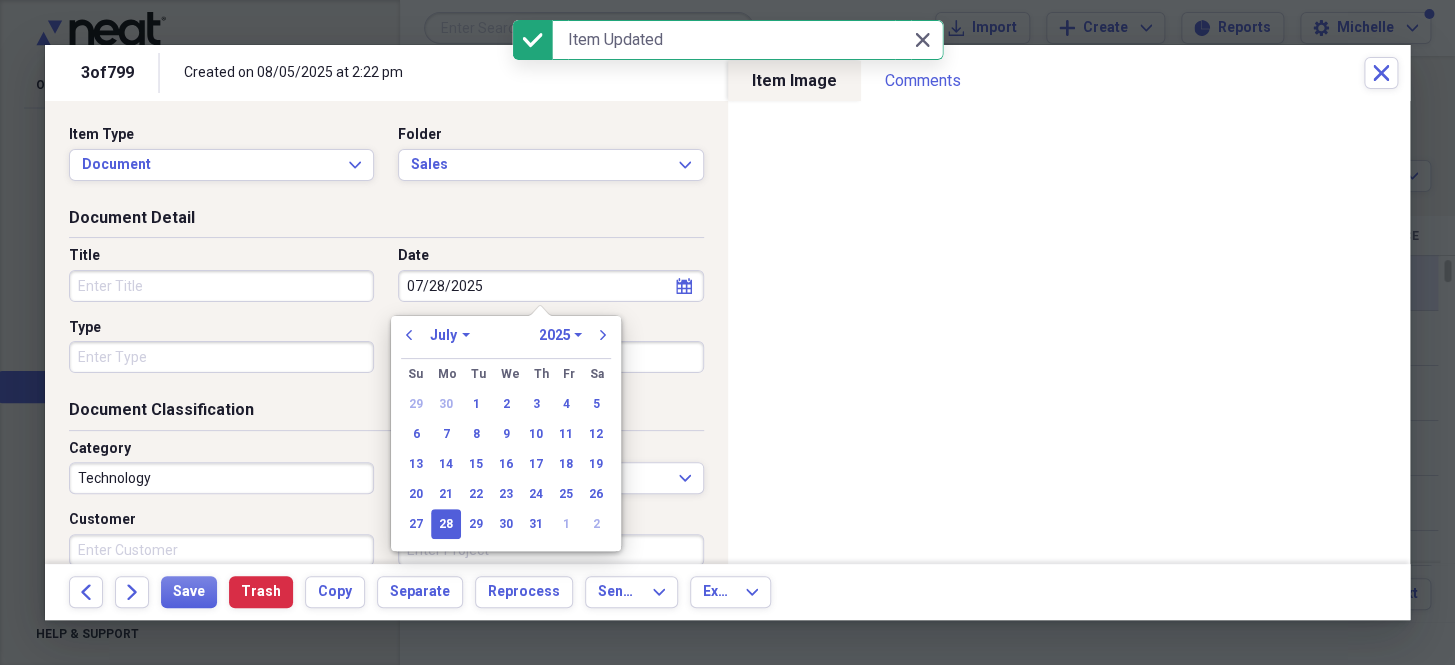 click on "Type" at bounding box center (221, 357) 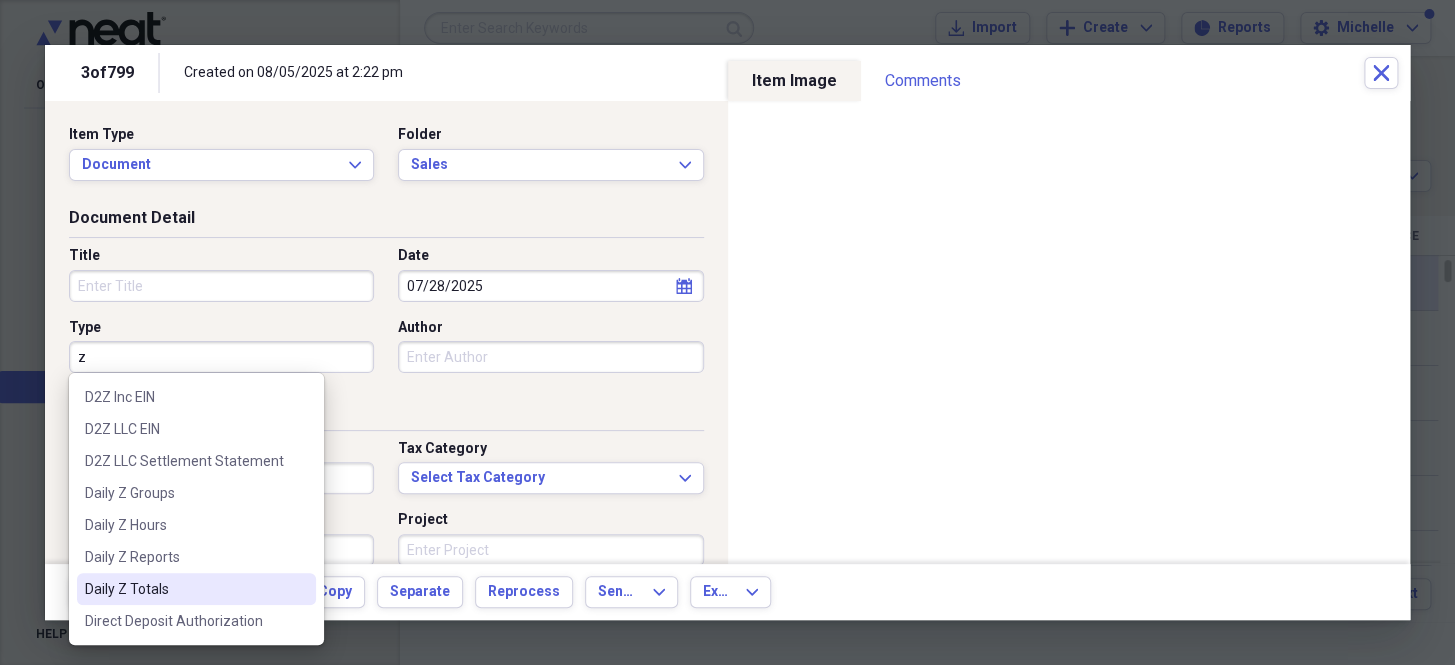 click on "Daily Z Totals" at bounding box center (196, 589) 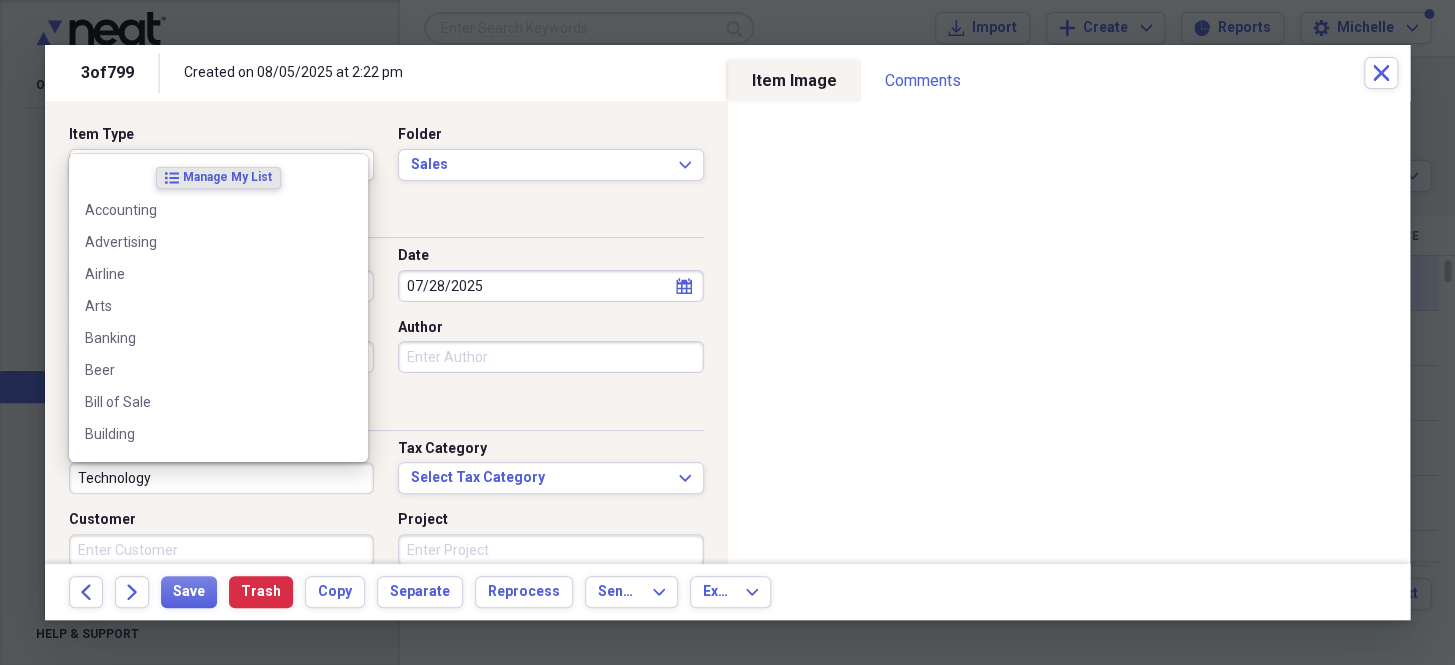 click on "Technology" at bounding box center [221, 478] 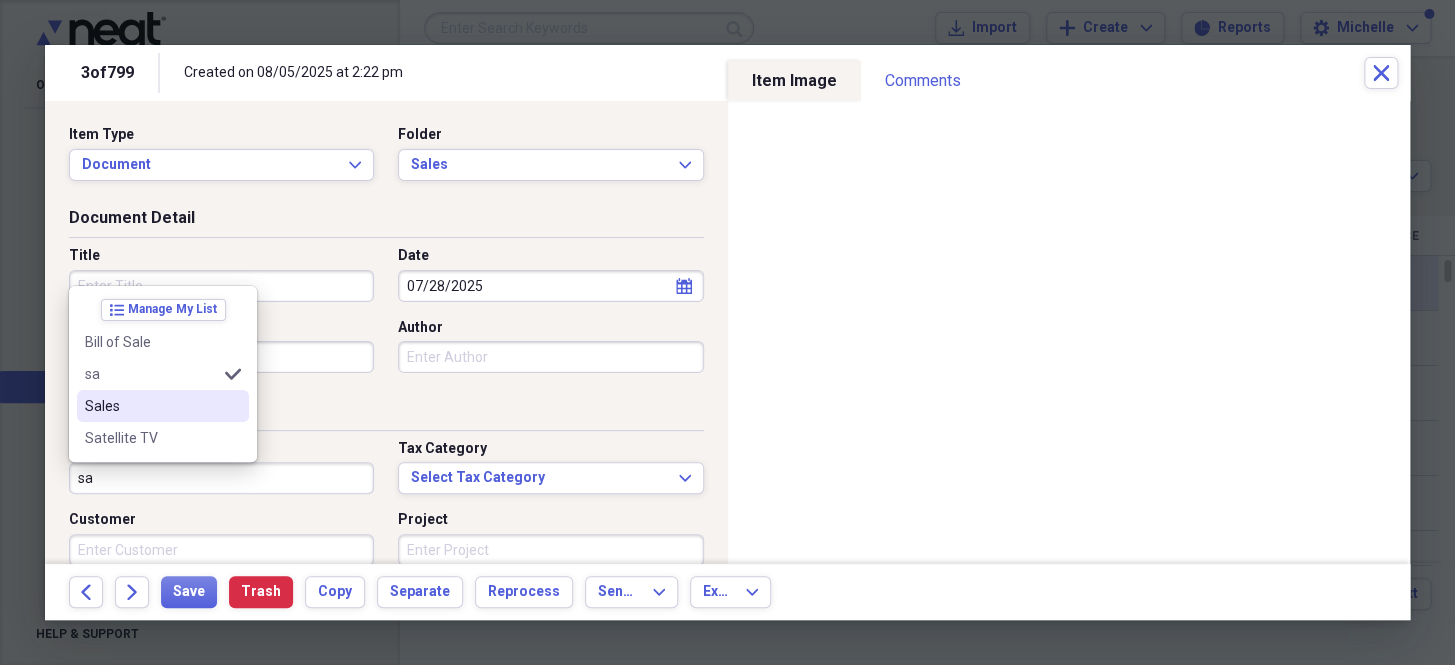 click on "Sales" at bounding box center (151, 406) 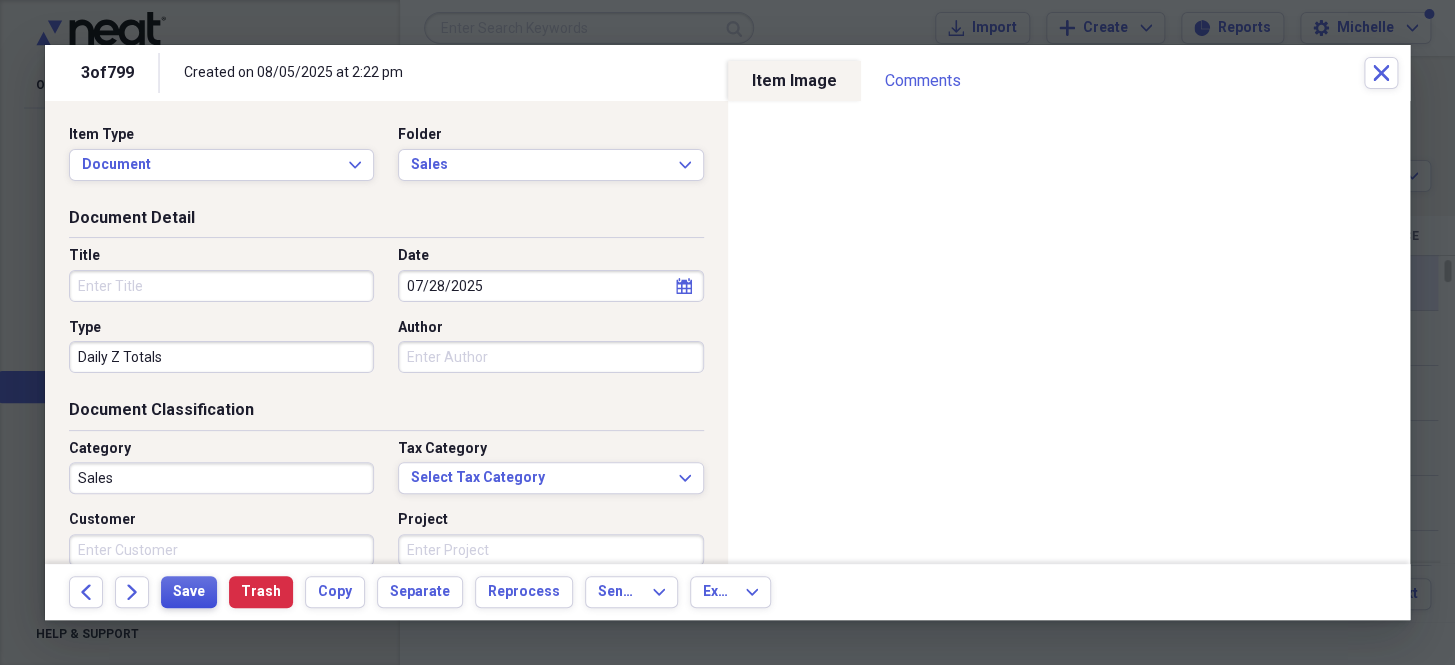 click on "Save" at bounding box center (189, 592) 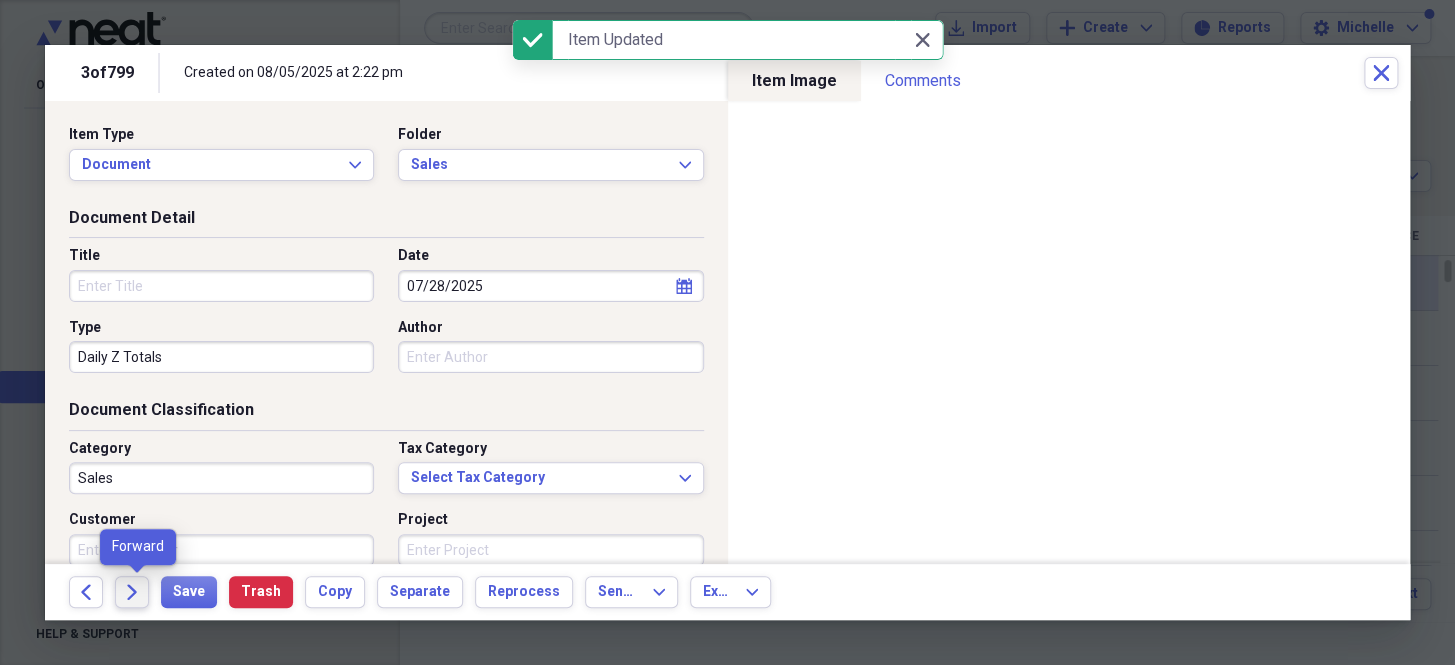 click on "Forward" 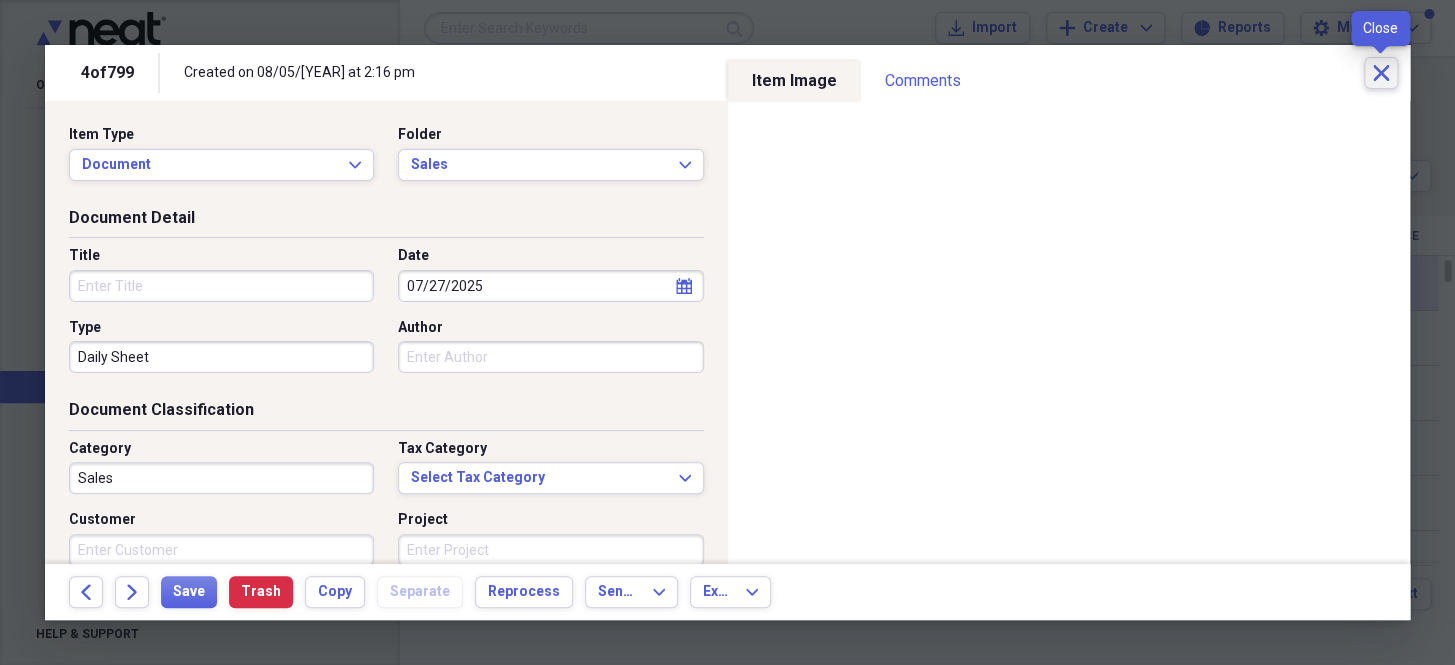 click on "Close" 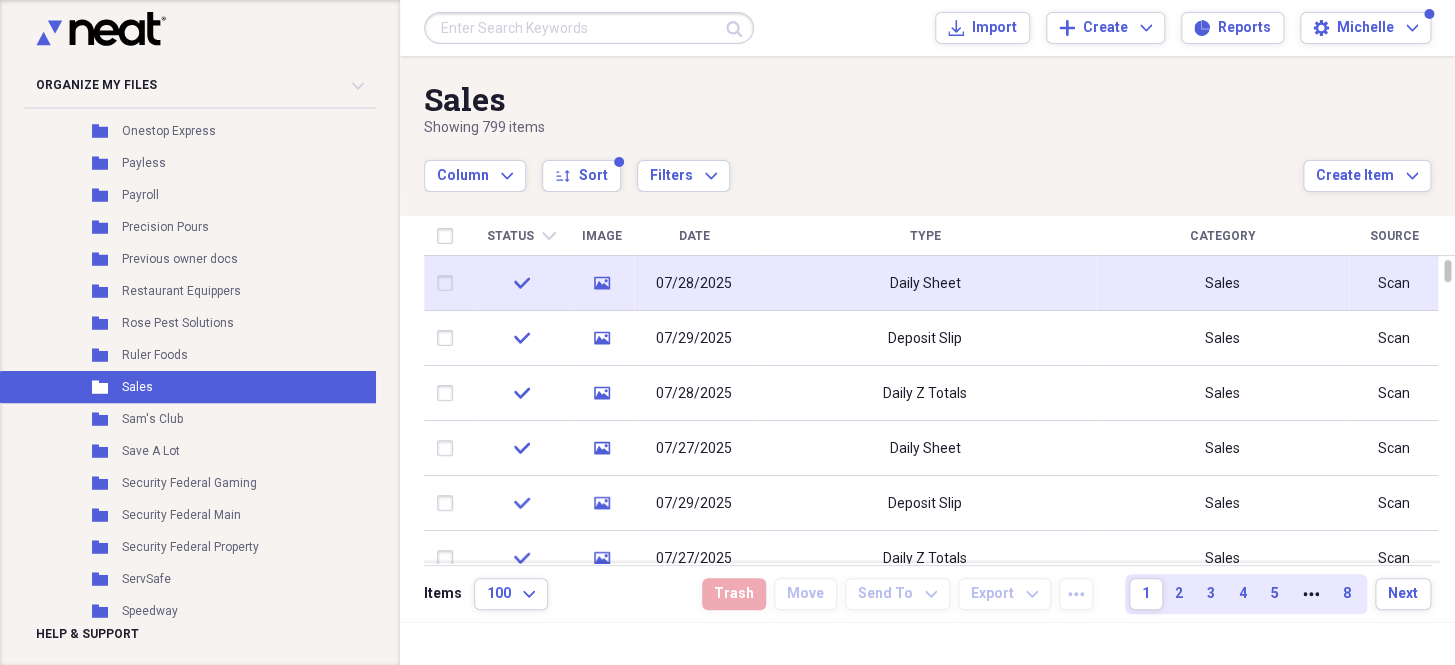 click on "Status" at bounding box center (510, 236) 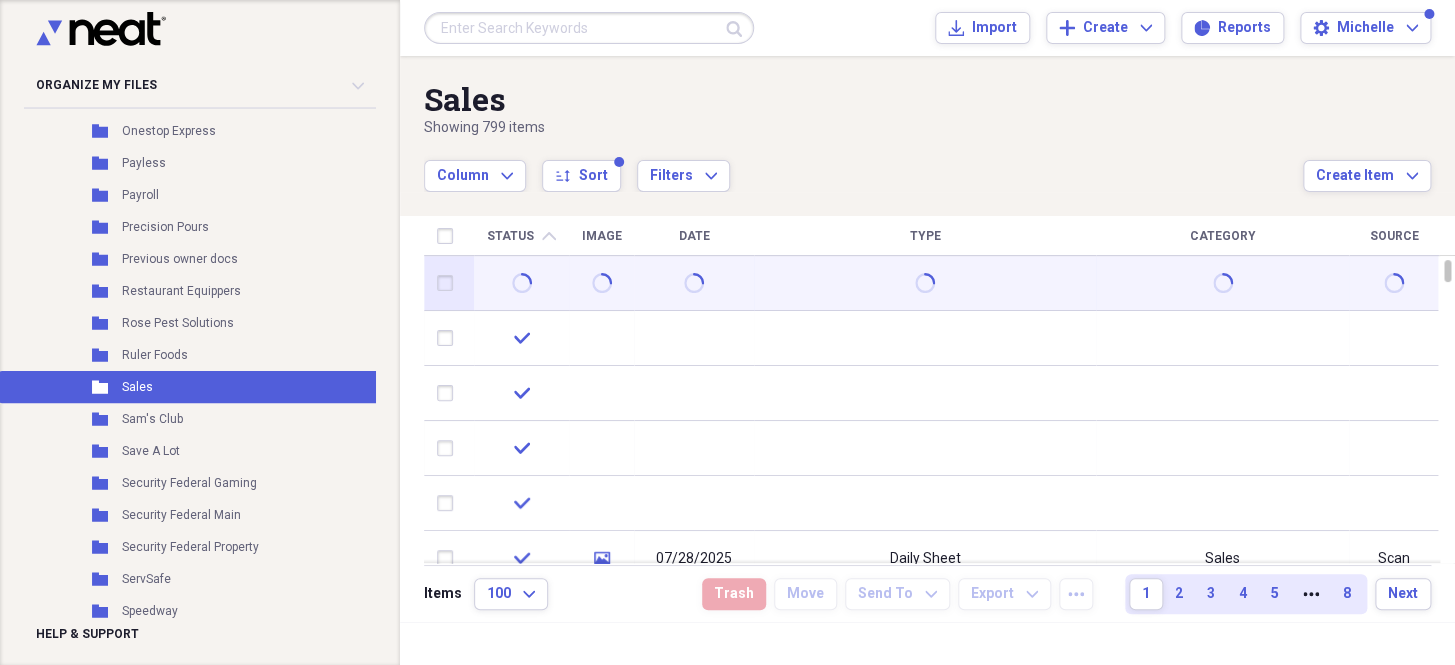 click on "Status" at bounding box center (510, 236) 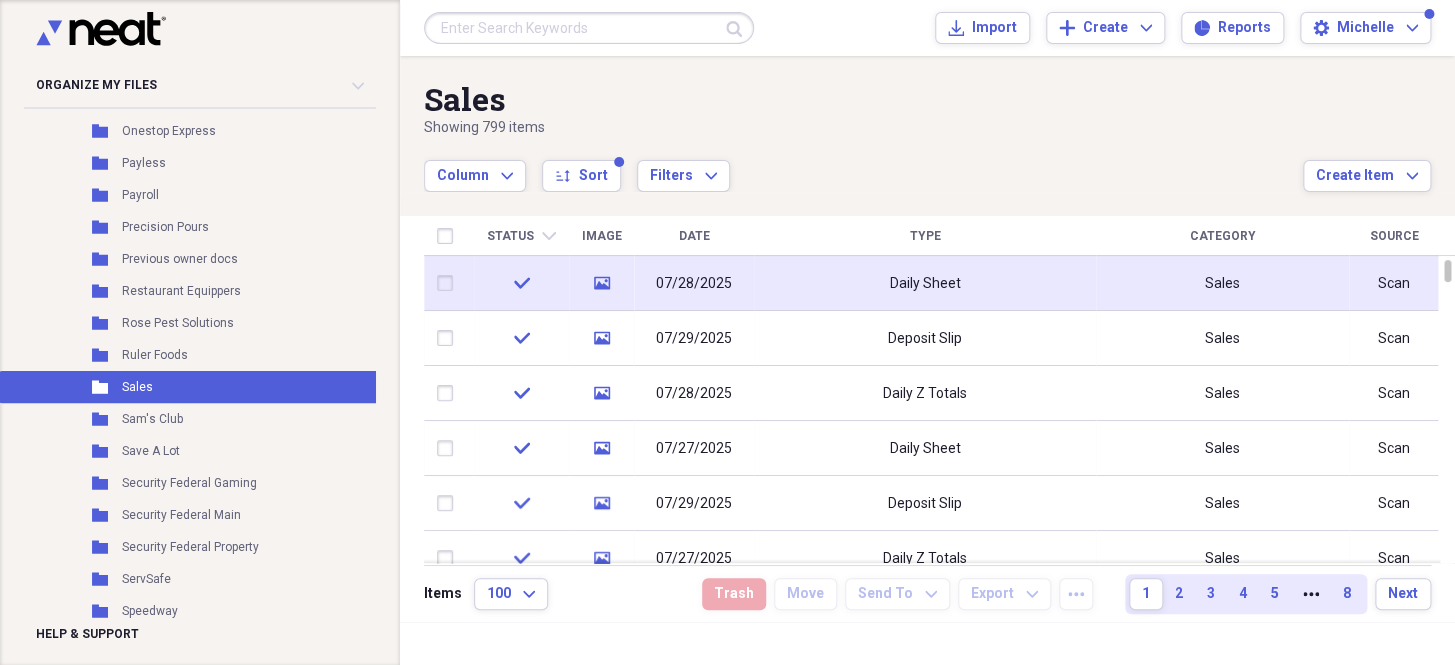 click on "Status" at bounding box center [510, 236] 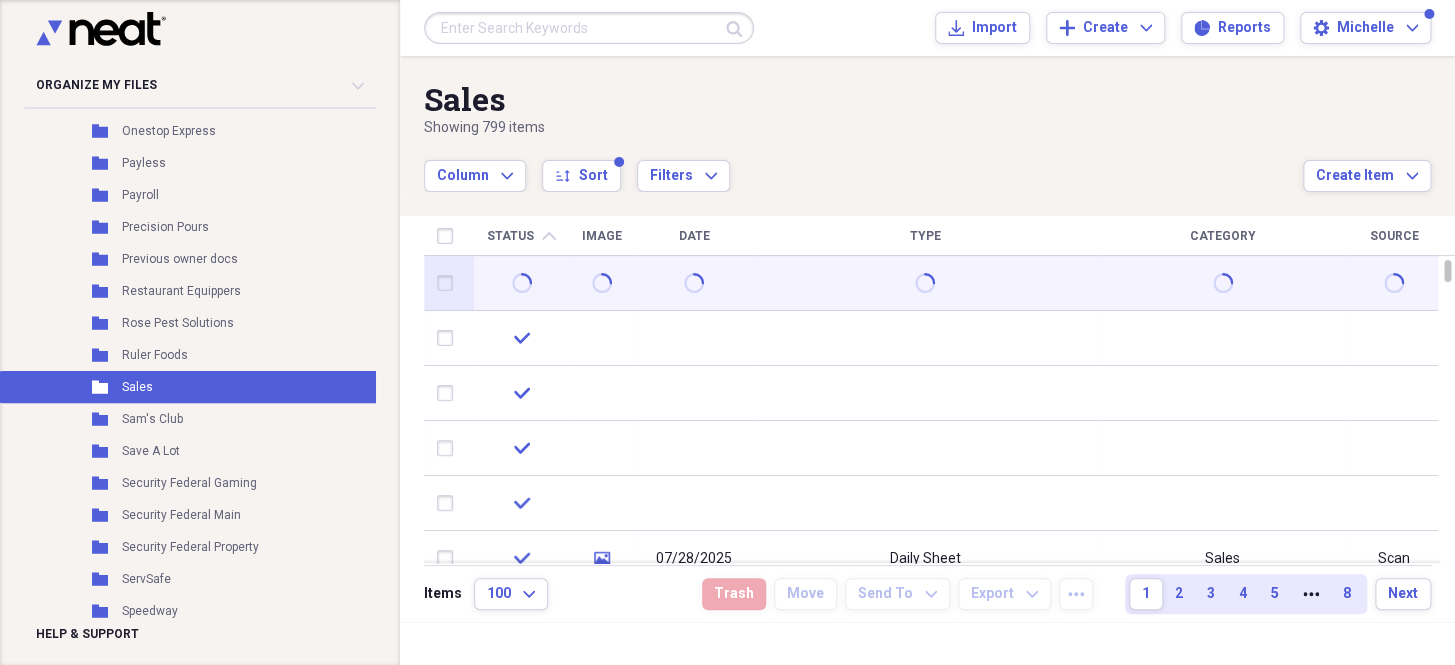 click on "Status" at bounding box center (510, 236) 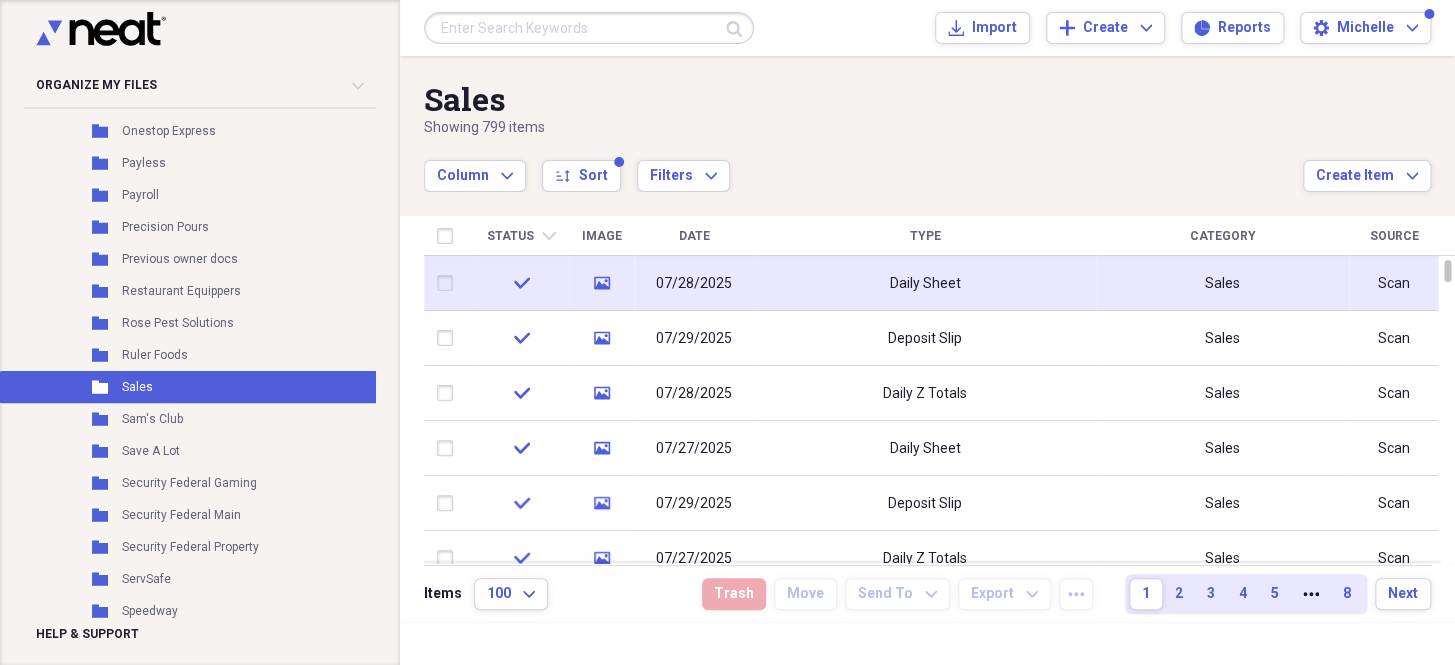click on "Status" at bounding box center (510, 236) 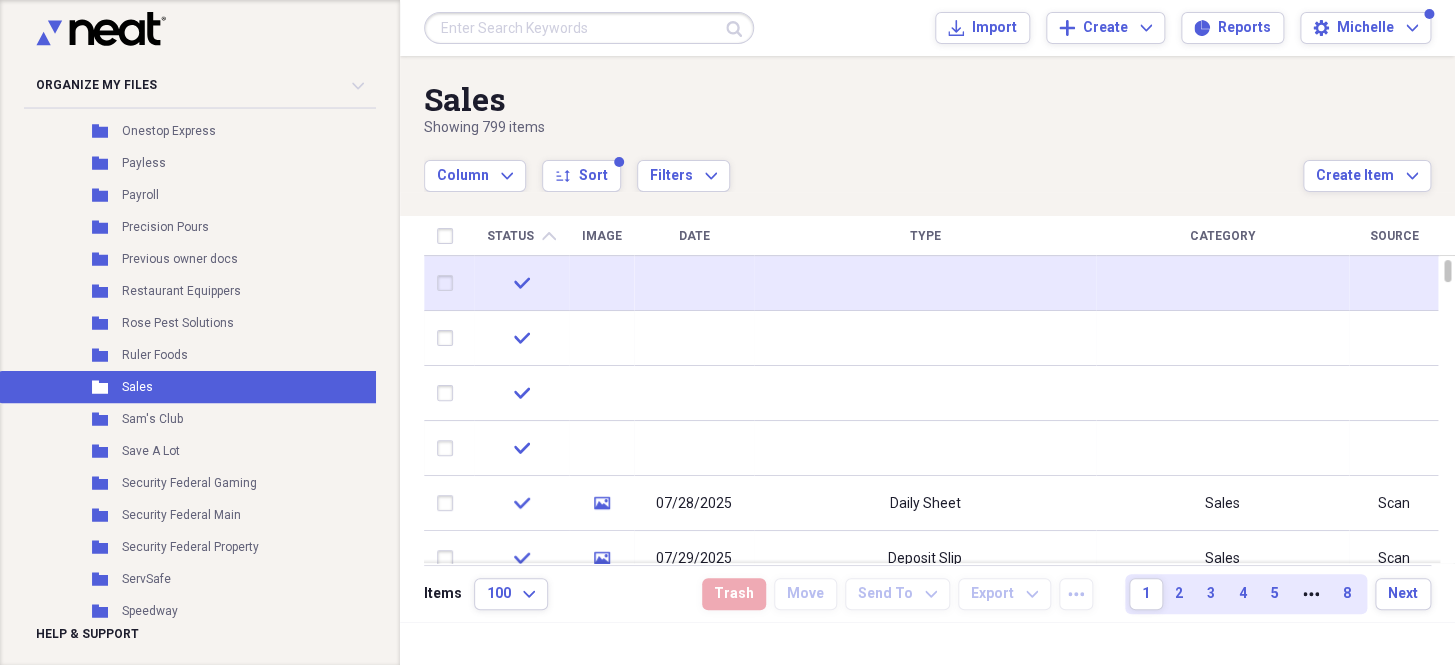 click on "Status" at bounding box center (510, 236) 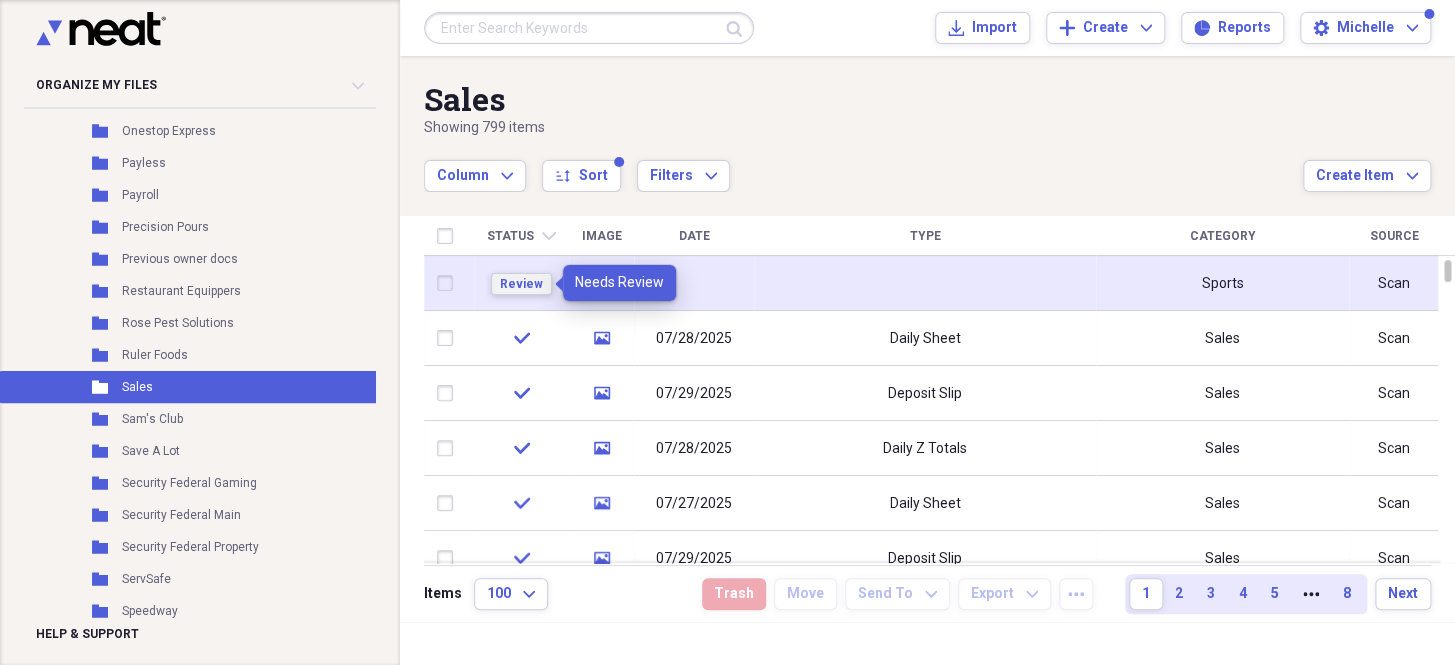 click on "Review" at bounding box center (521, 284) 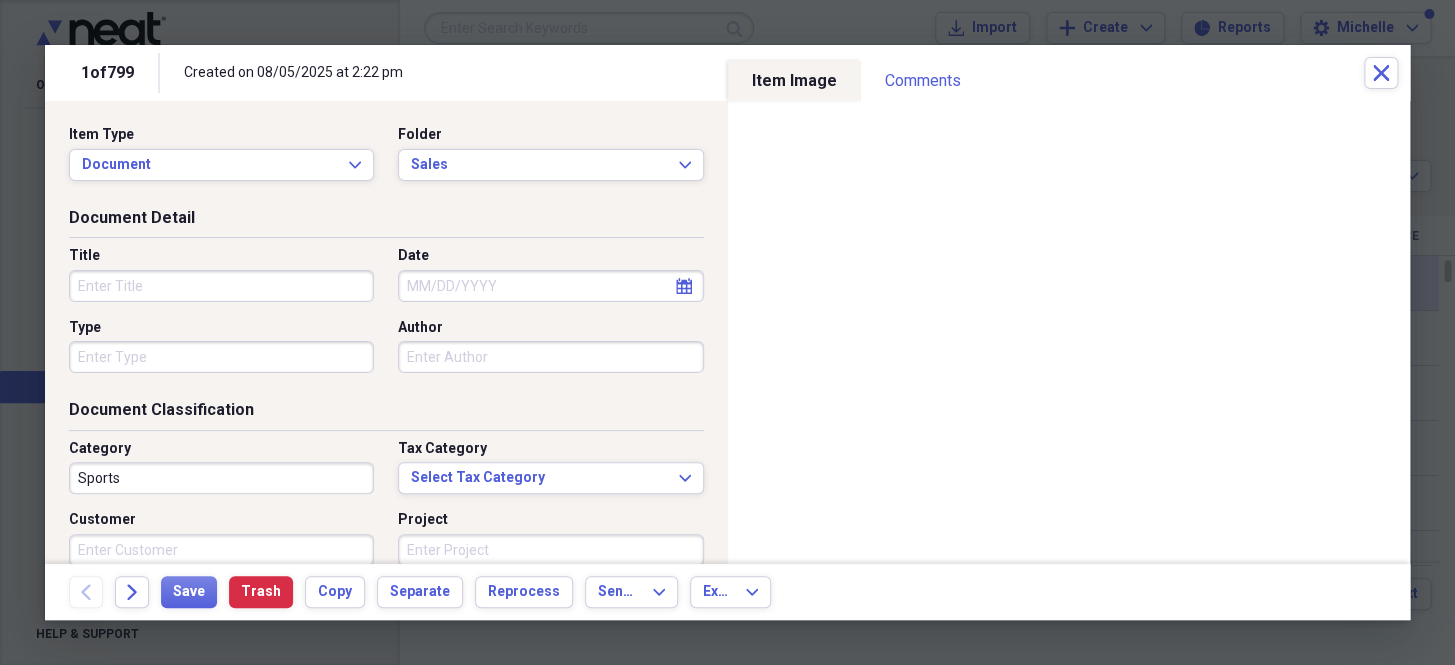 select on "7" 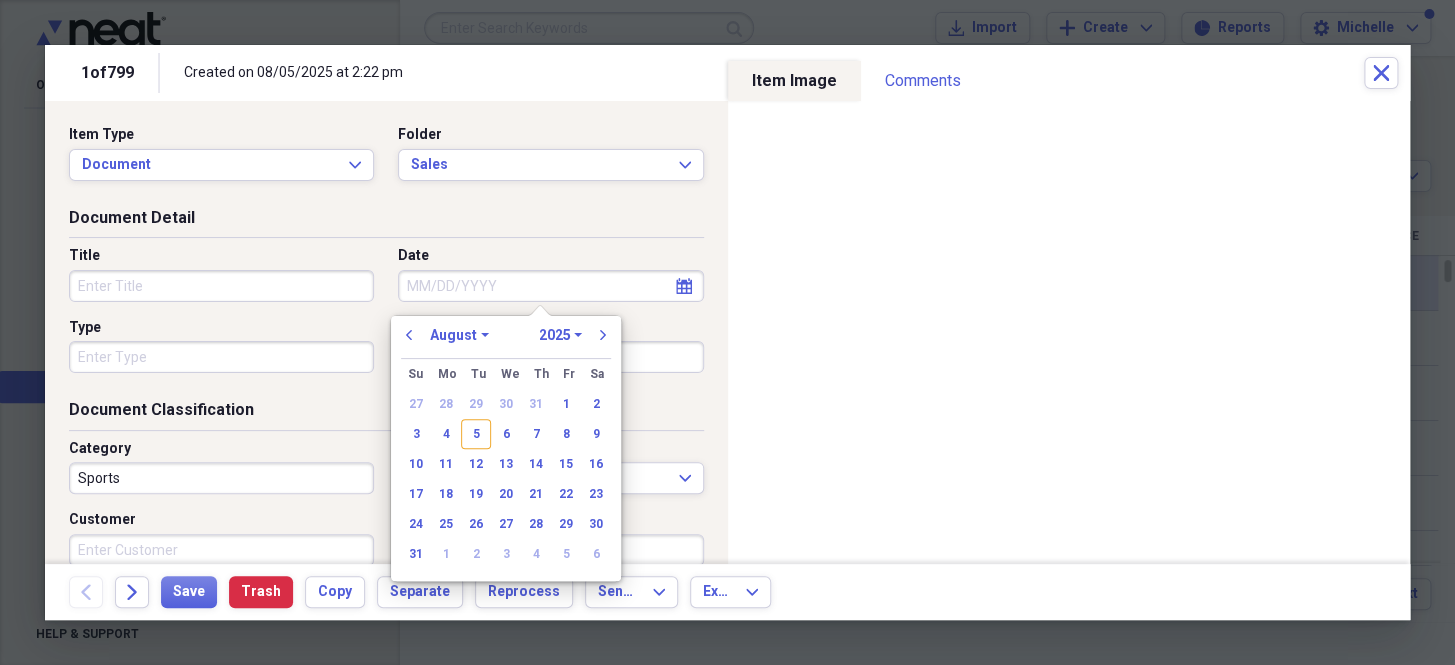 click on "Date" at bounding box center (550, 286) 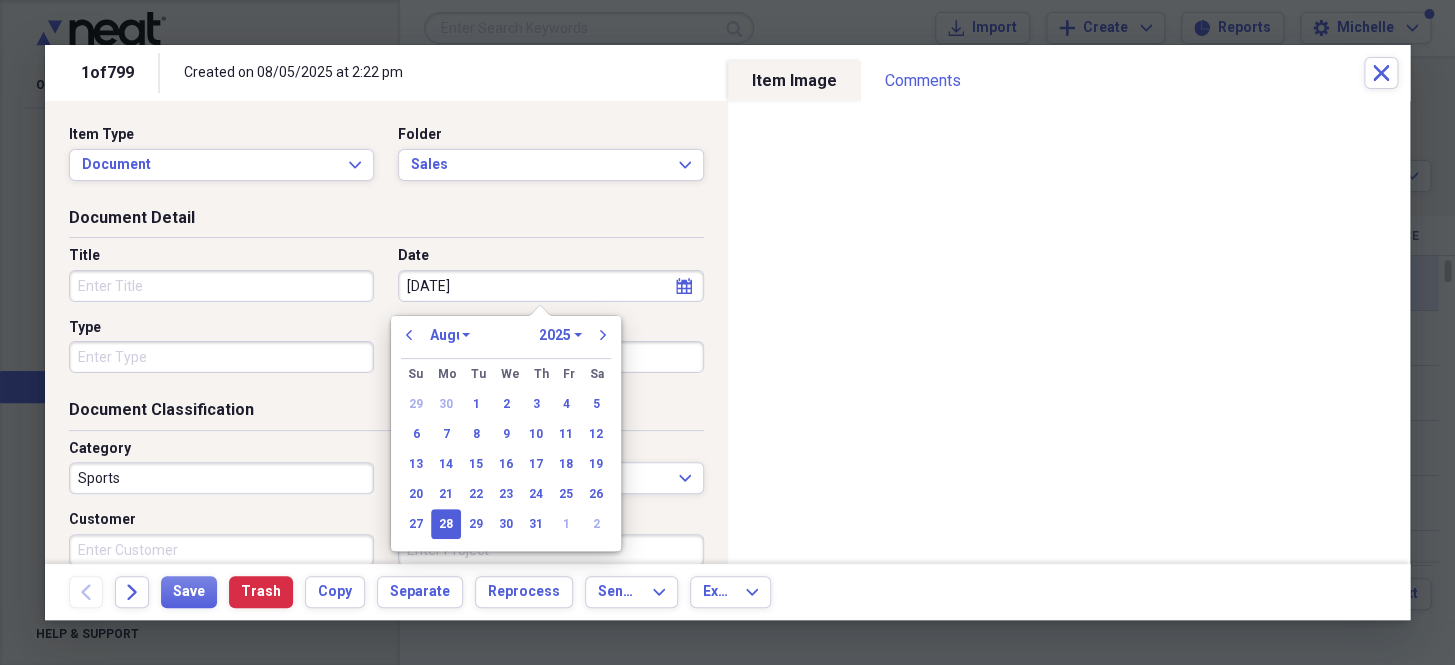 select on "6" 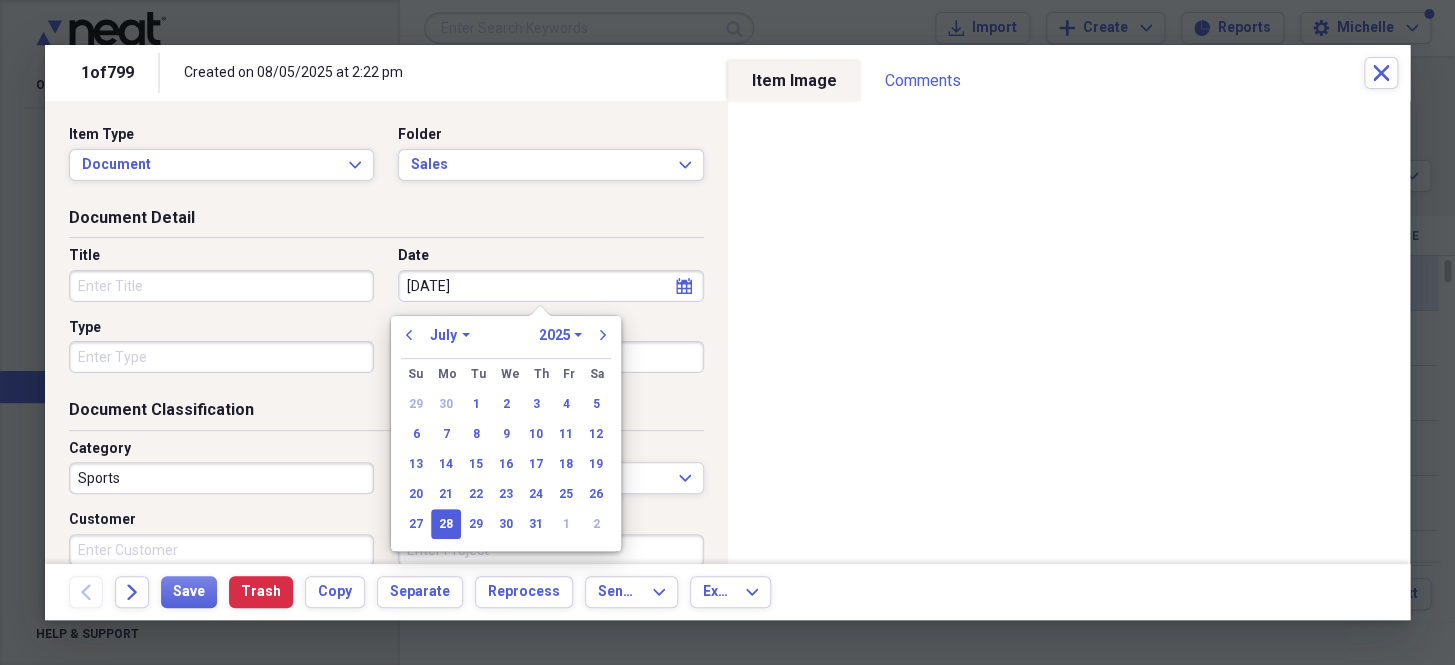 type on "07/28/2025" 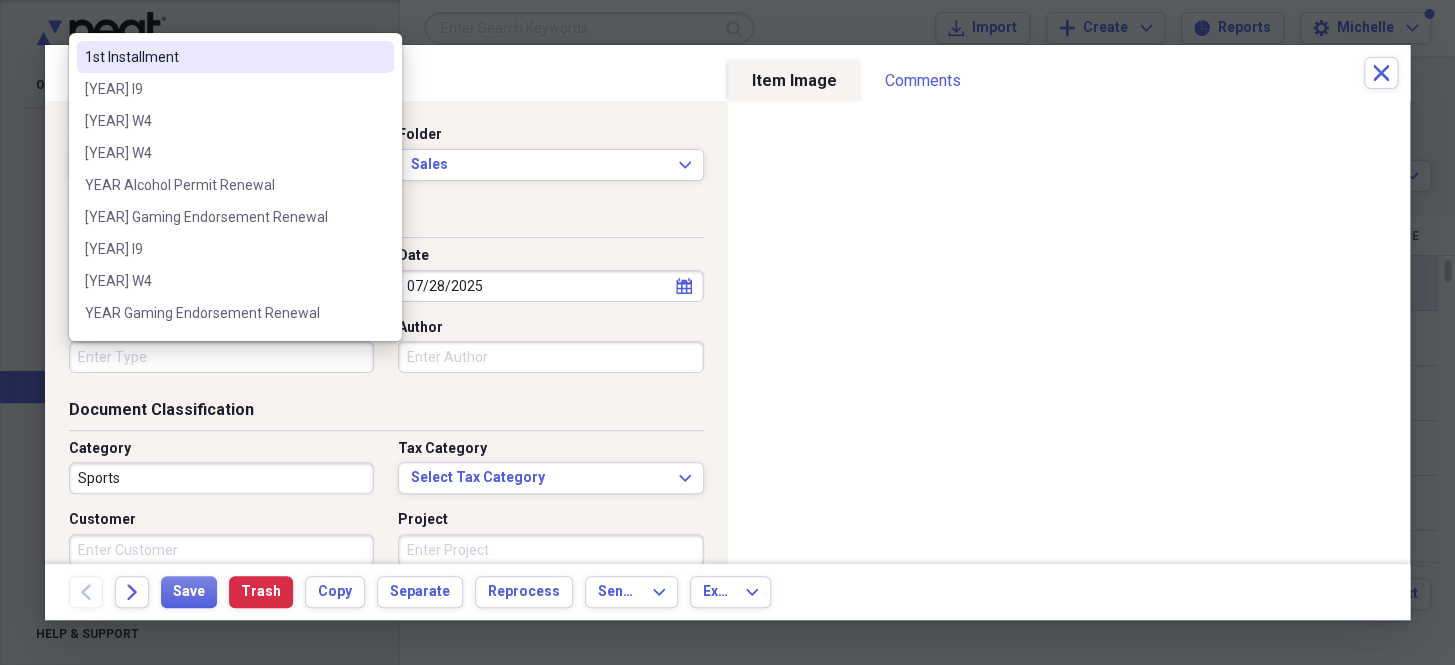 click on "Type" at bounding box center (221, 357) 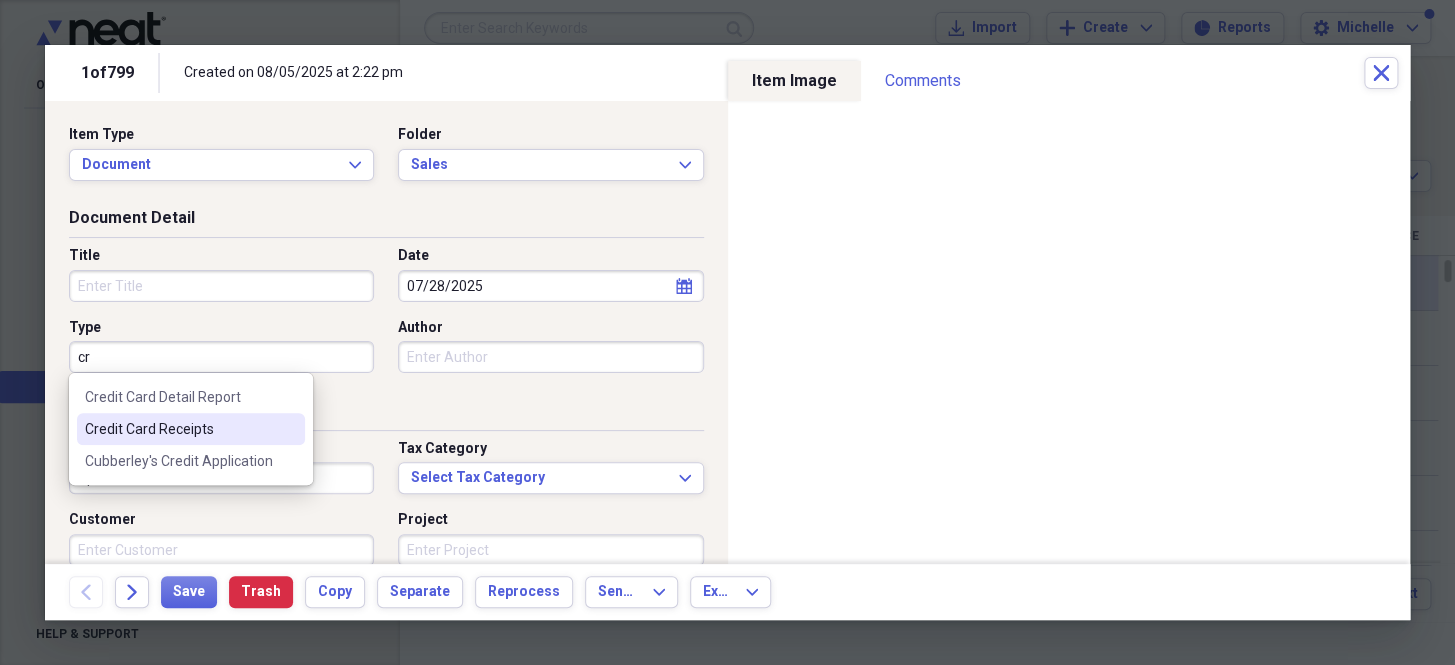 click on "Credit Card Receipts" at bounding box center (179, 429) 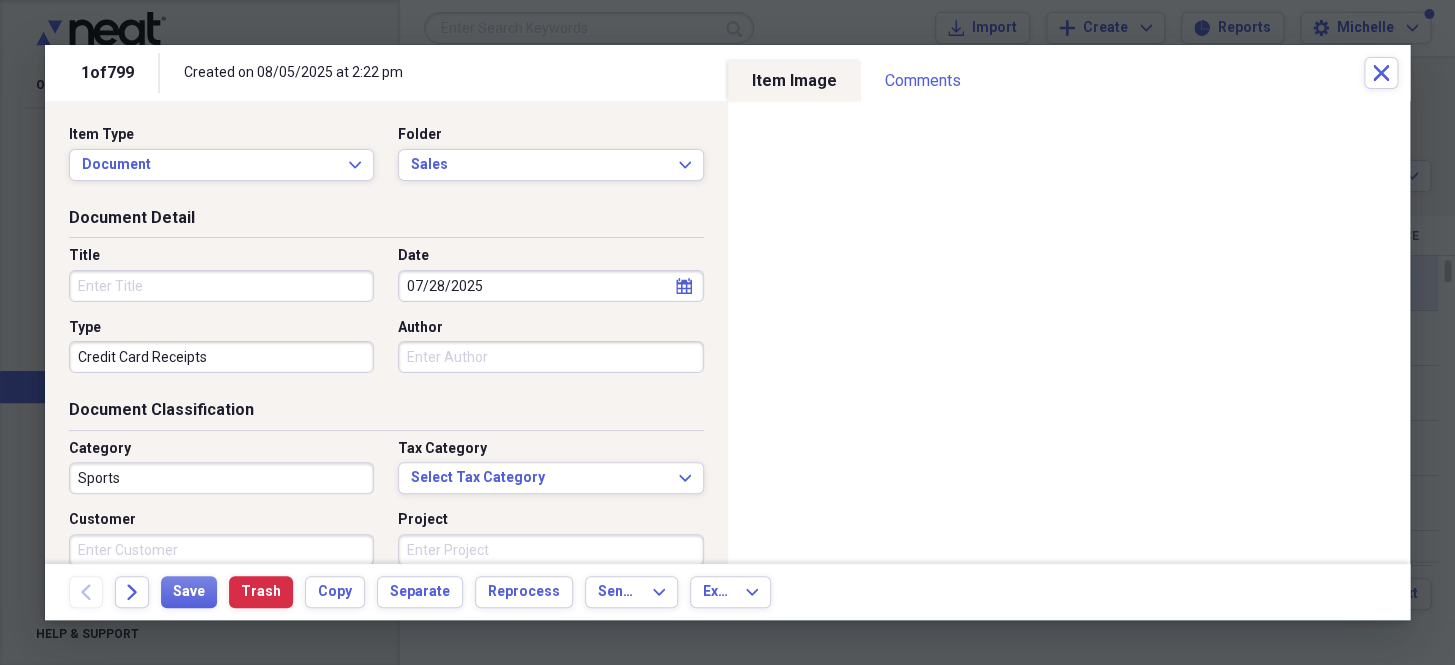 click on "Sports" at bounding box center [221, 478] 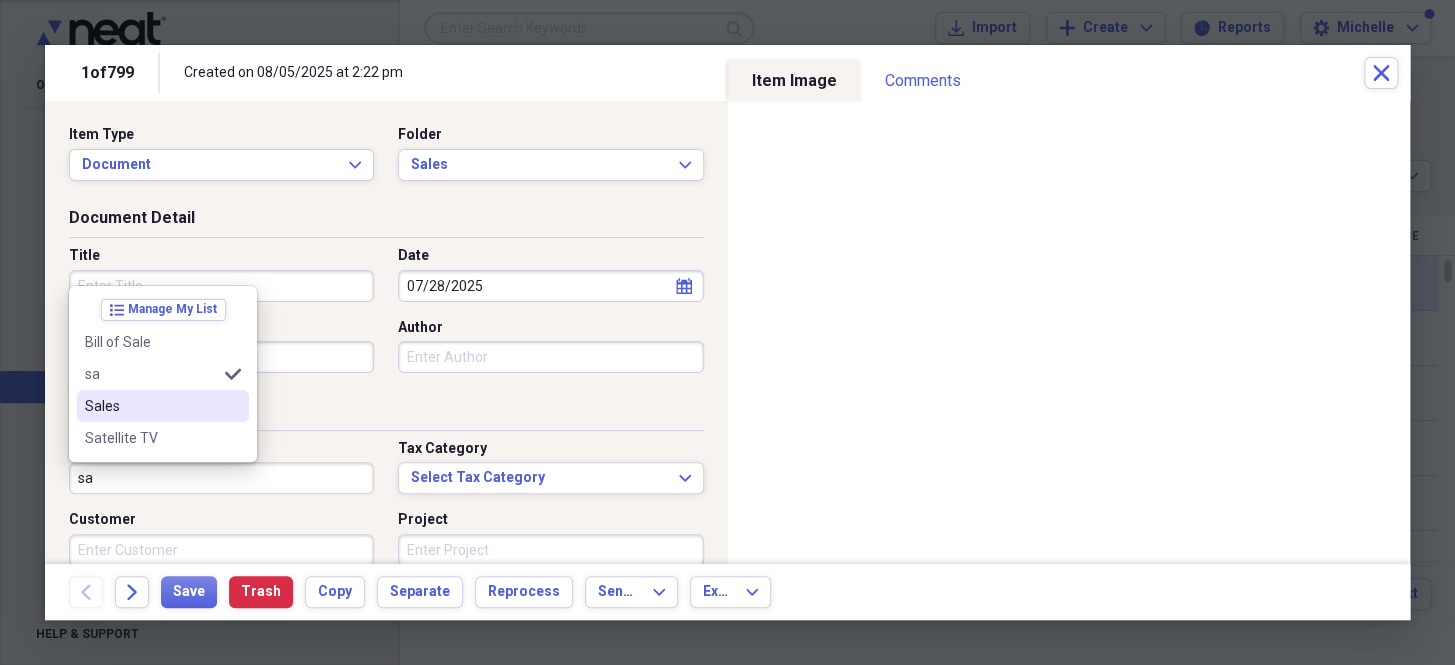 click on "Sales" at bounding box center [151, 406] 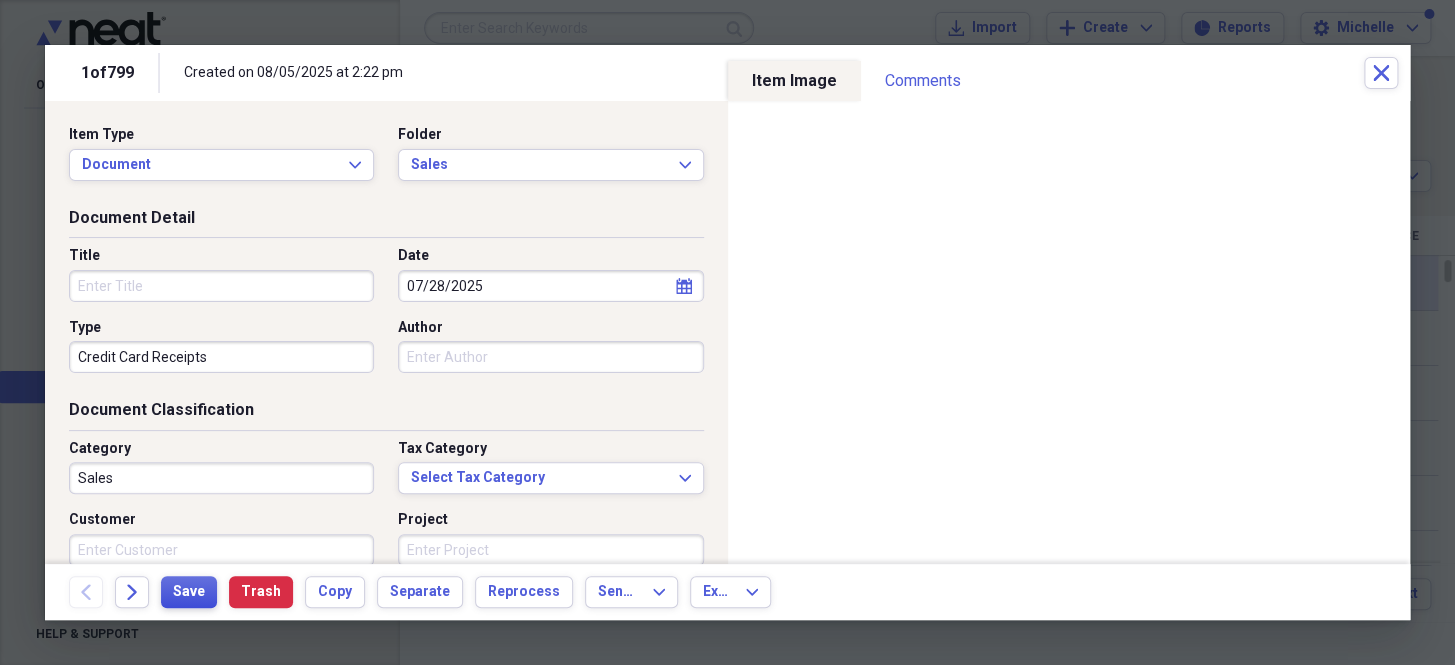 click on "Save" at bounding box center [189, 592] 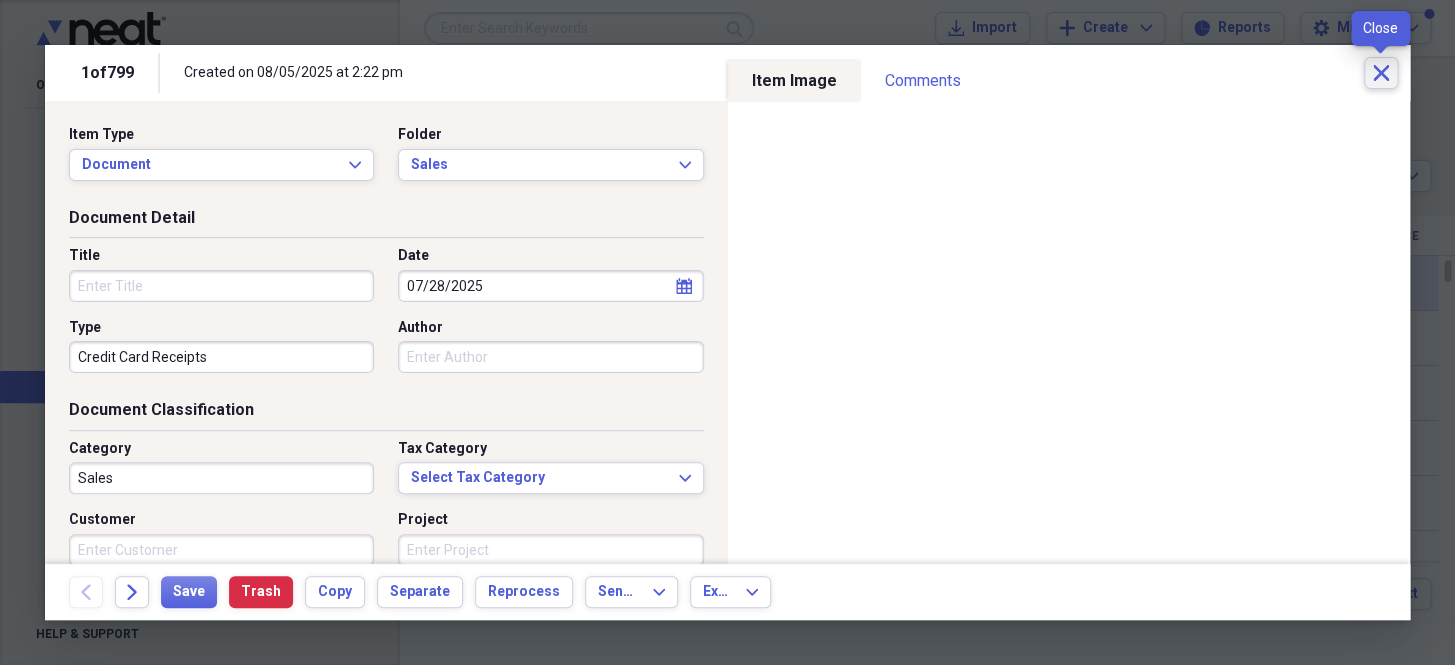 click on "Close" 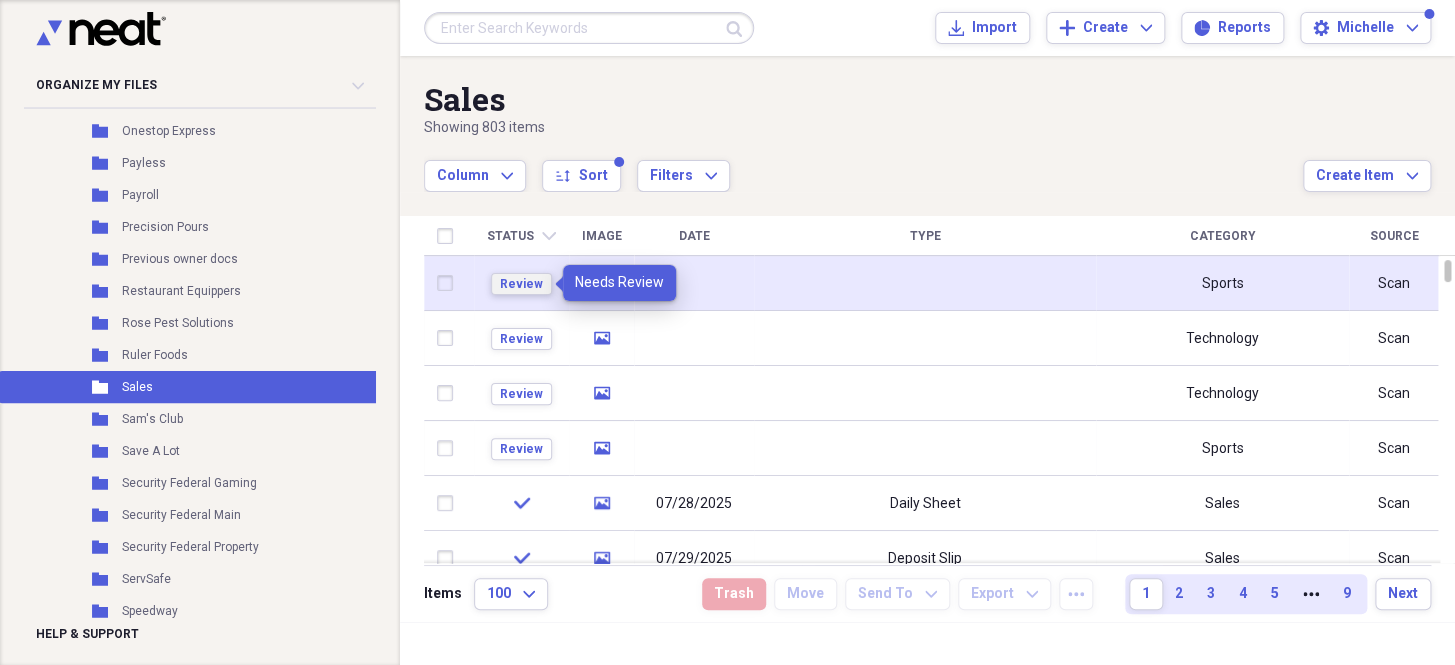 click on "Review" at bounding box center (521, 284) 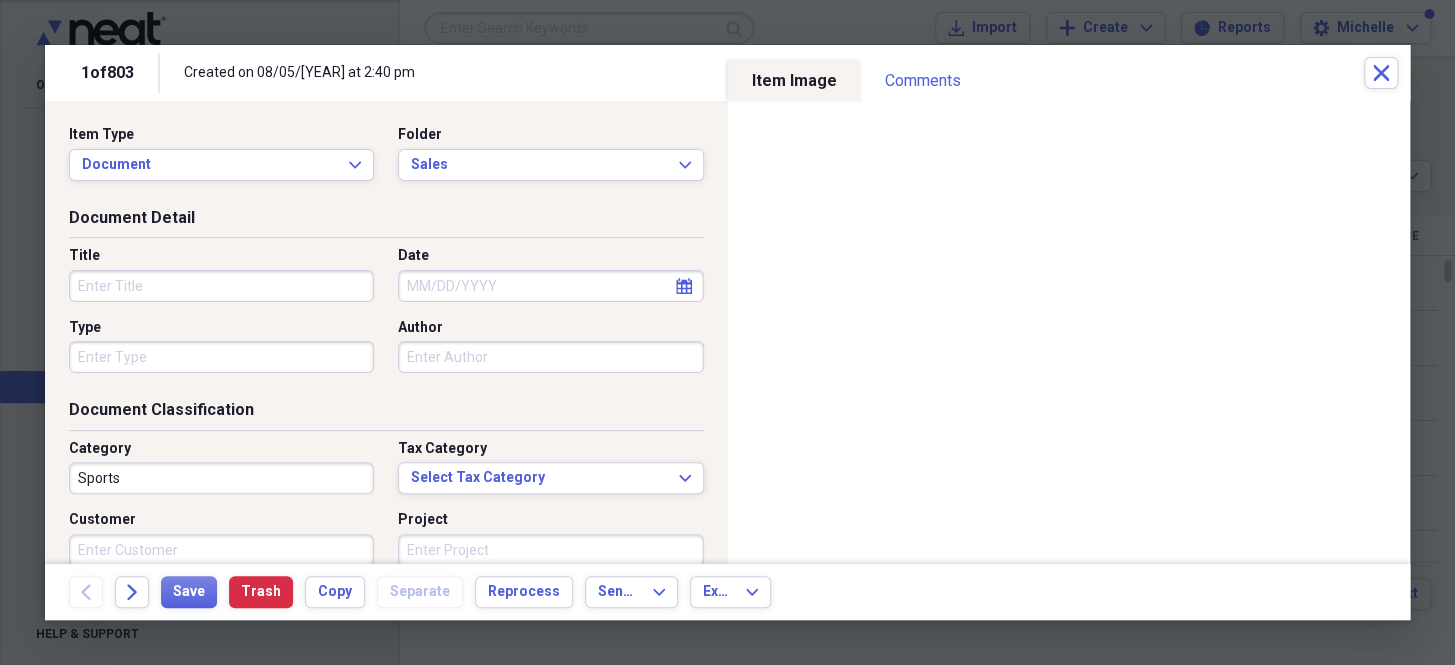 click on "Date" at bounding box center (550, 286) 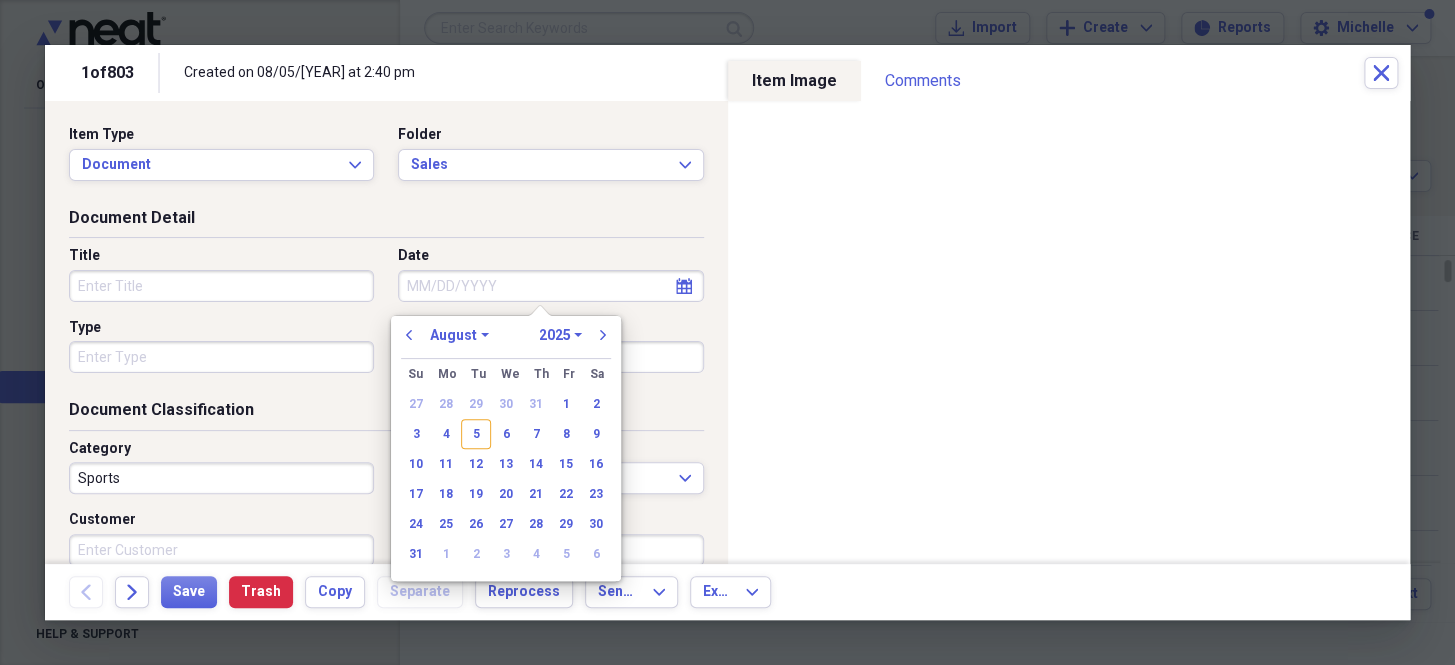 paste on "[DATE]" 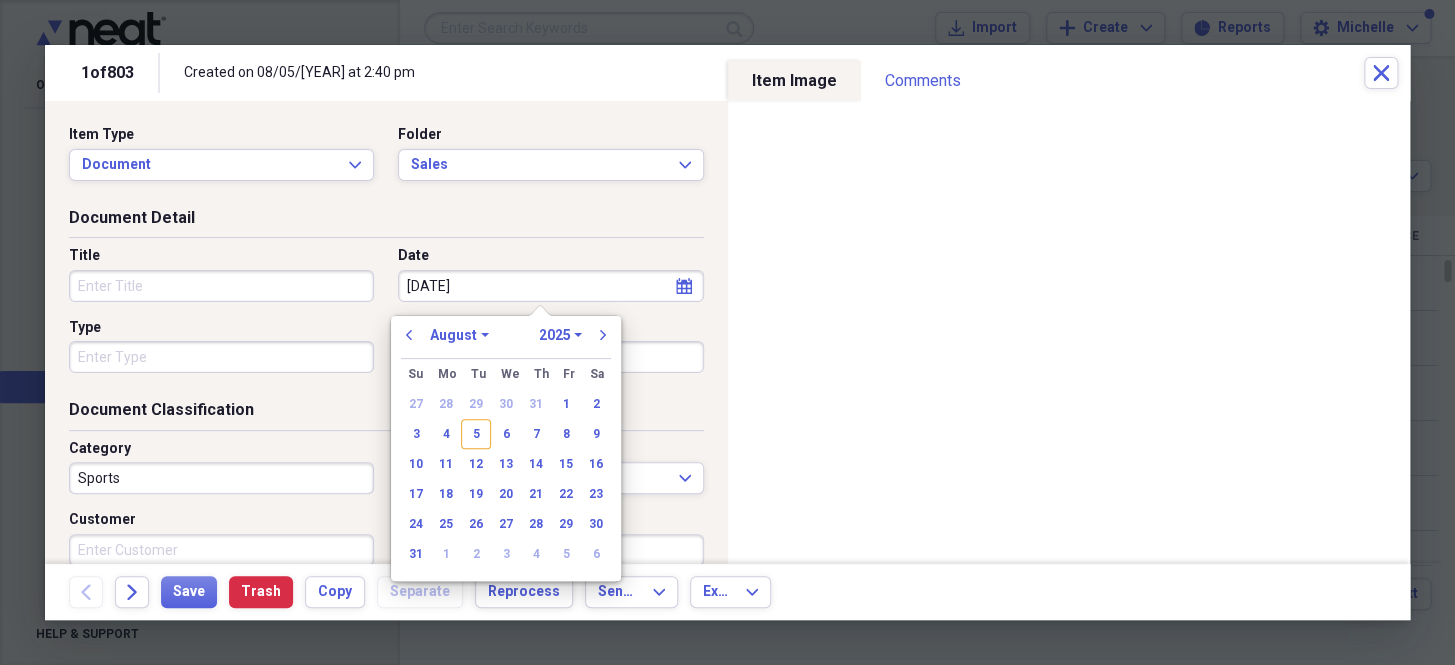 select on "6" 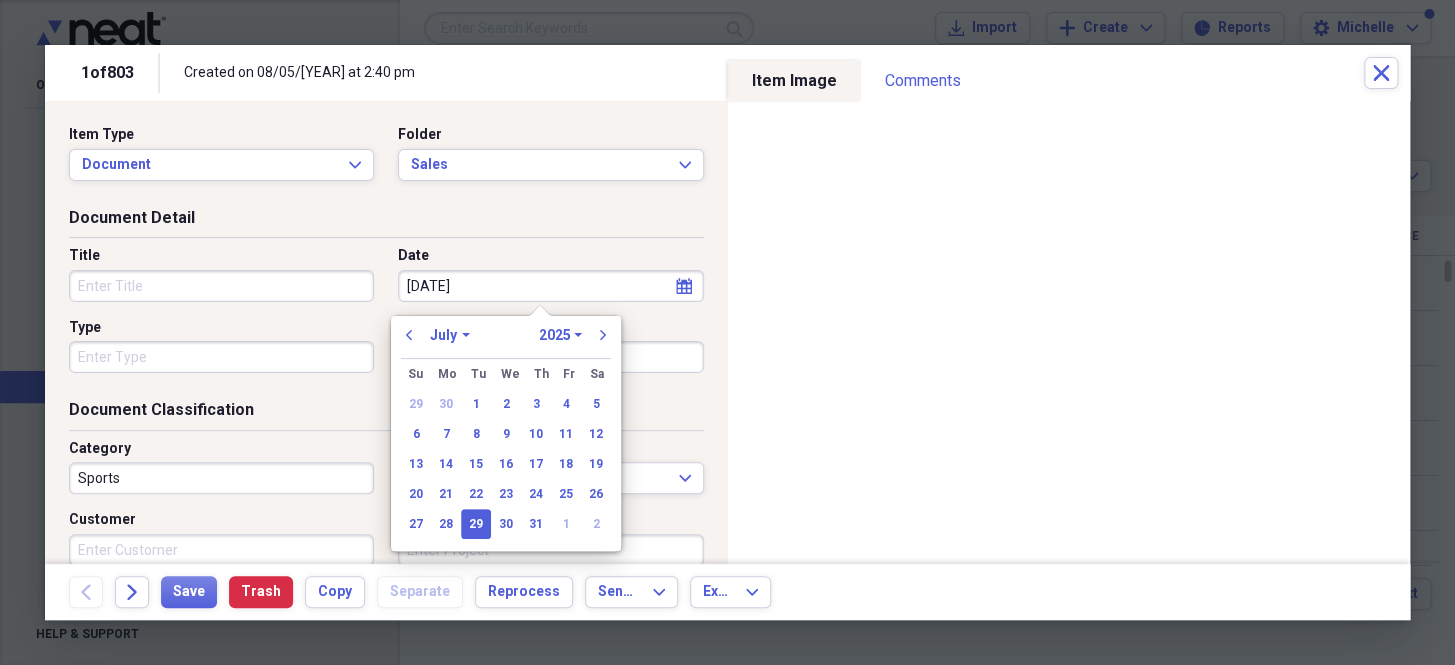 drag, startPoint x: 350, startPoint y: 291, endPoint x: 314, endPoint y: 296, distance: 36.345562 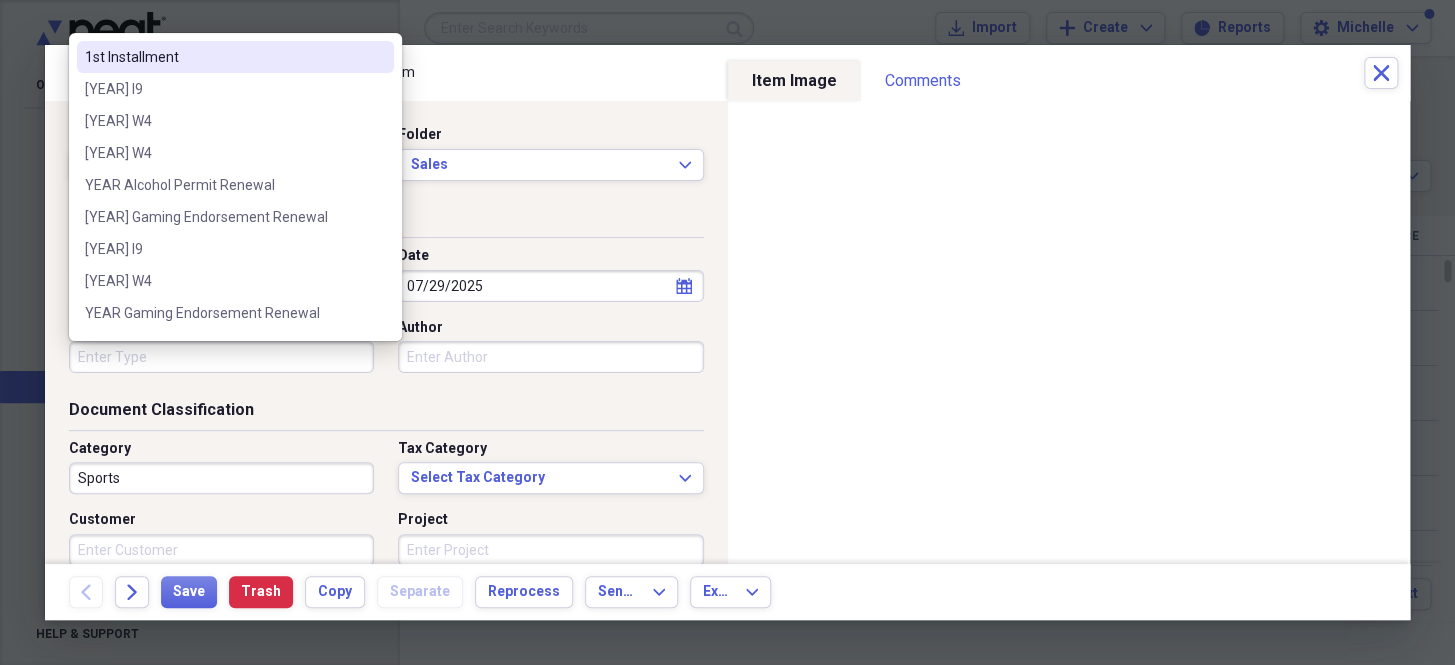 click on "Type" at bounding box center (221, 357) 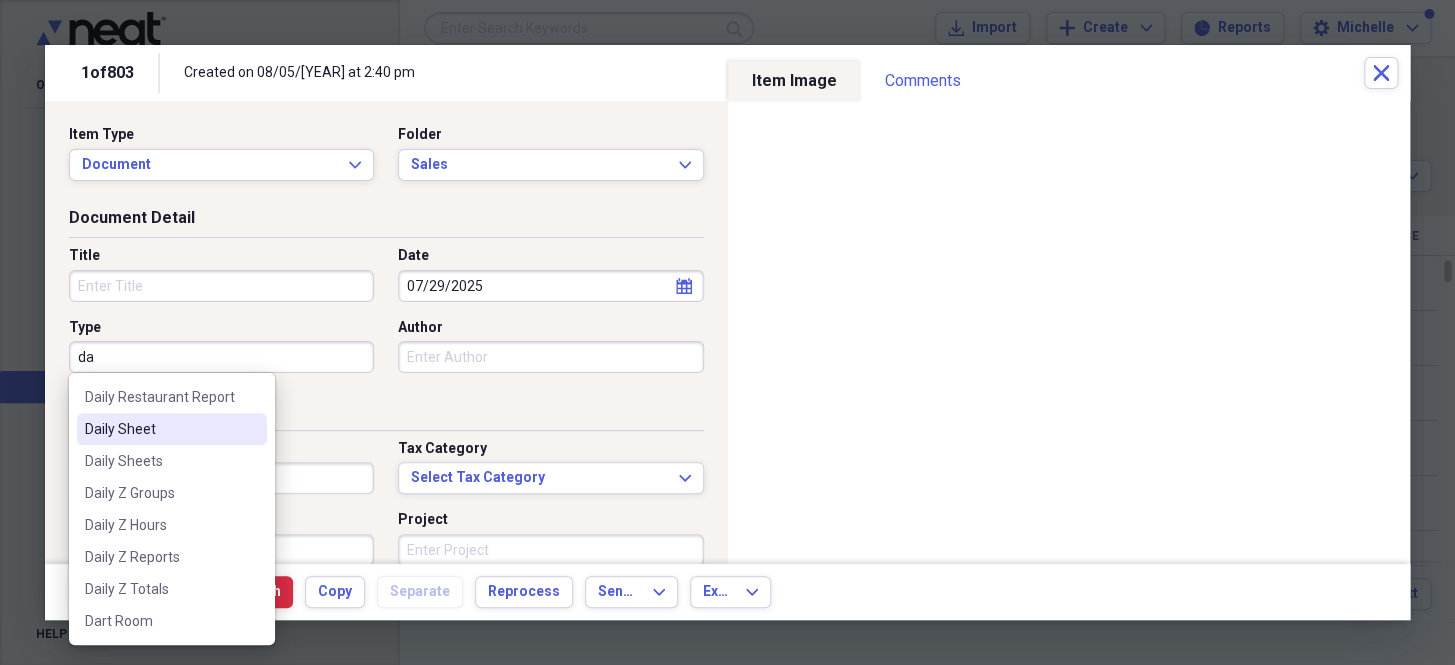 click on "Daily Sheet" at bounding box center [160, 429] 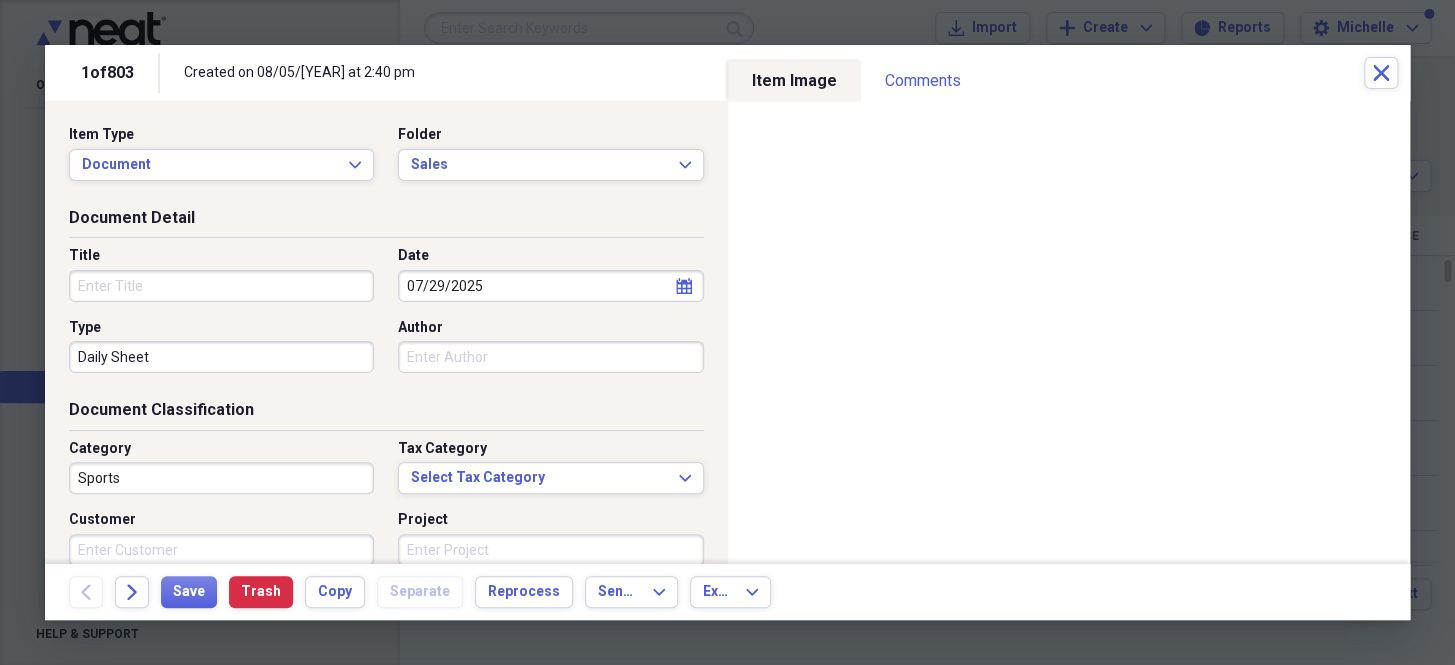 click on "Sports" at bounding box center [221, 478] 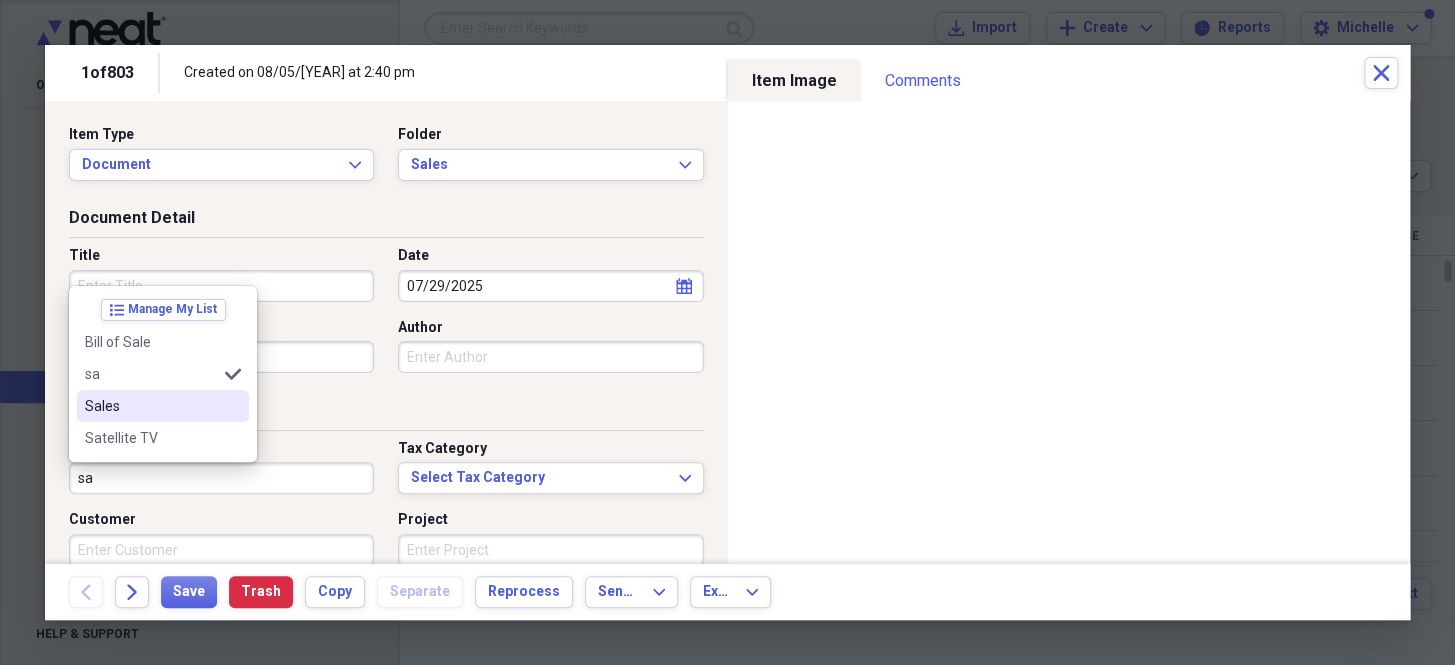 click on "Sales" at bounding box center (151, 406) 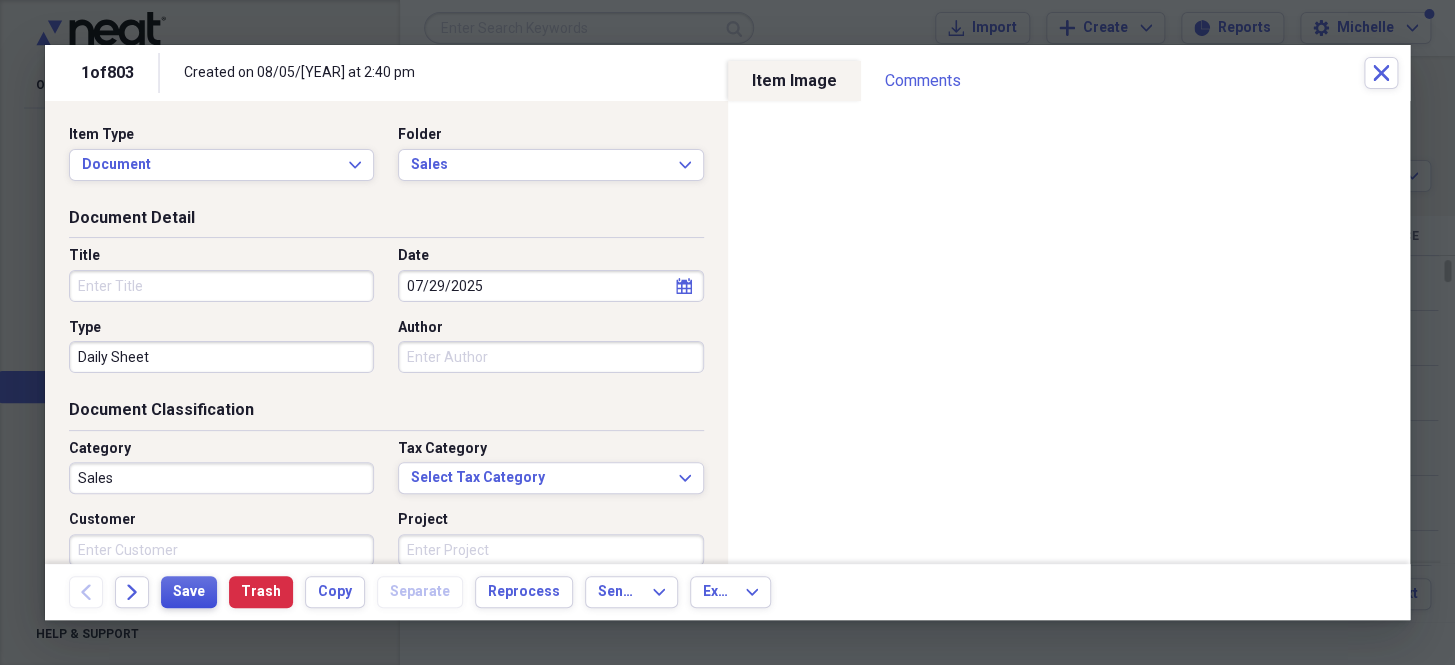 click on "Save" at bounding box center (189, 592) 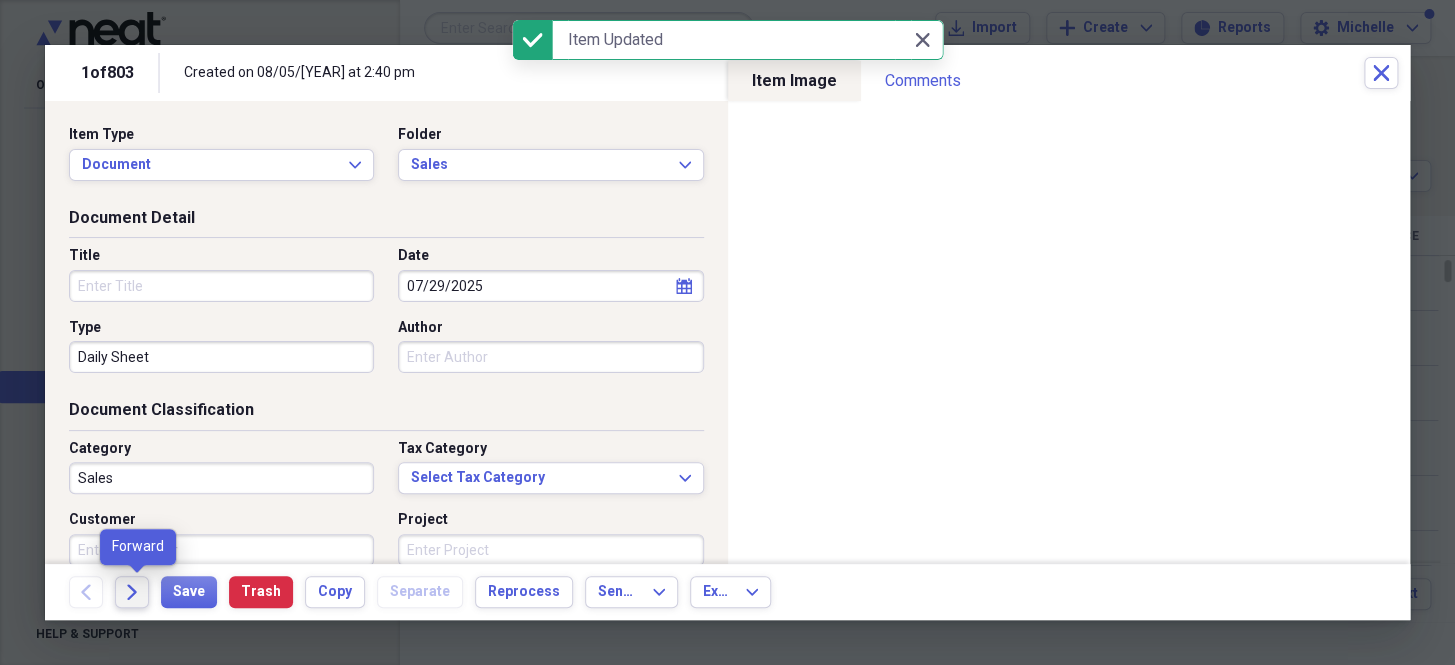 click 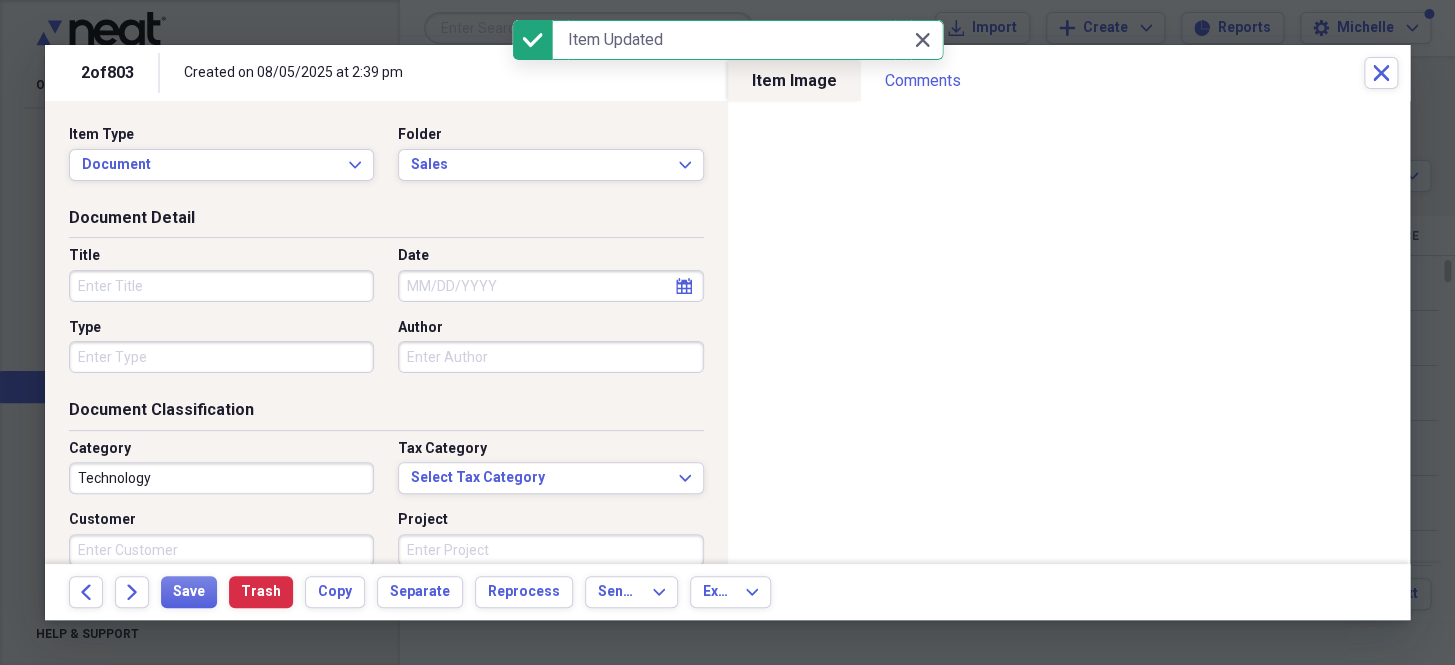 click on "Date" at bounding box center (550, 286) 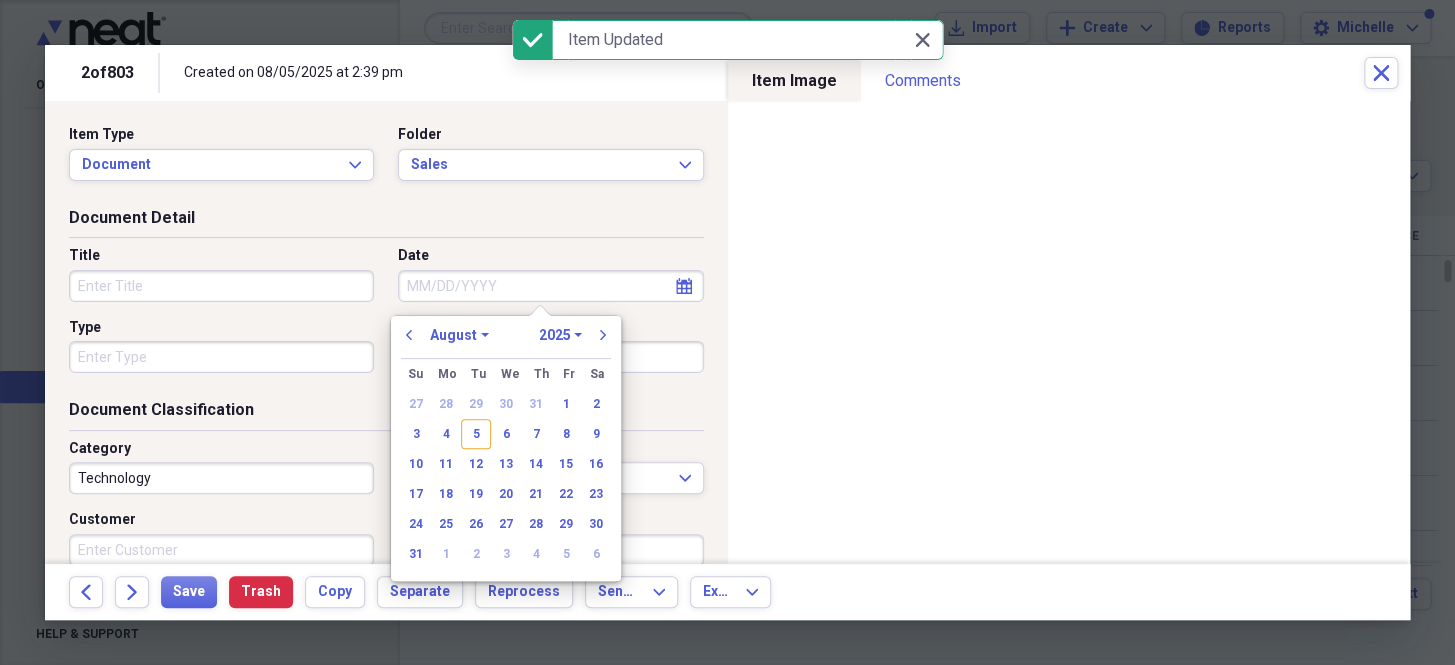 paste on "[DATE]" 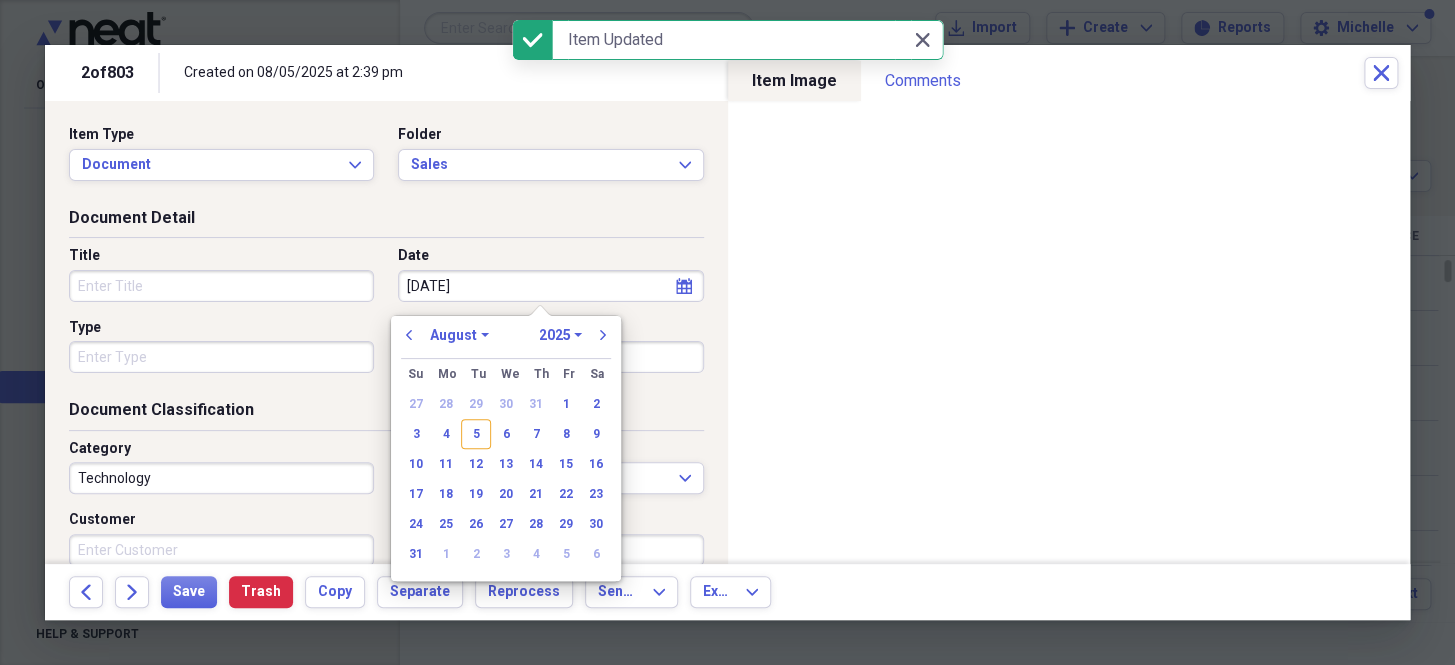 select on "6" 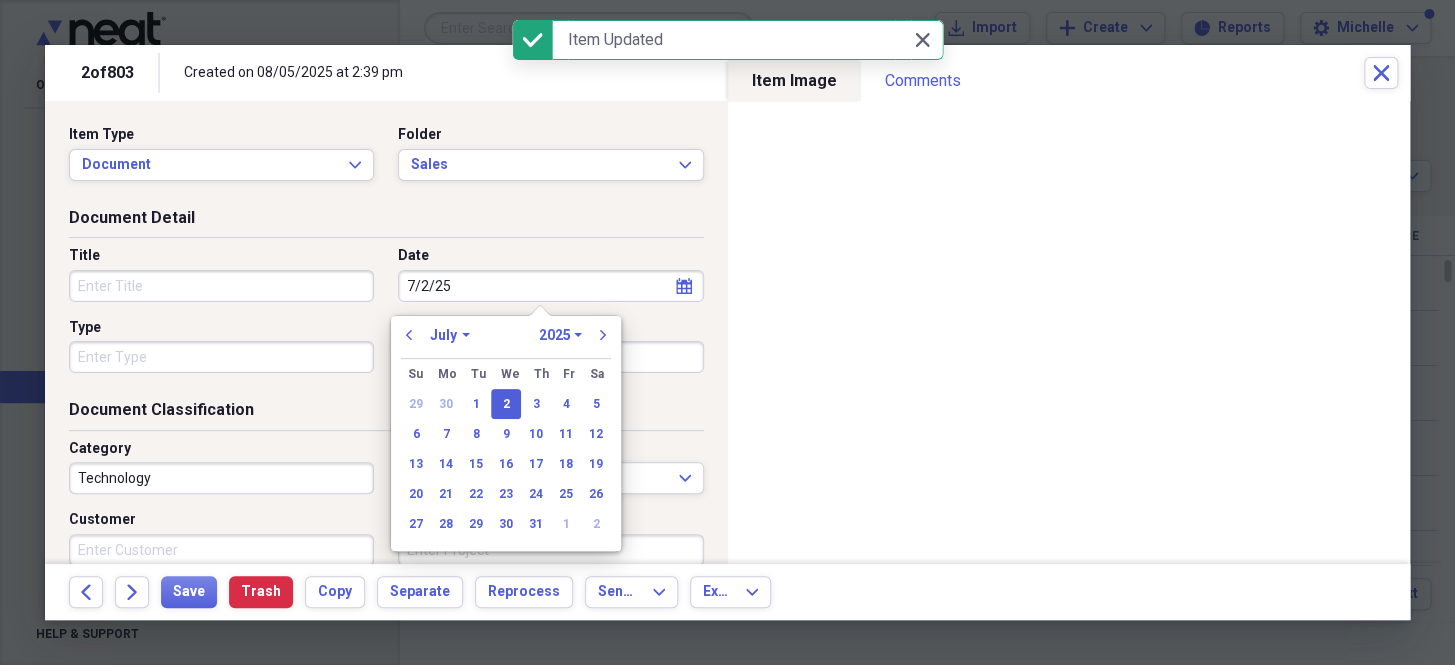 type on "[DATE]" 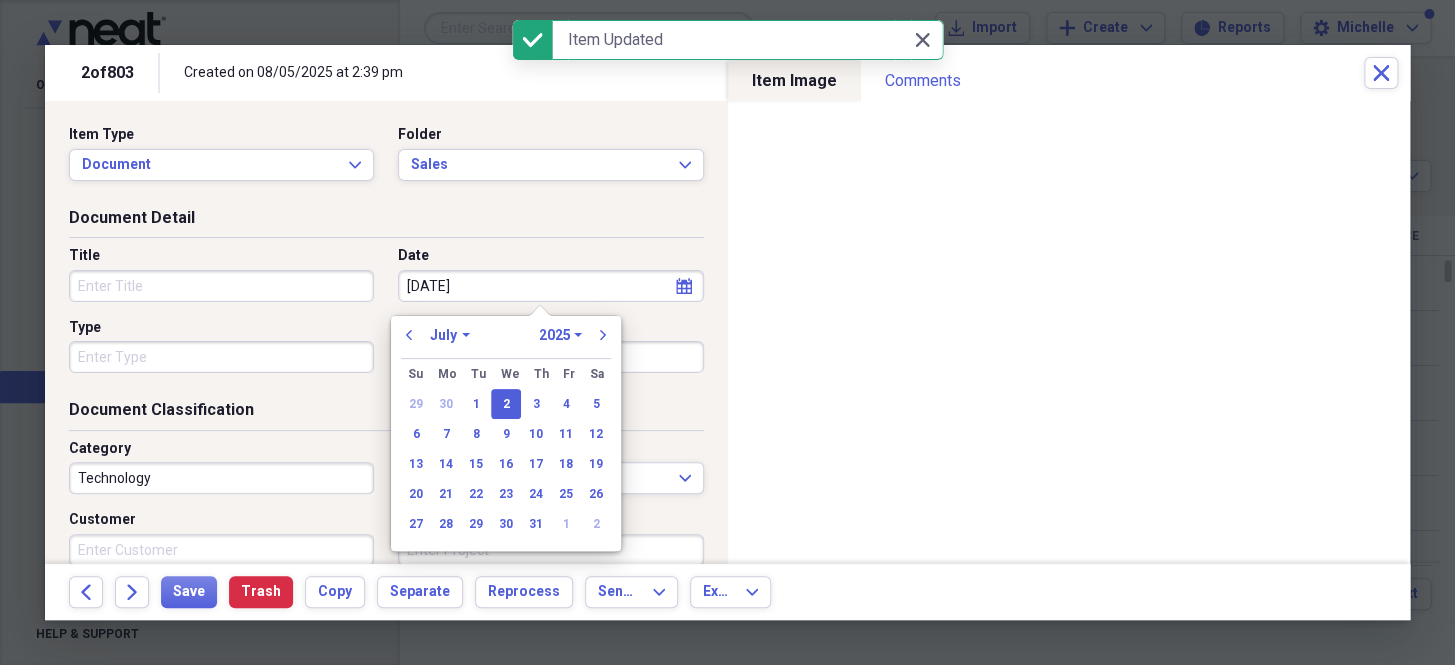 select on "2001" 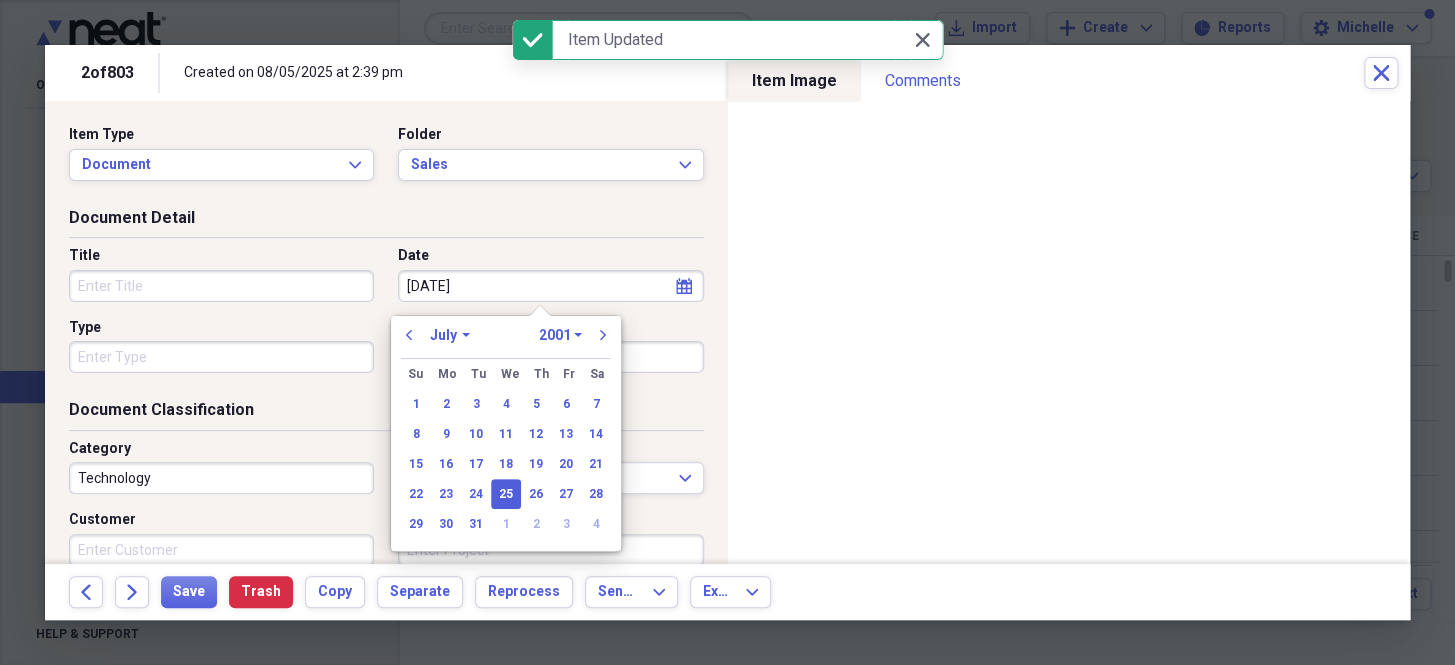 type on "7/3/25" 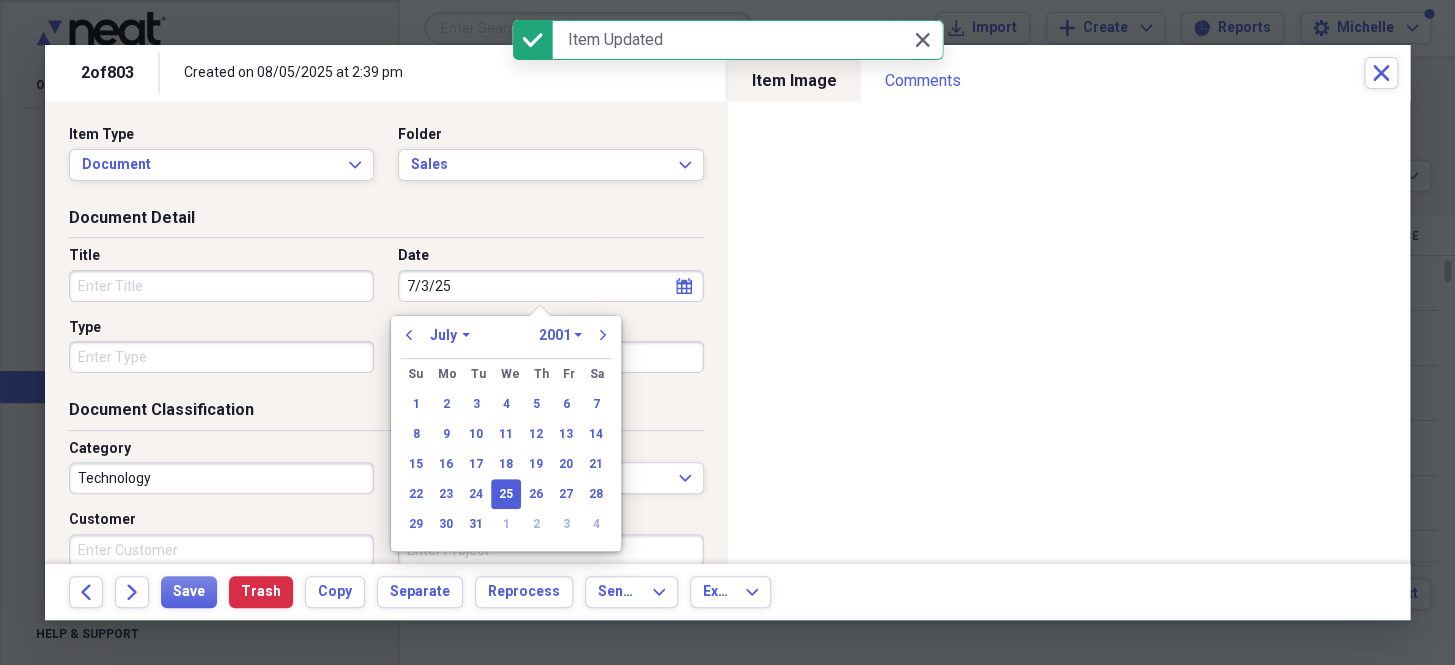 select on "2025" 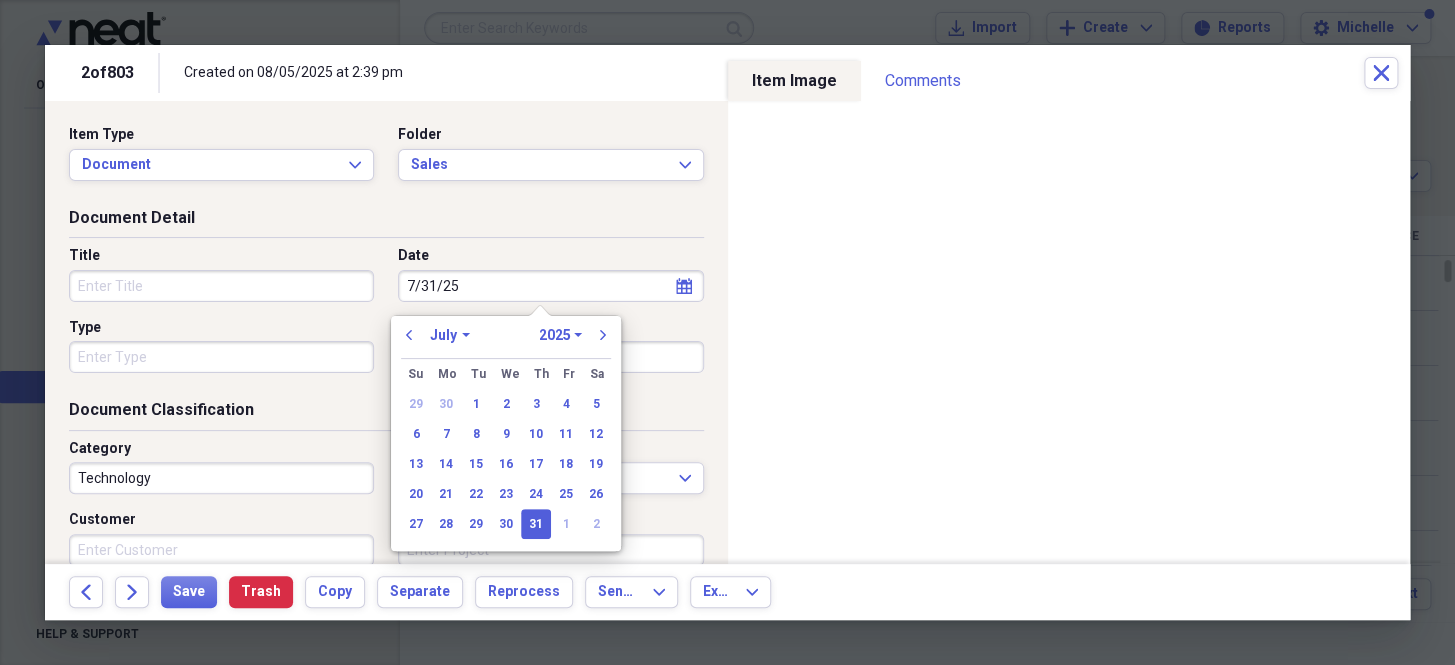 click on "Type" at bounding box center (221, 357) 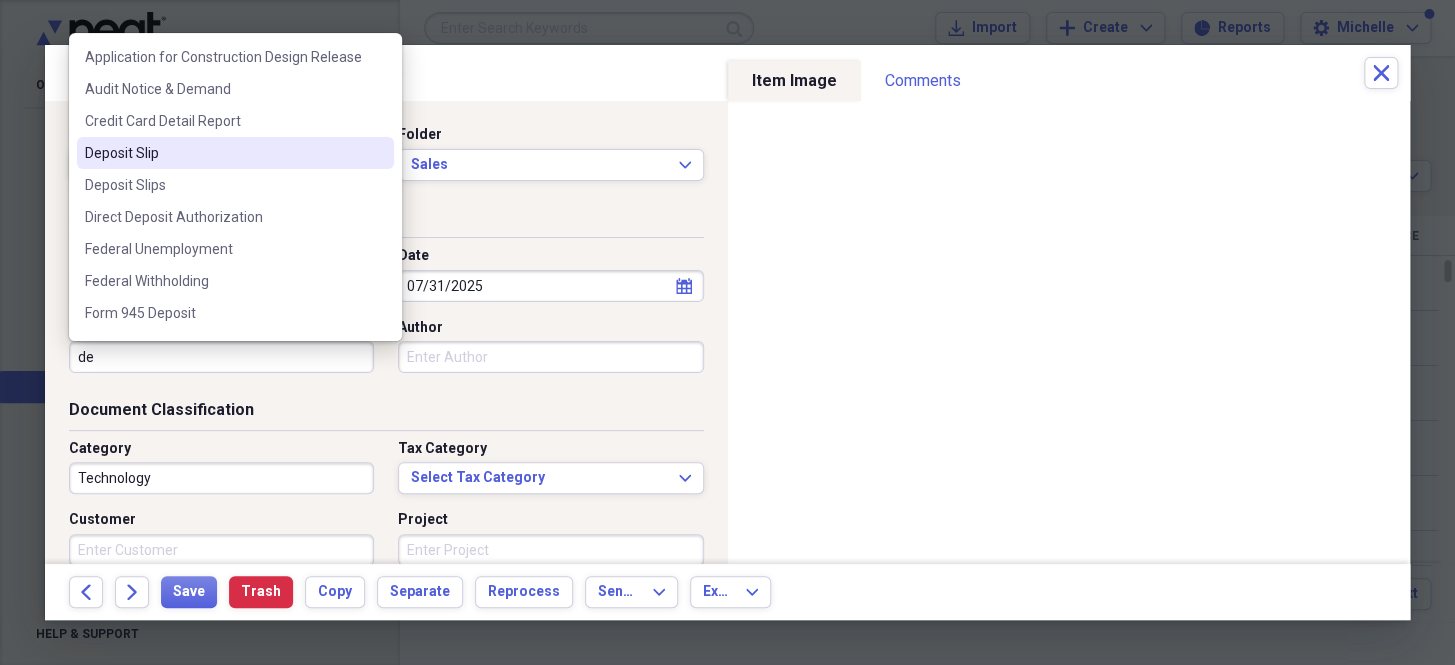 click on "Deposit Slip" at bounding box center (223, 153) 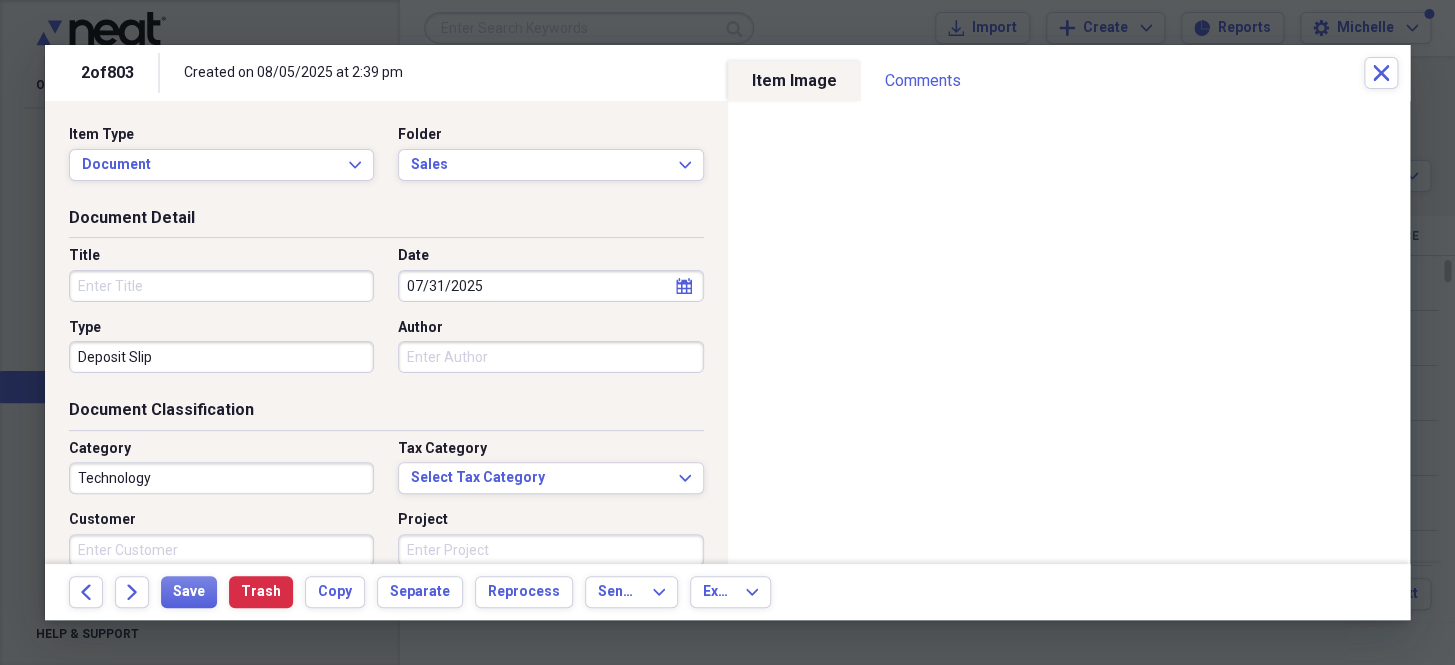 click on "Technology" at bounding box center [221, 478] 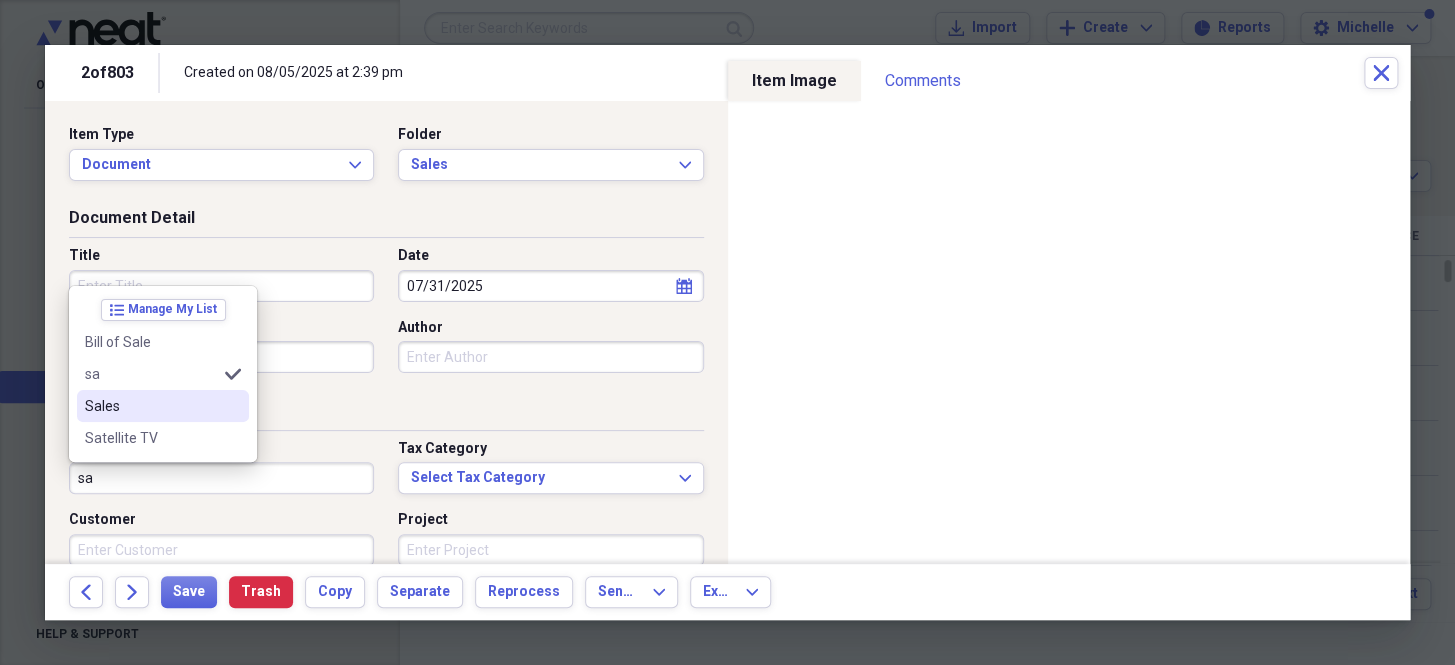 click on "Sales" at bounding box center (151, 406) 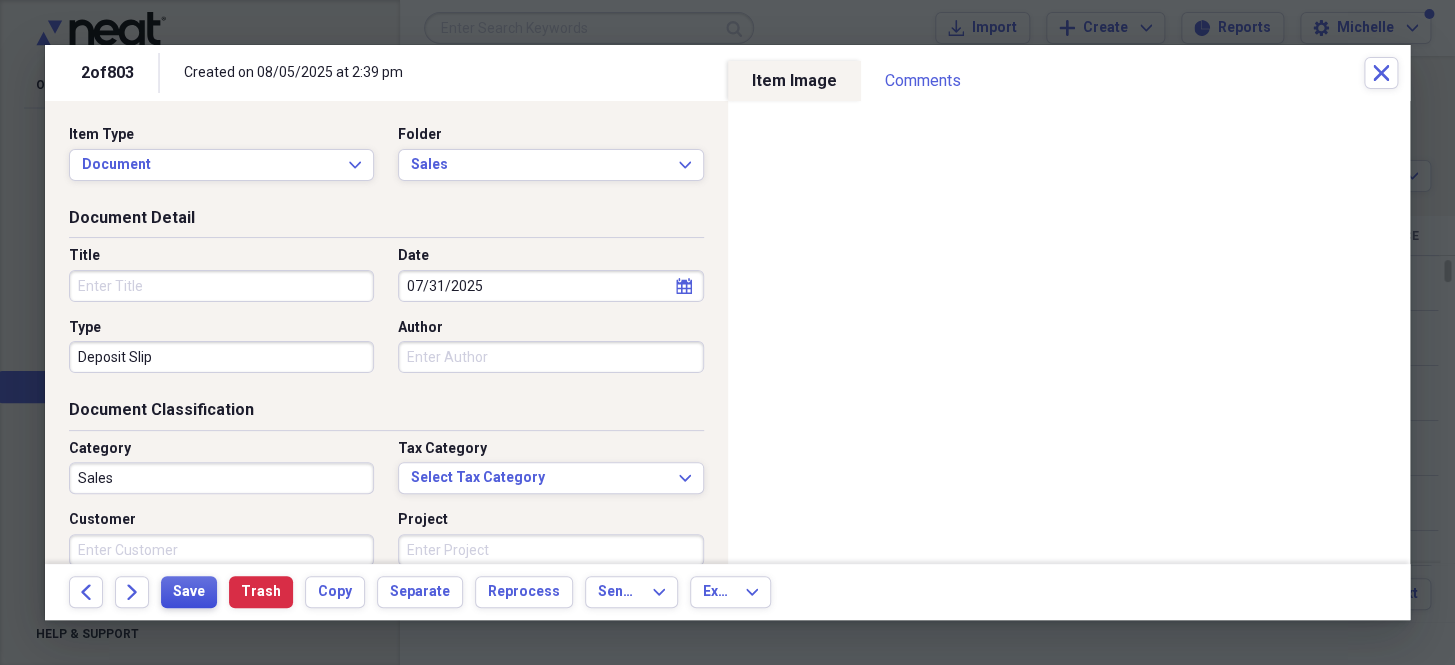 click on "Save" at bounding box center [189, 592] 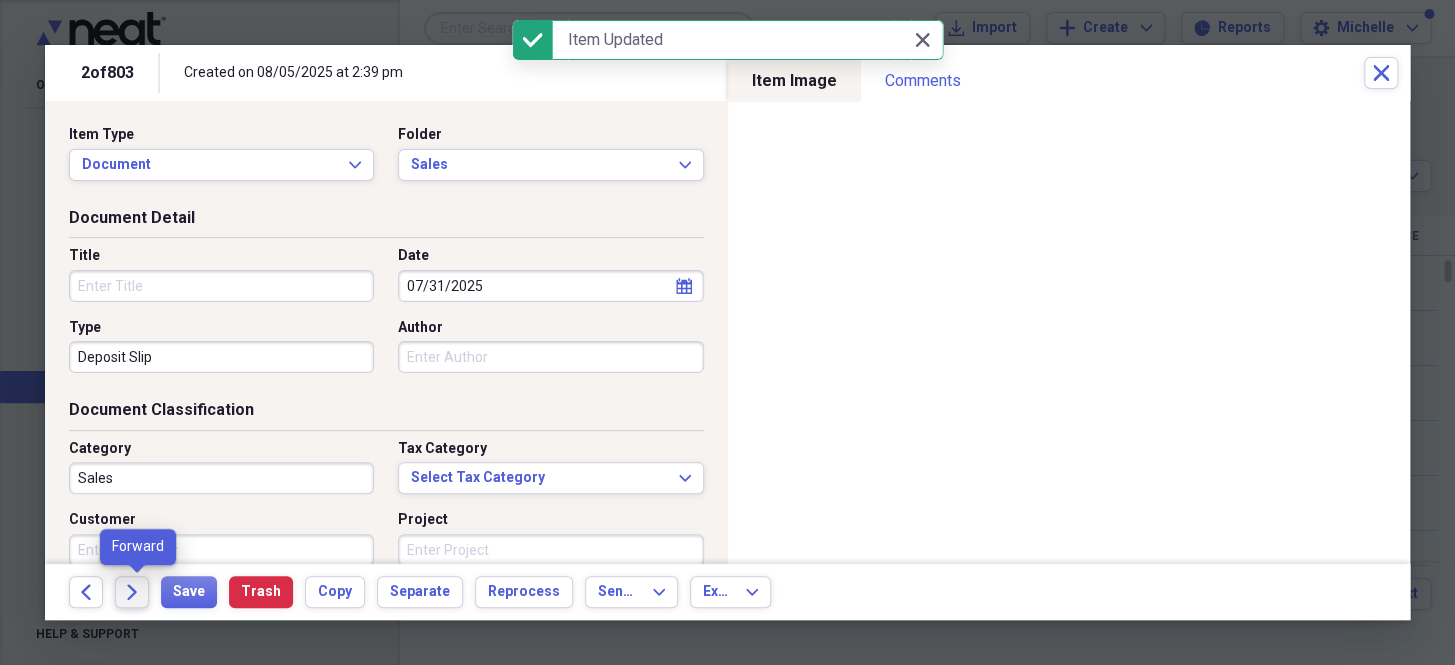 click on "Forward" 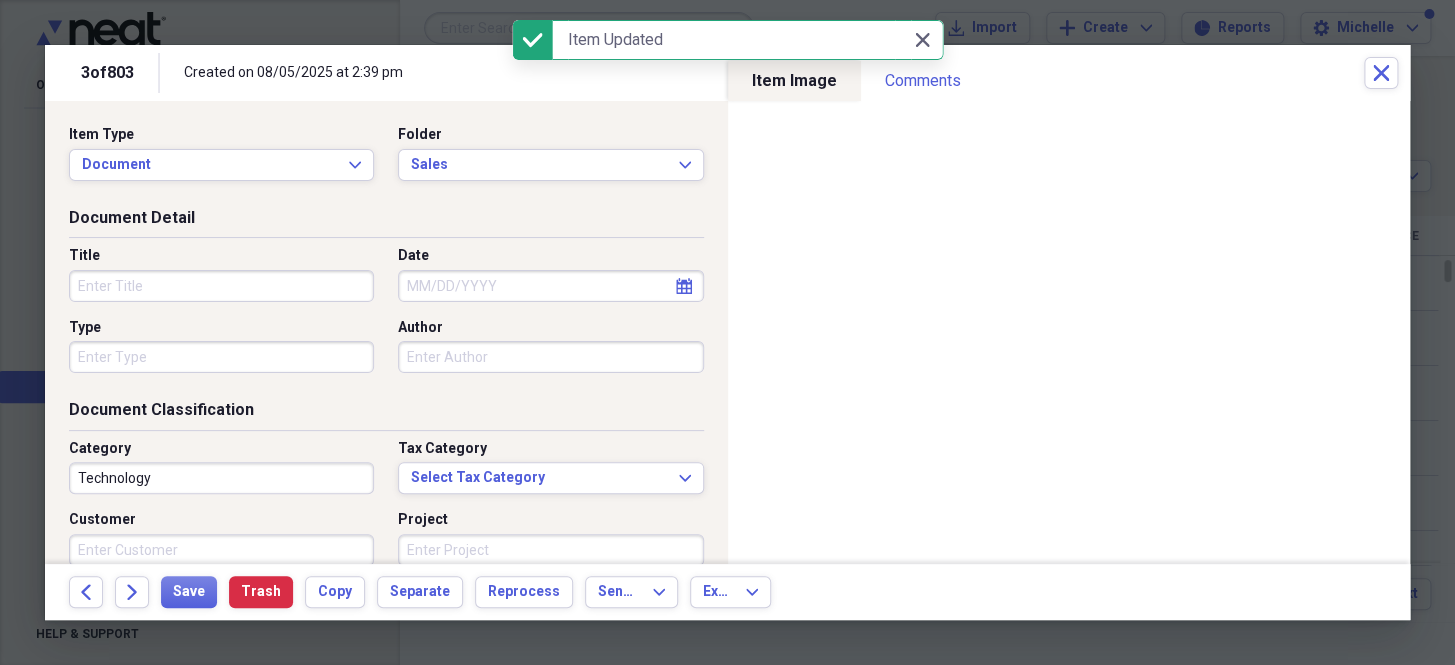 select on "7" 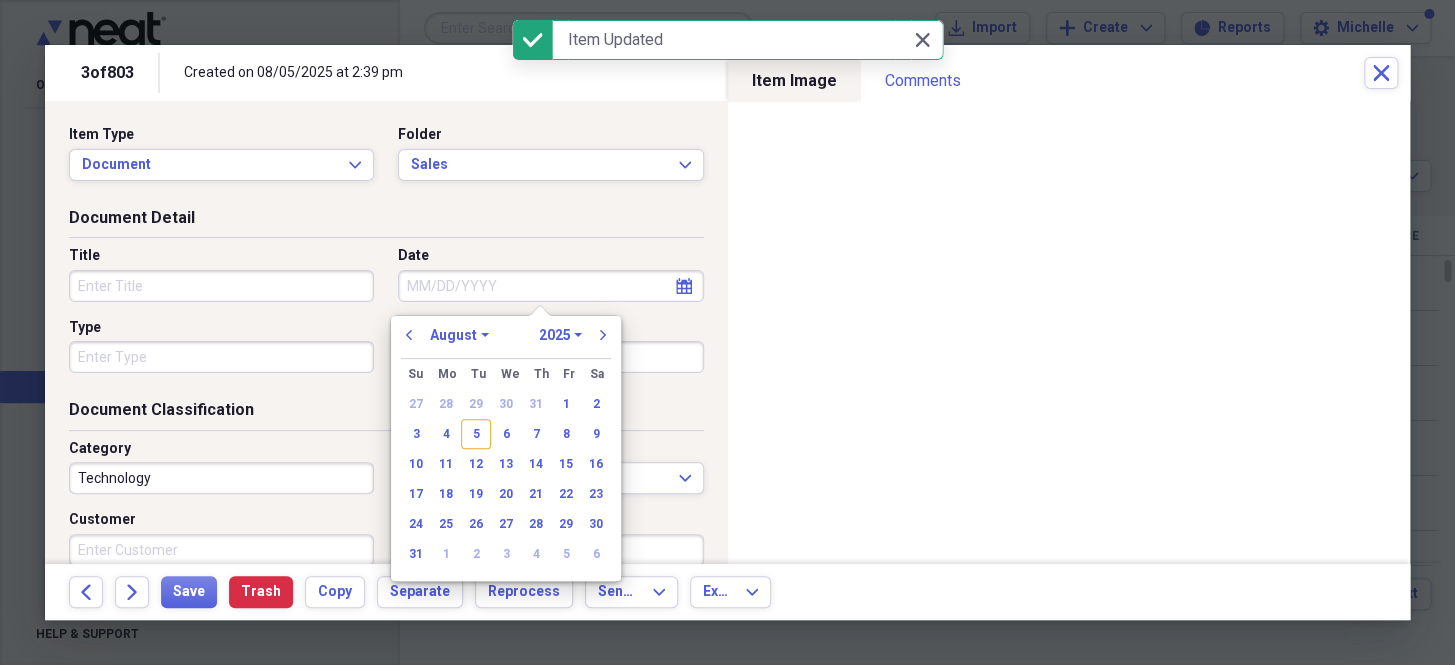click on "Date" at bounding box center [550, 286] 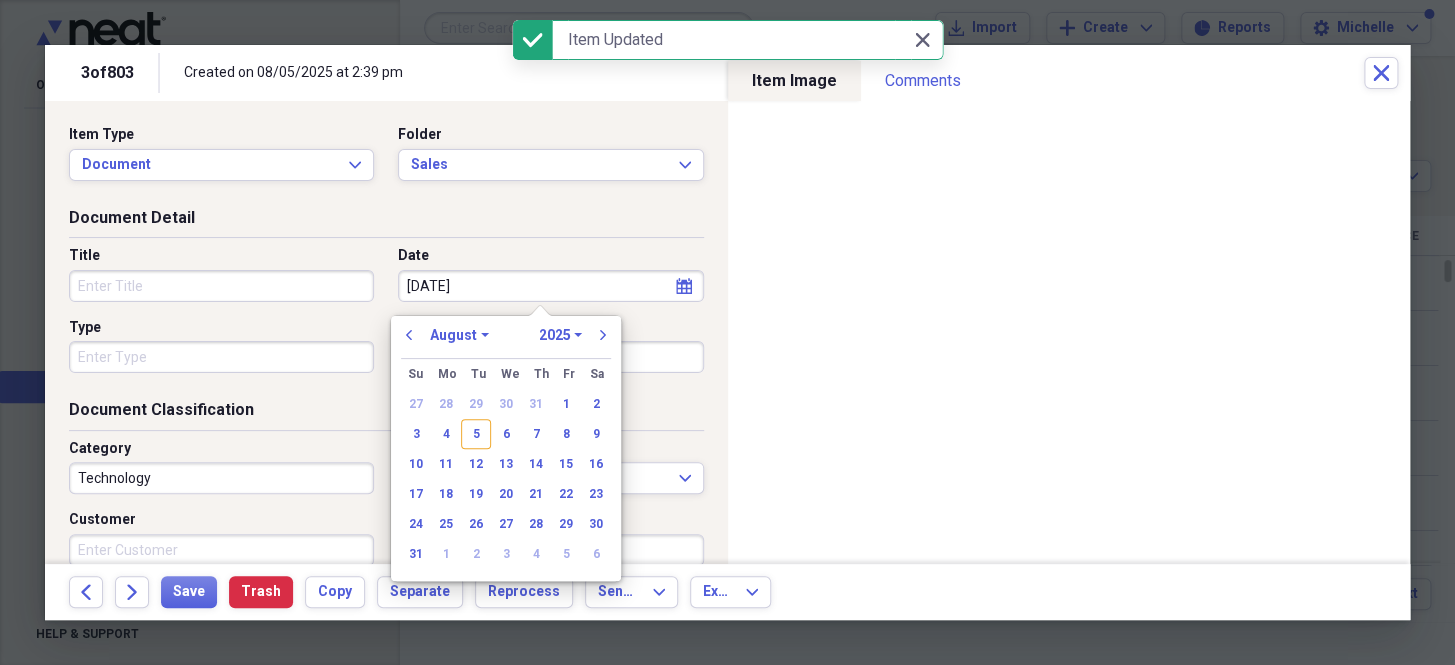 select on "6" 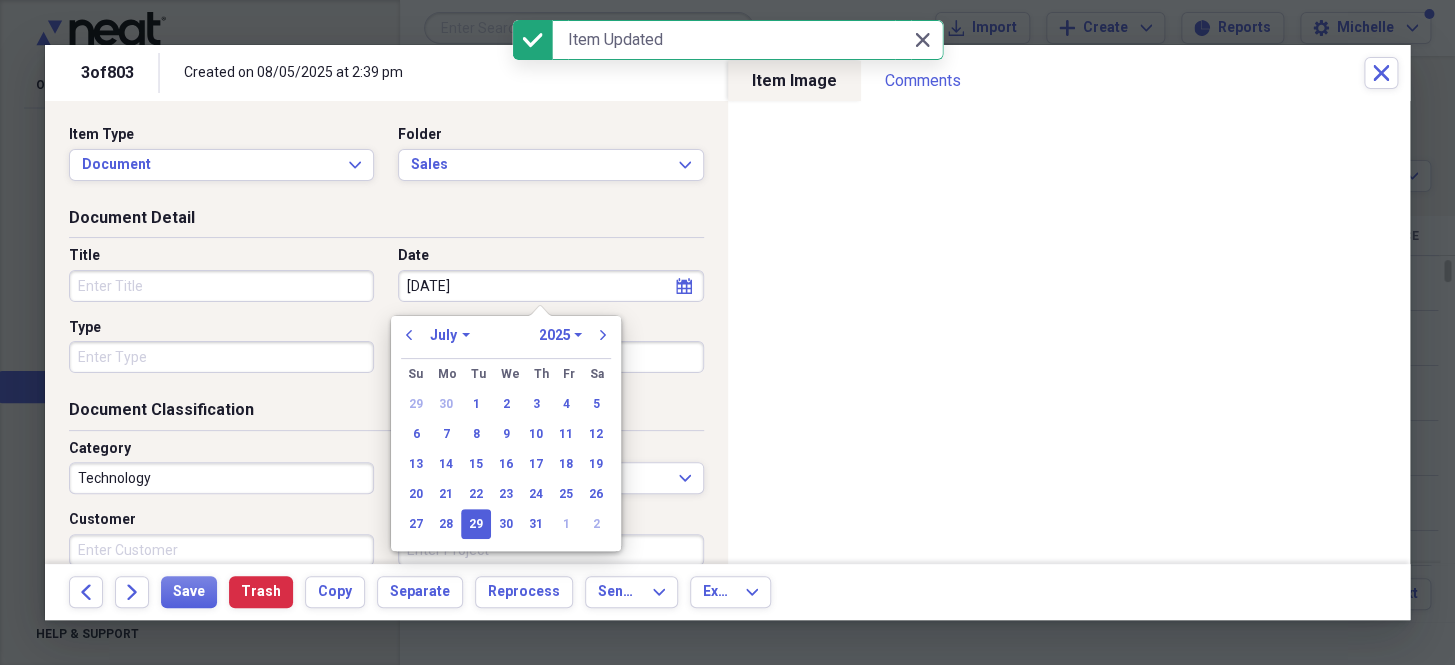 type on "07/29/2025" 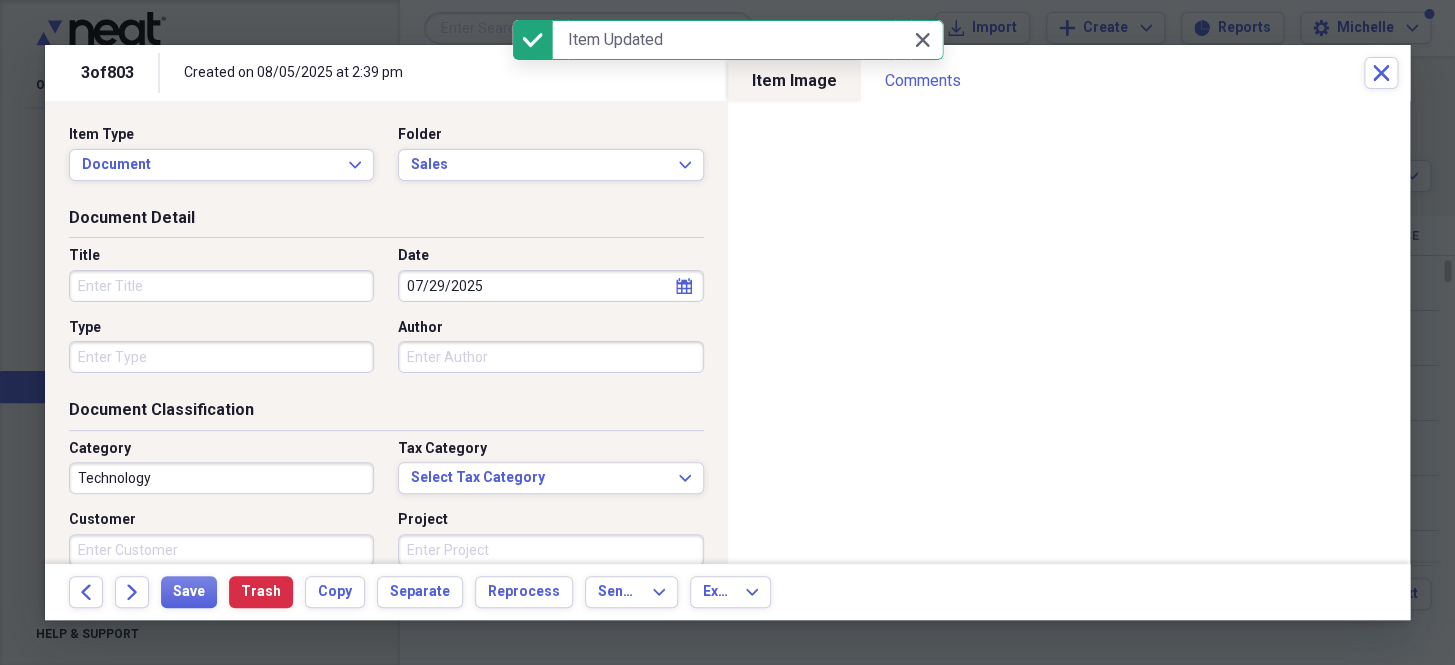 click on "Type" at bounding box center (221, 357) 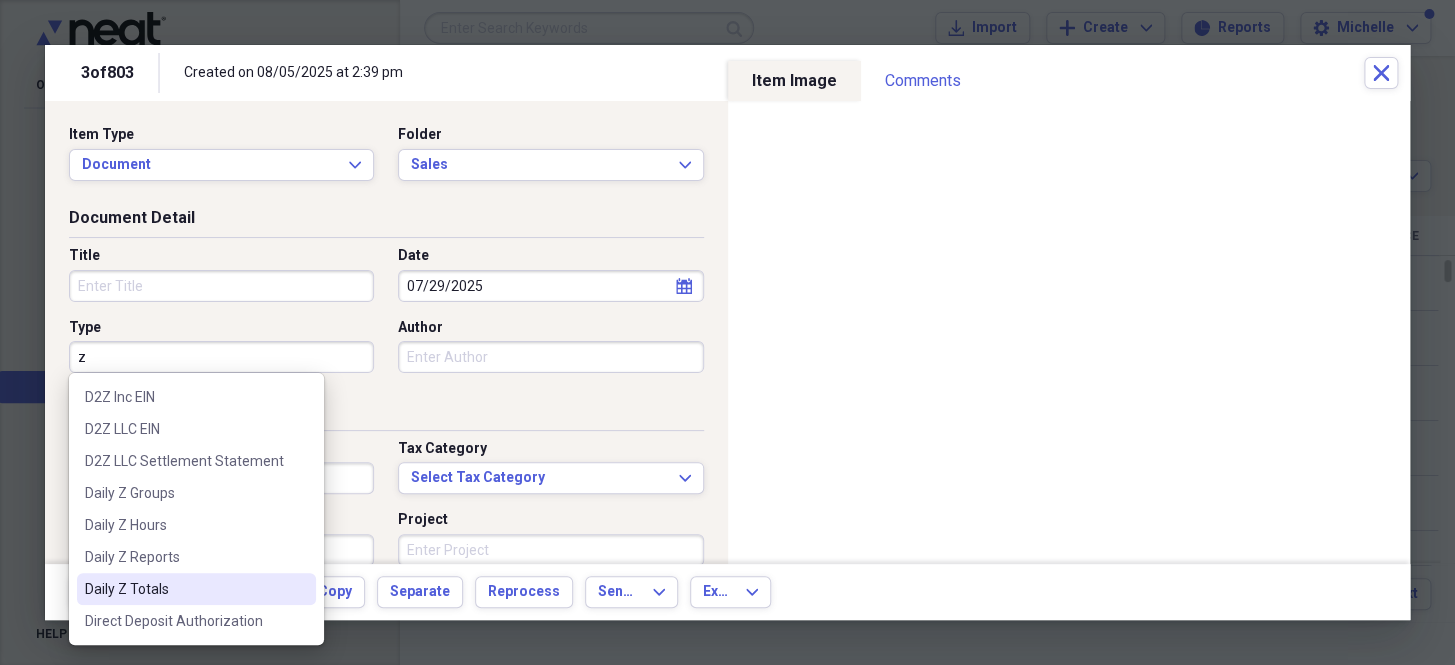 click on "Daily Z Totals" at bounding box center [184, 589] 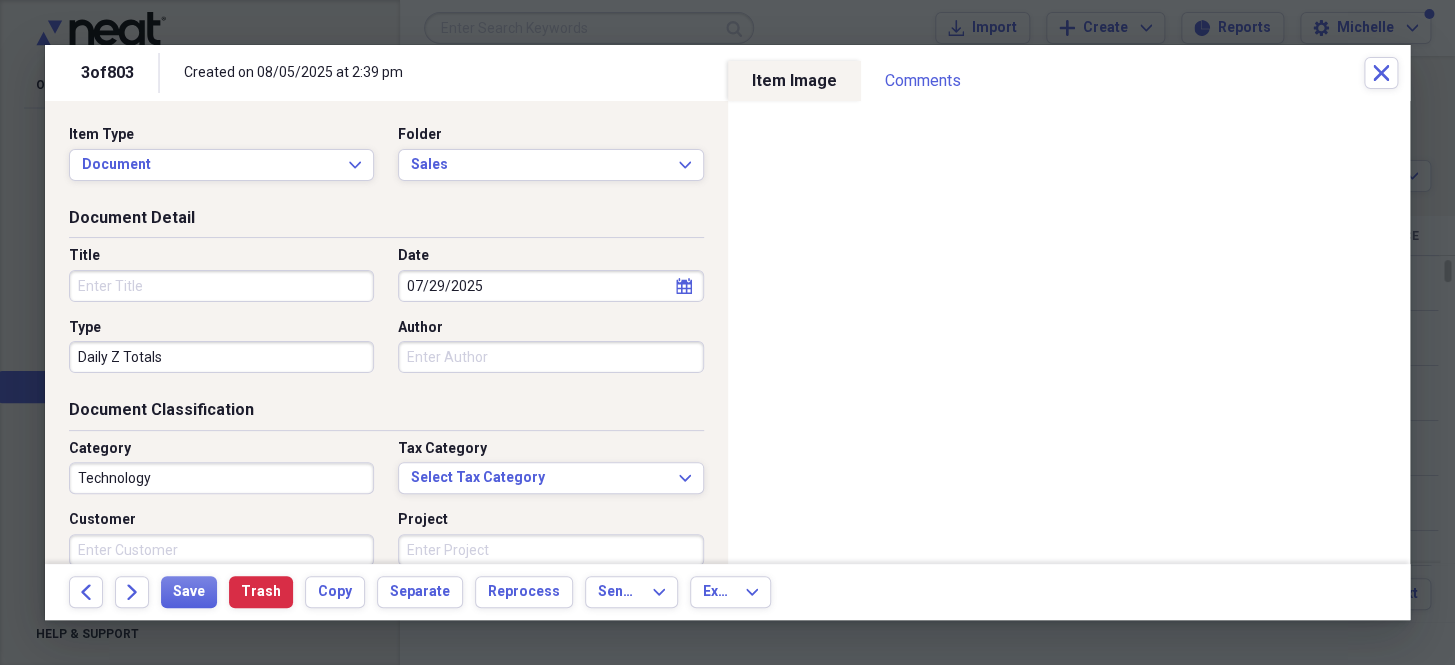 click on "Technology" at bounding box center [221, 478] 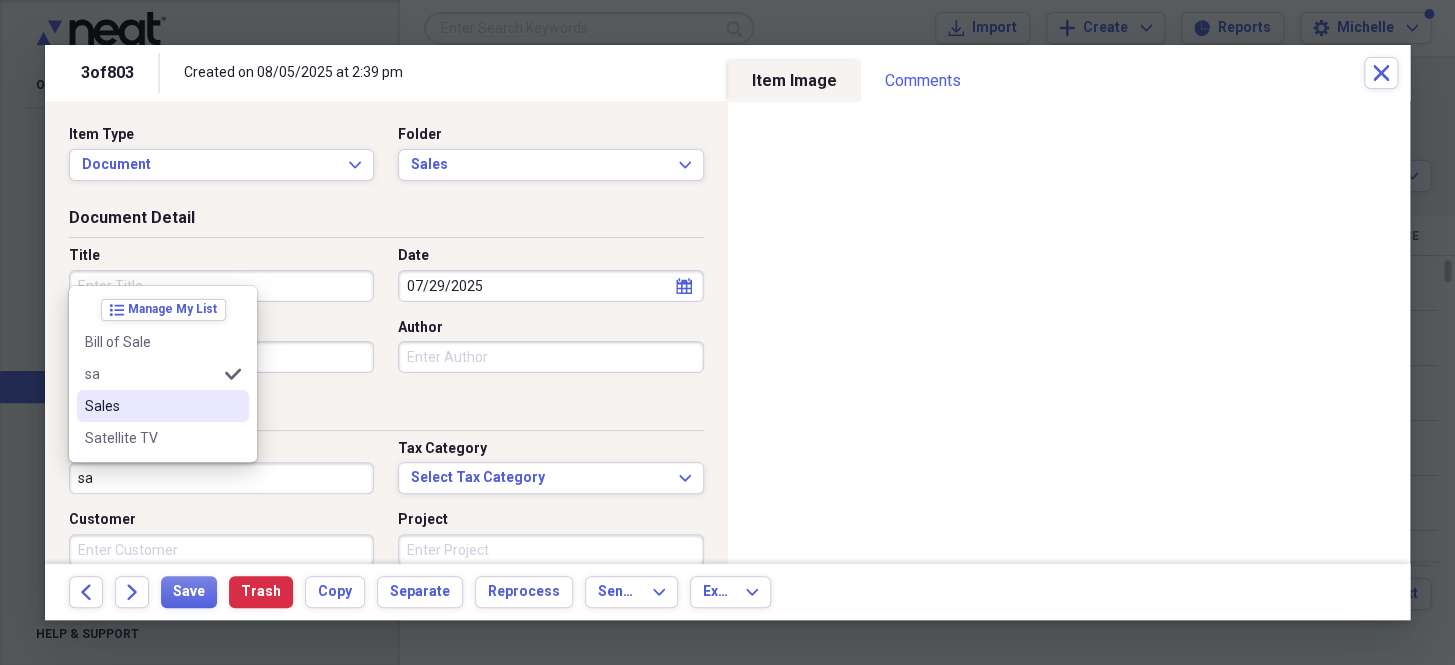 click on "Sales" at bounding box center (163, 406) 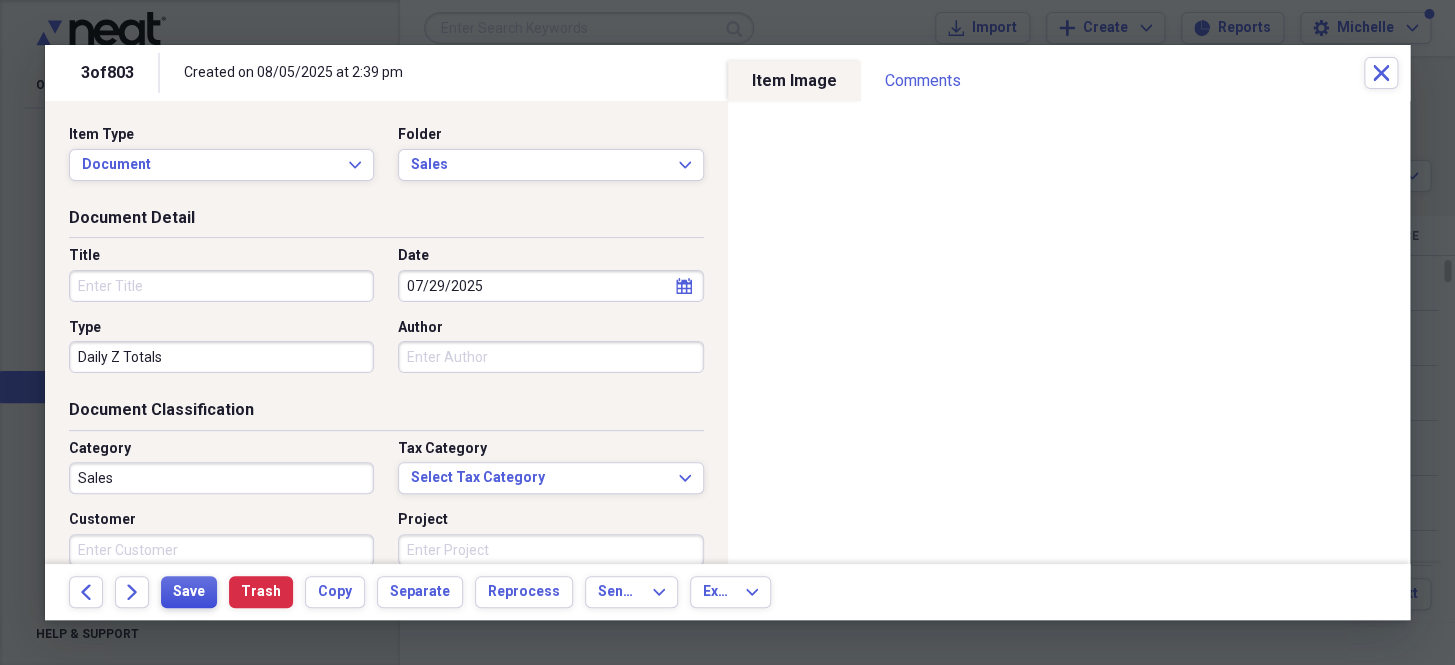 click on "Save" at bounding box center (189, 592) 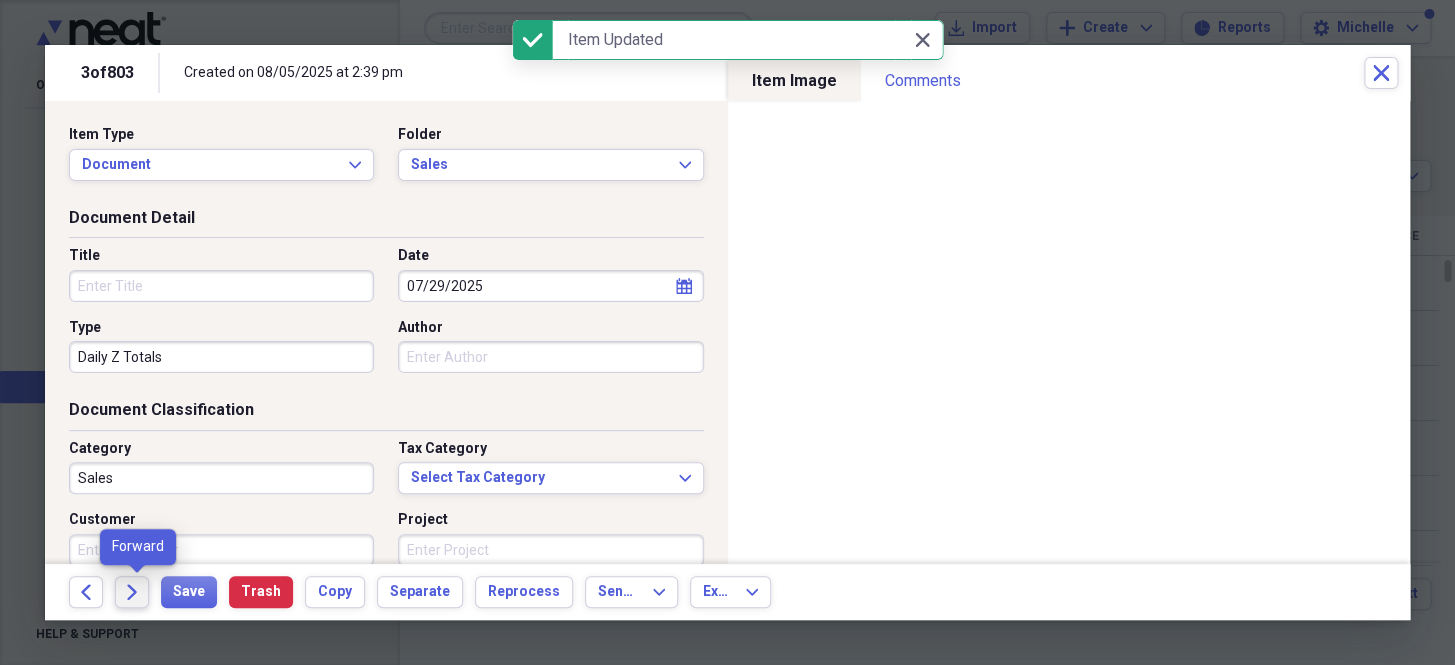click on "Forward" 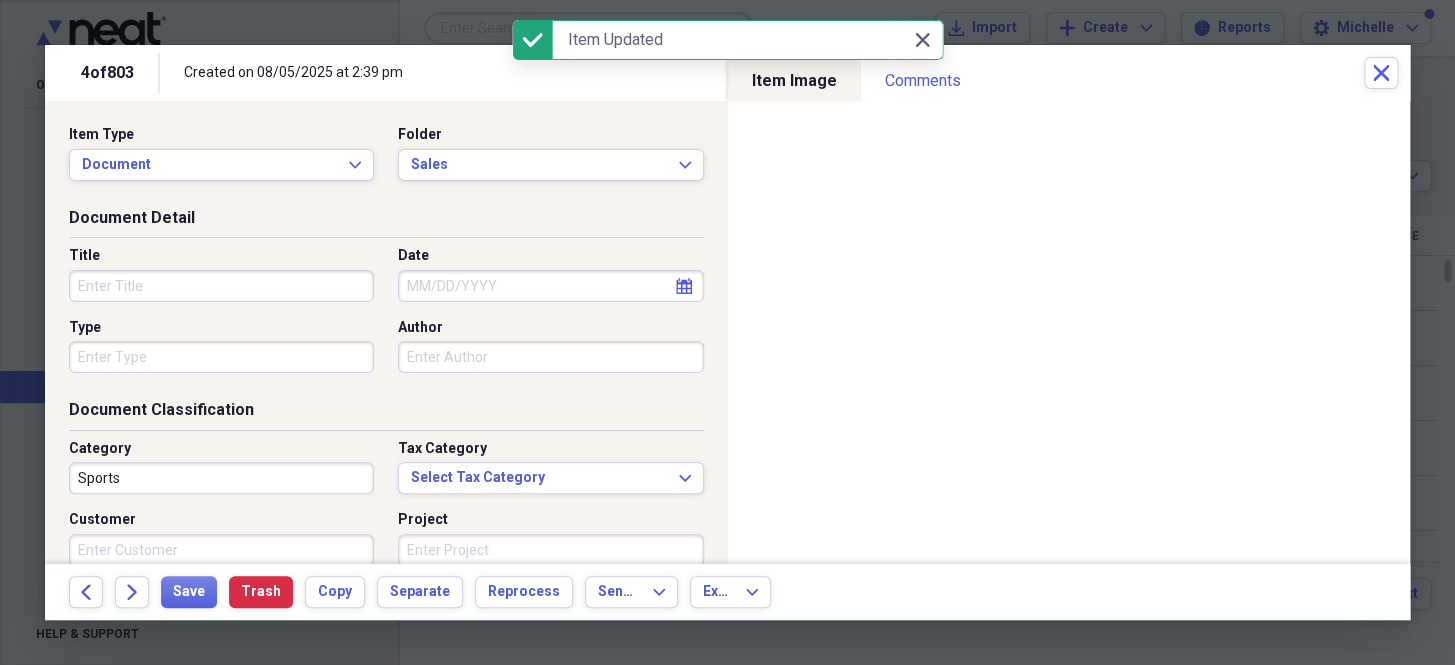 click on "Date" at bounding box center [550, 286] 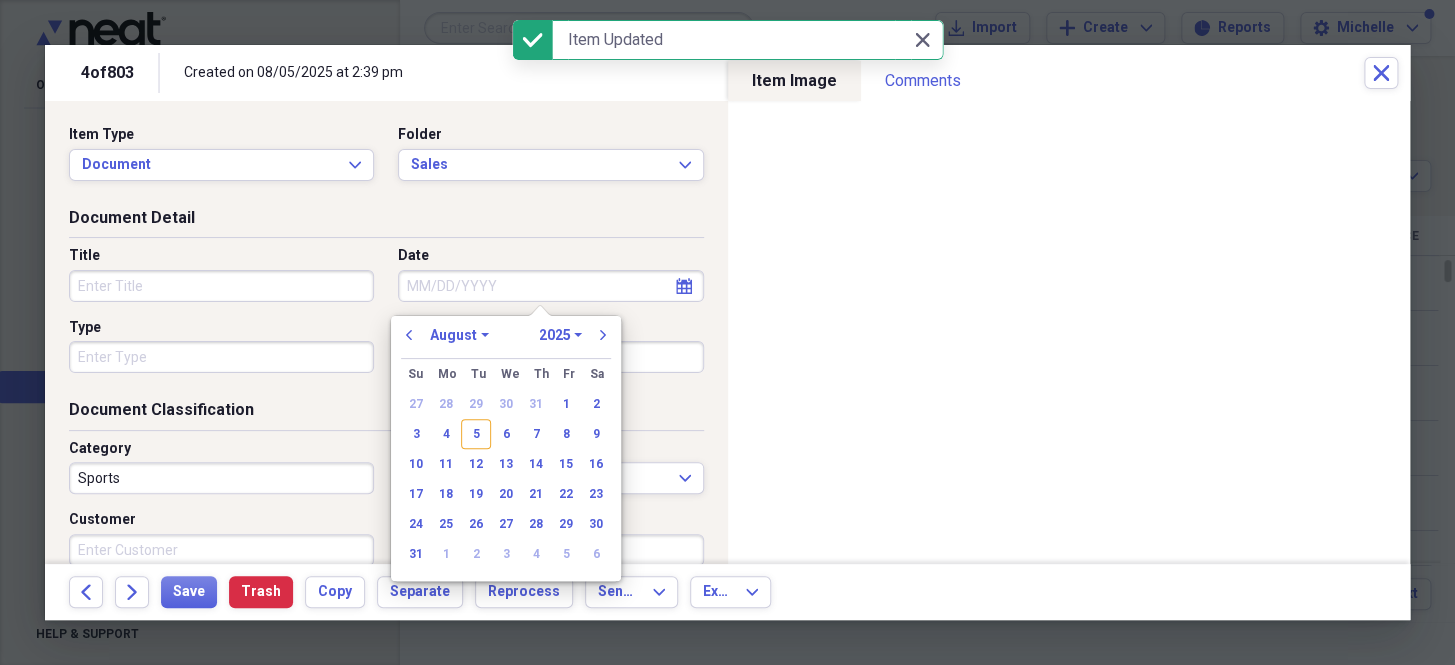 paste on "[DATE]" 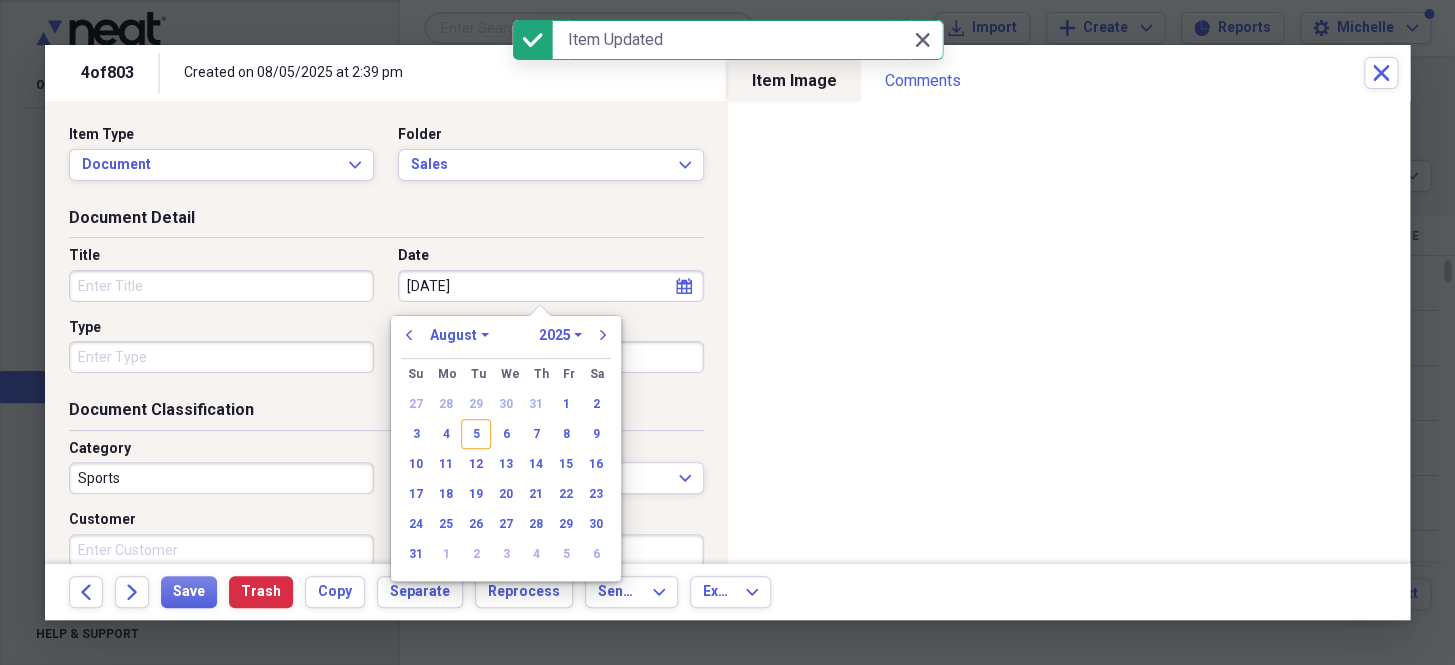 select on "6" 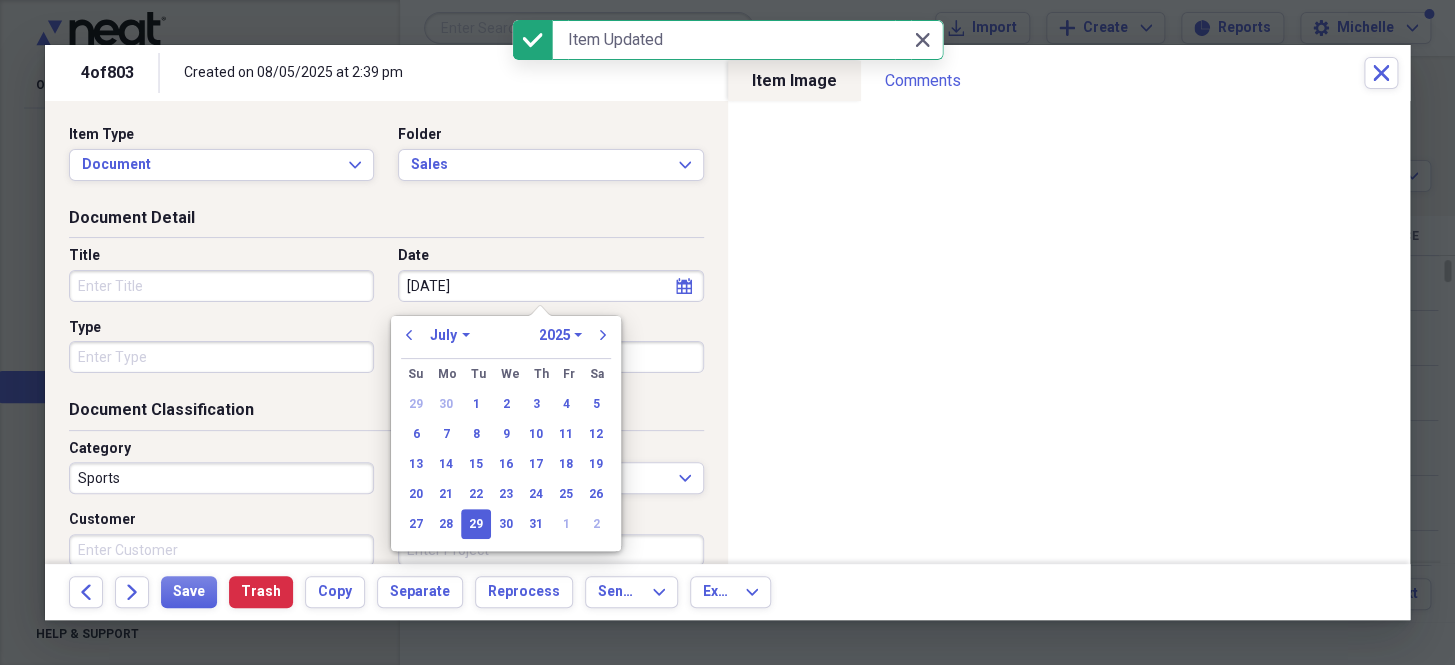 type on "07/29/2025" 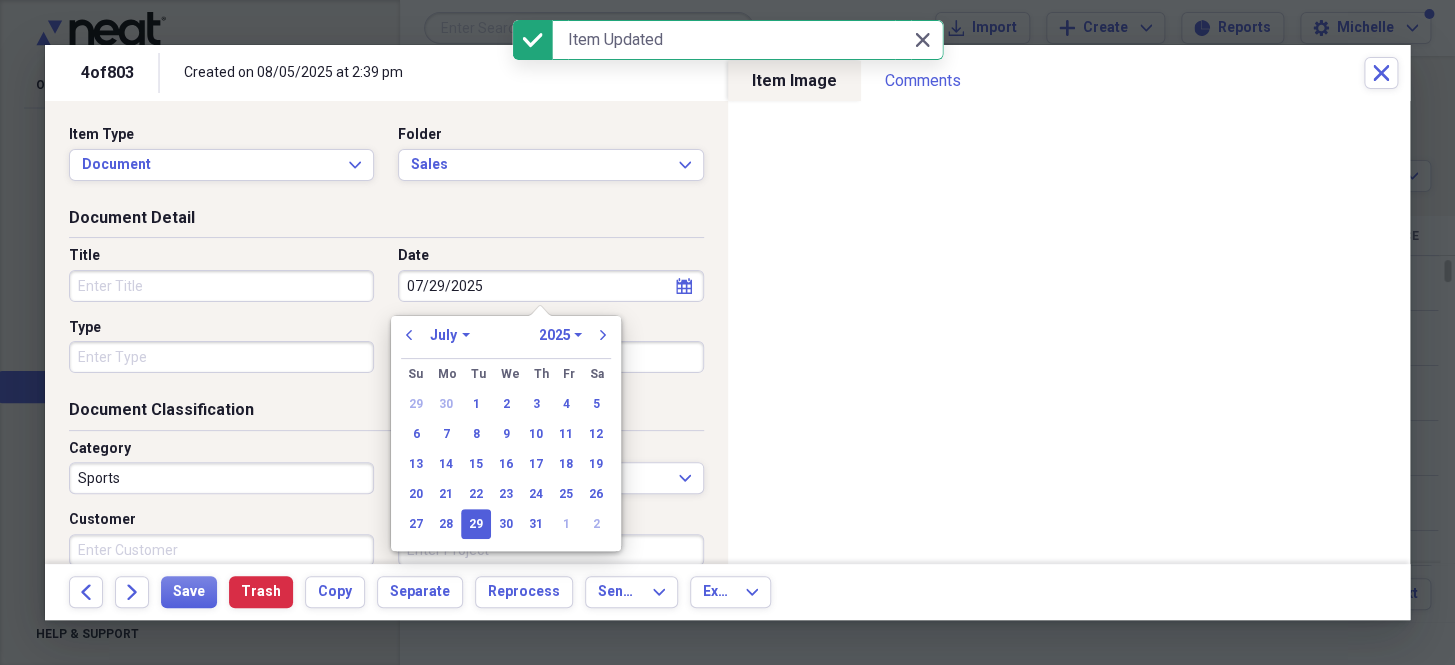 click on "Type" at bounding box center (221, 357) 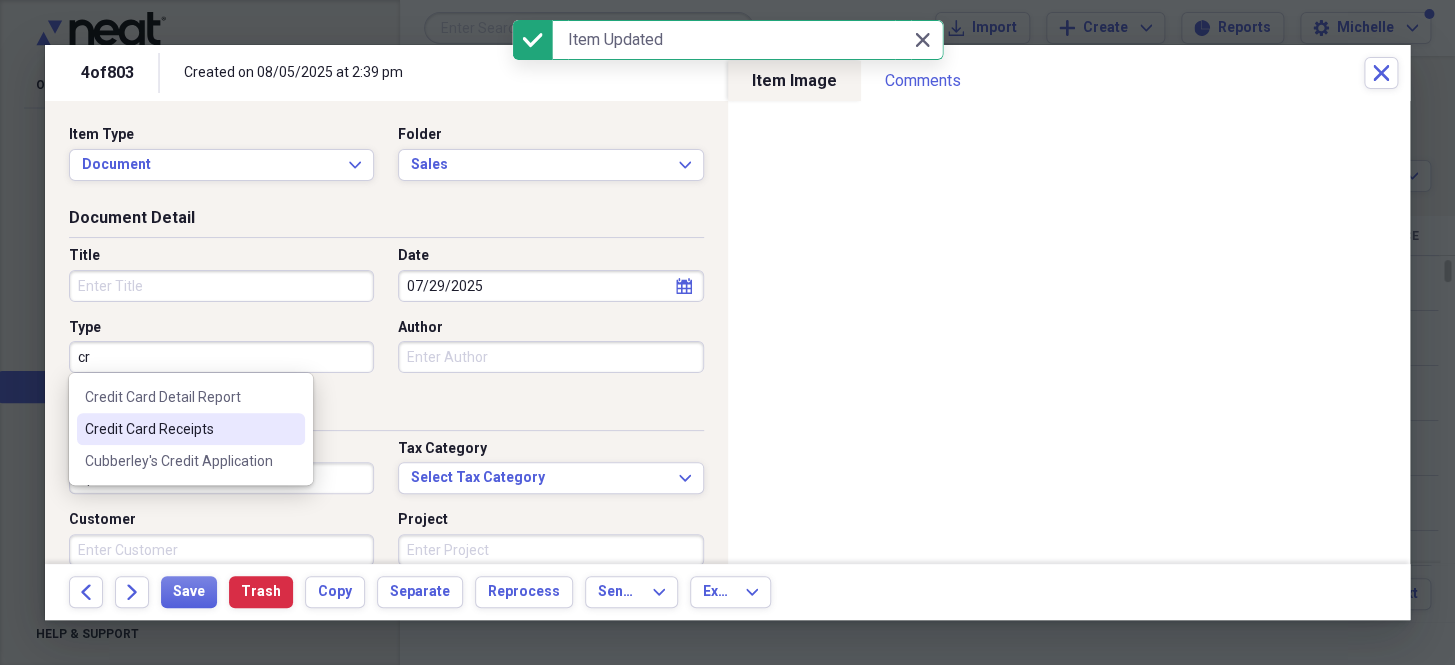 click on "Credit Card Receipts" at bounding box center (179, 429) 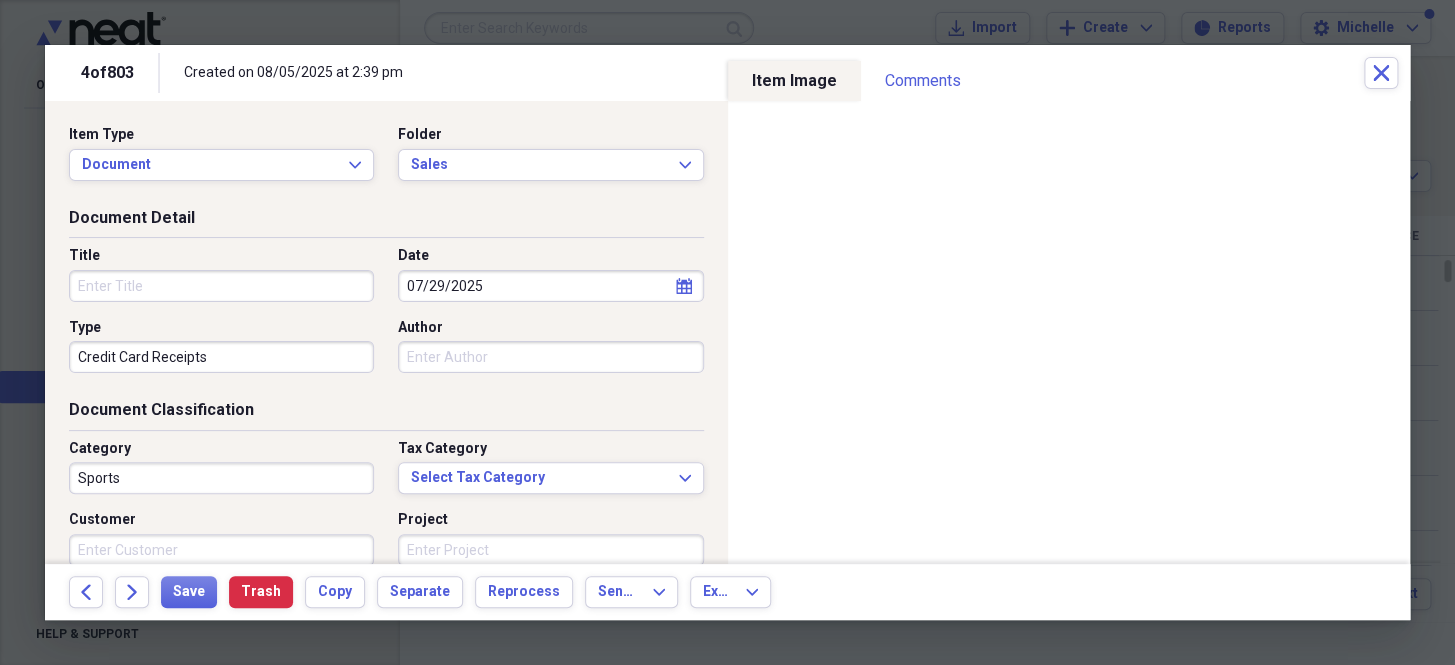 click on "Sports" at bounding box center (221, 478) 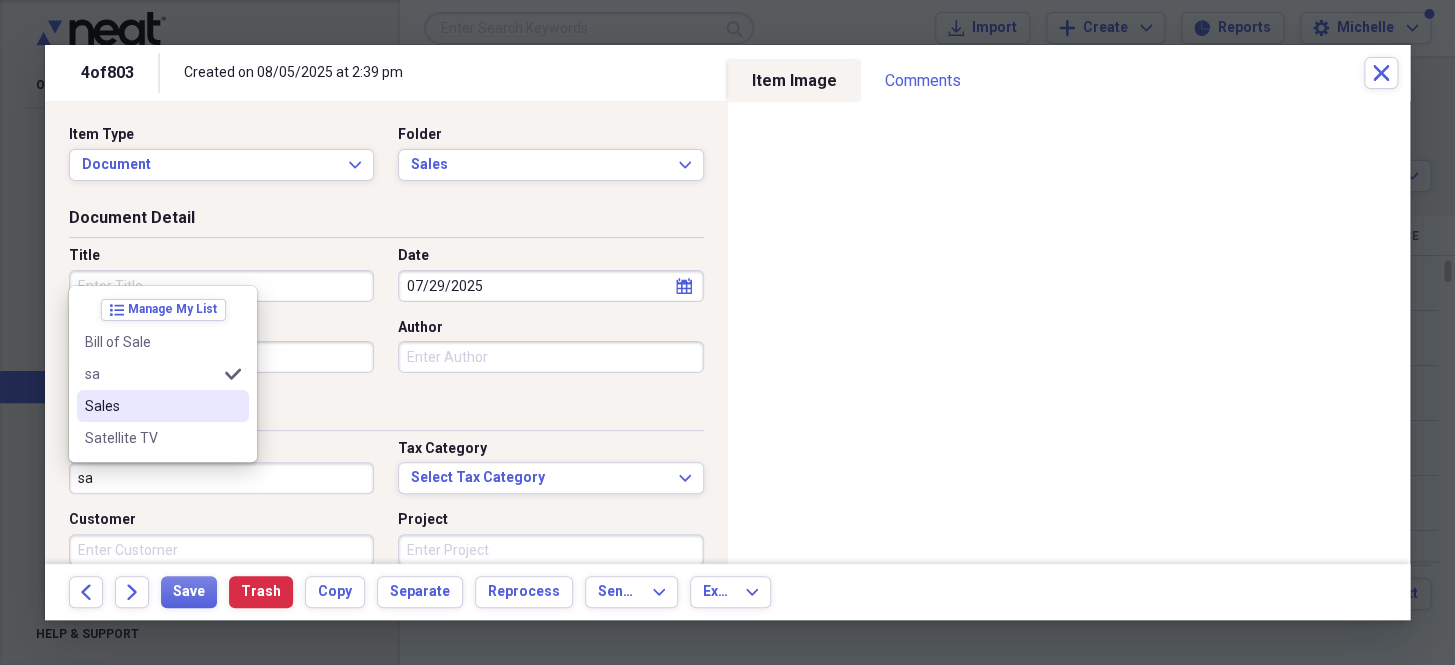 click on "Sales" at bounding box center [151, 406] 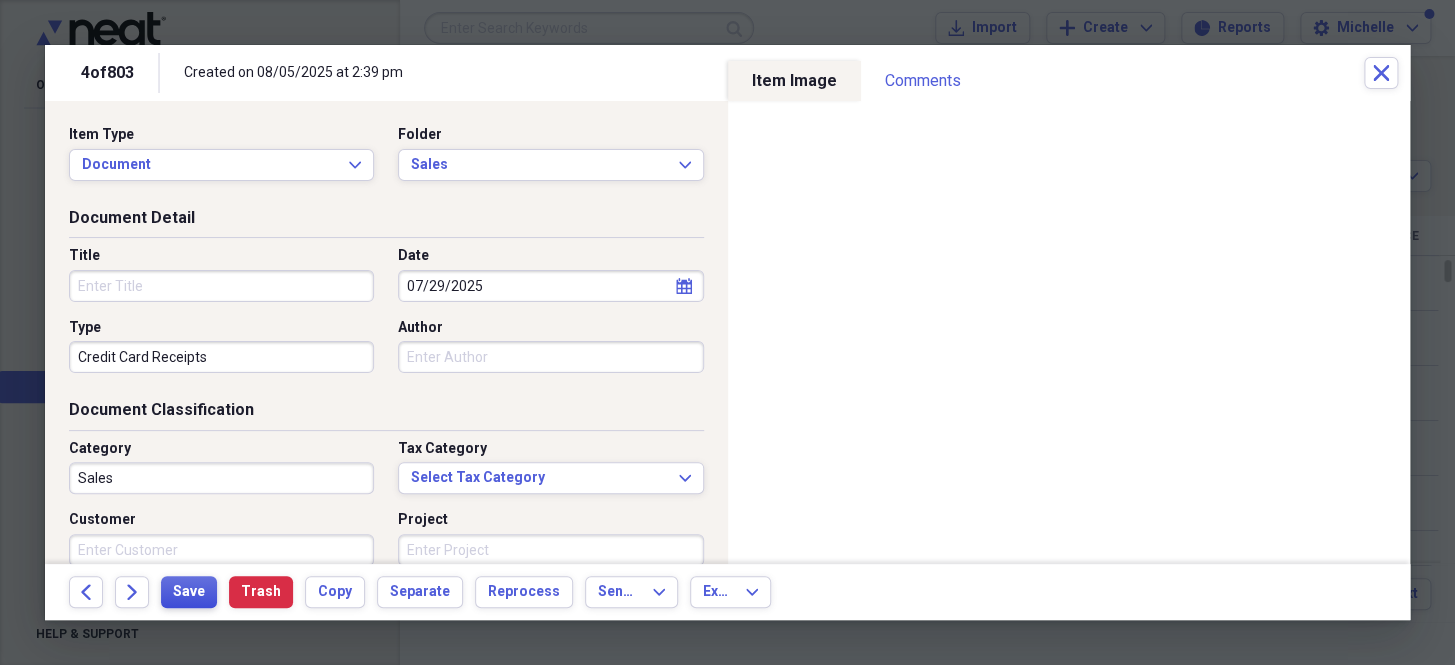 click on "Save" at bounding box center (189, 592) 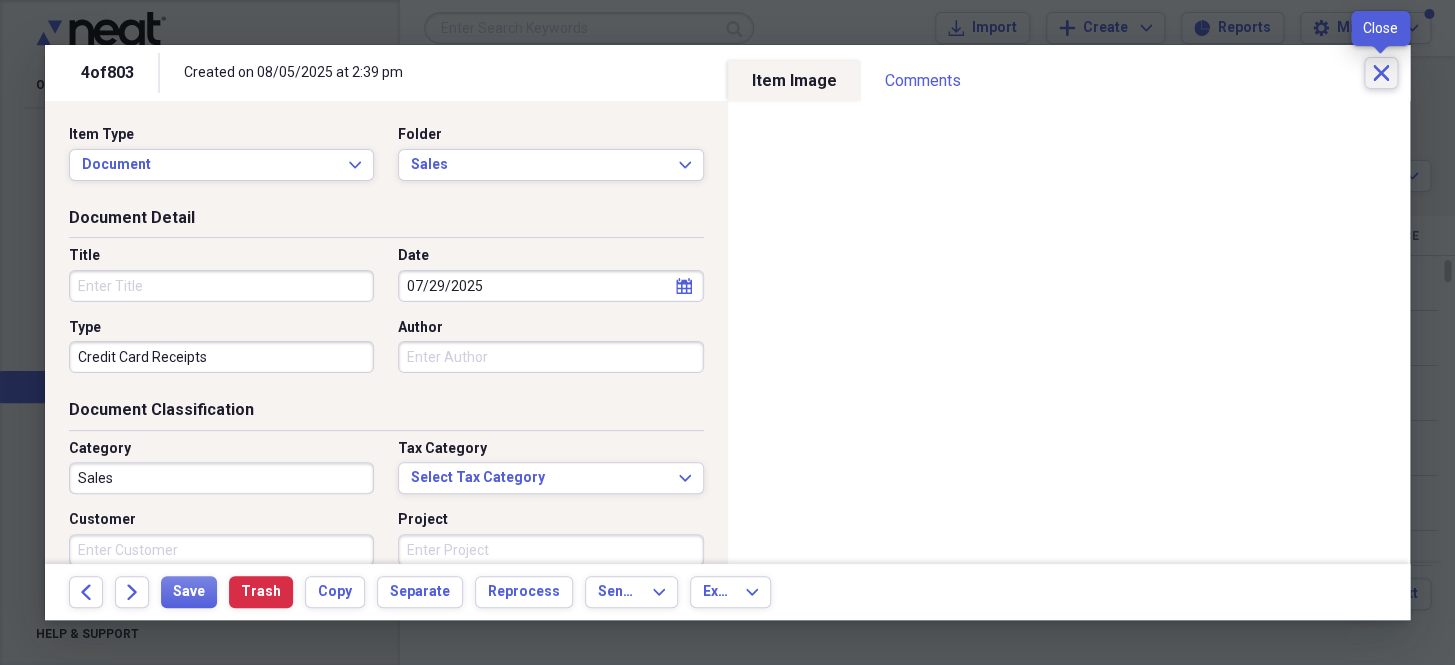 click 